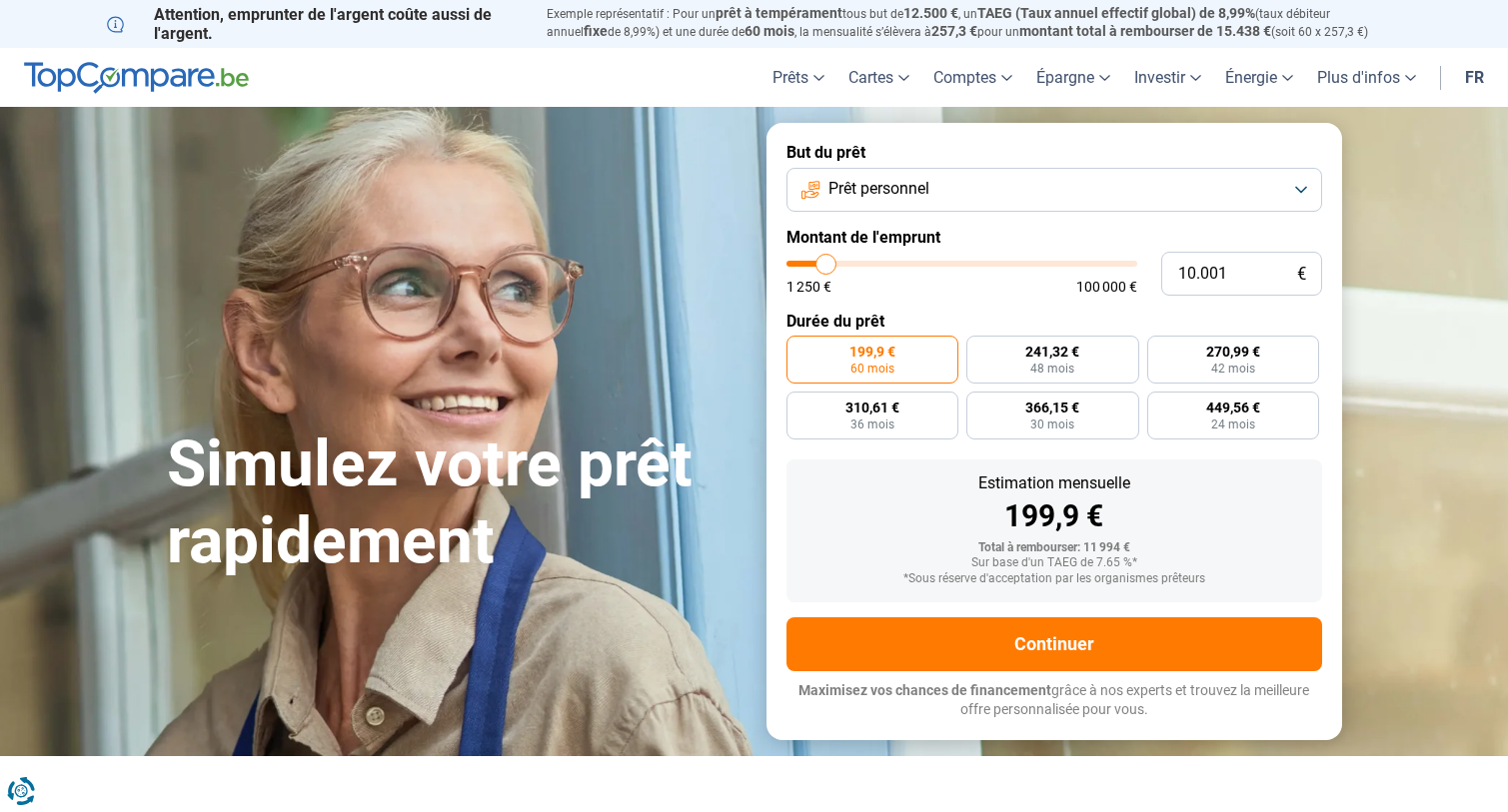 scroll, scrollTop: 0, scrollLeft: 0, axis: both 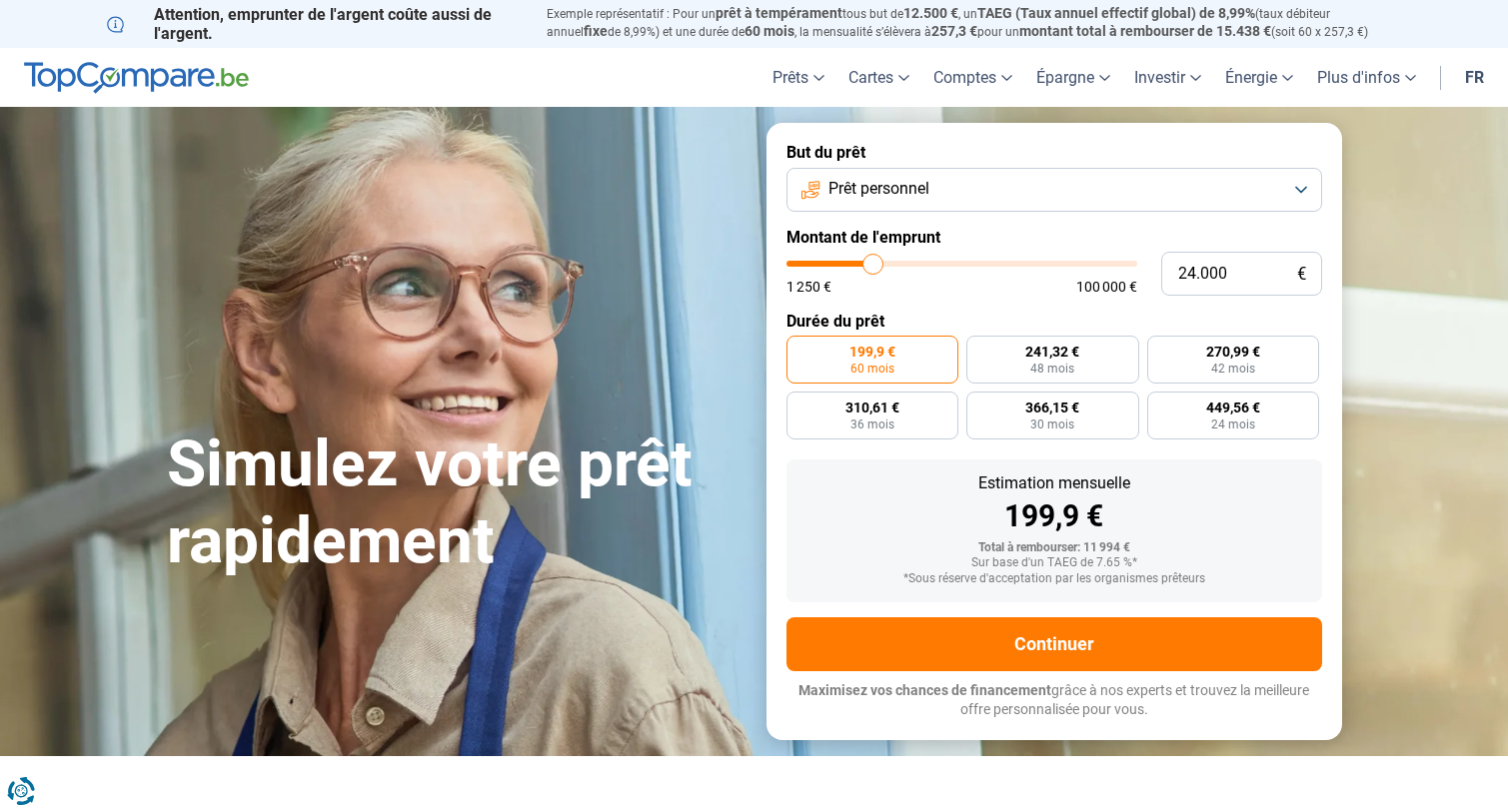 click at bounding box center (961, 264) 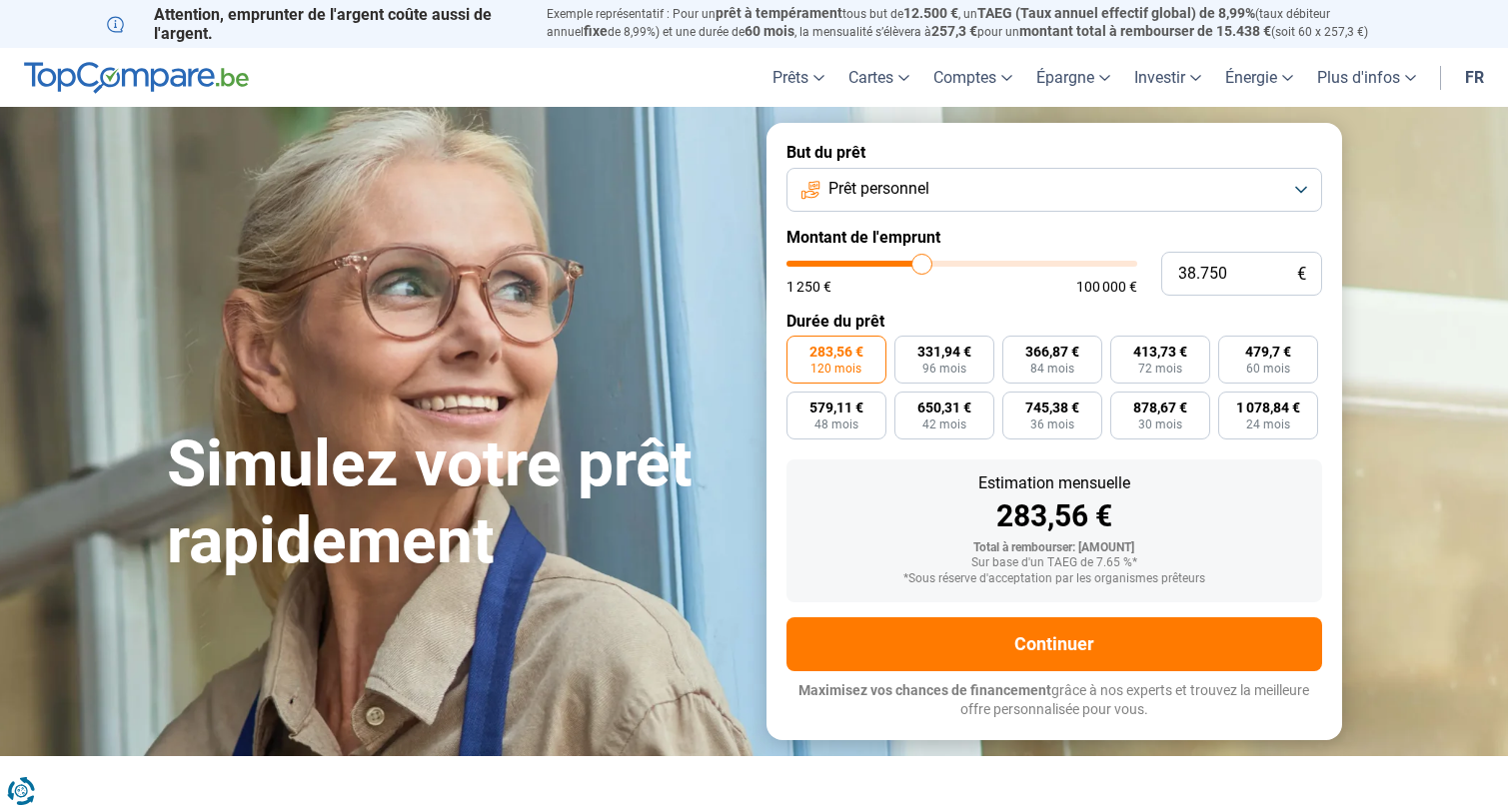 click at bounding box center [961, 264] 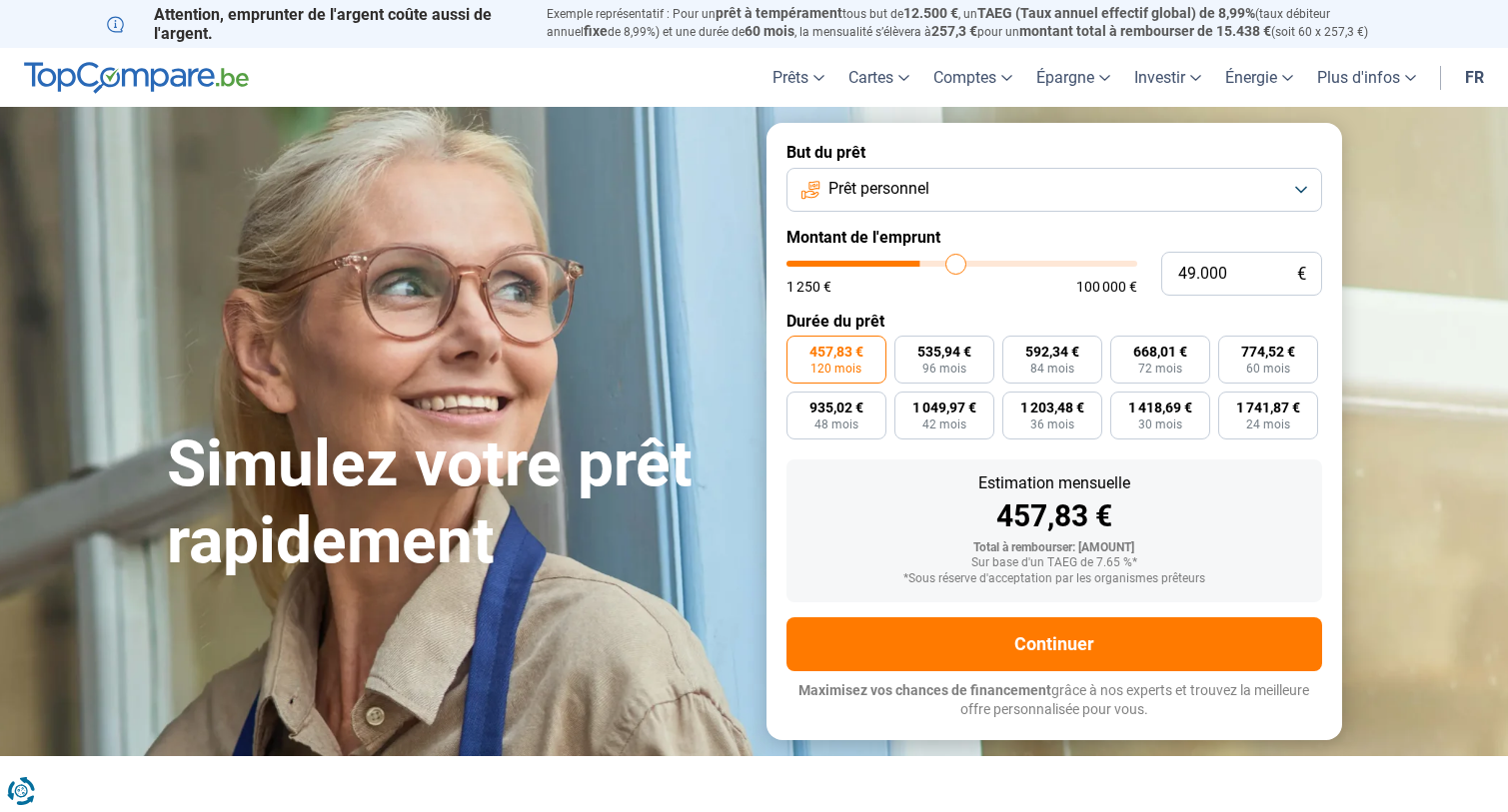click at bounding box center (961, 264) 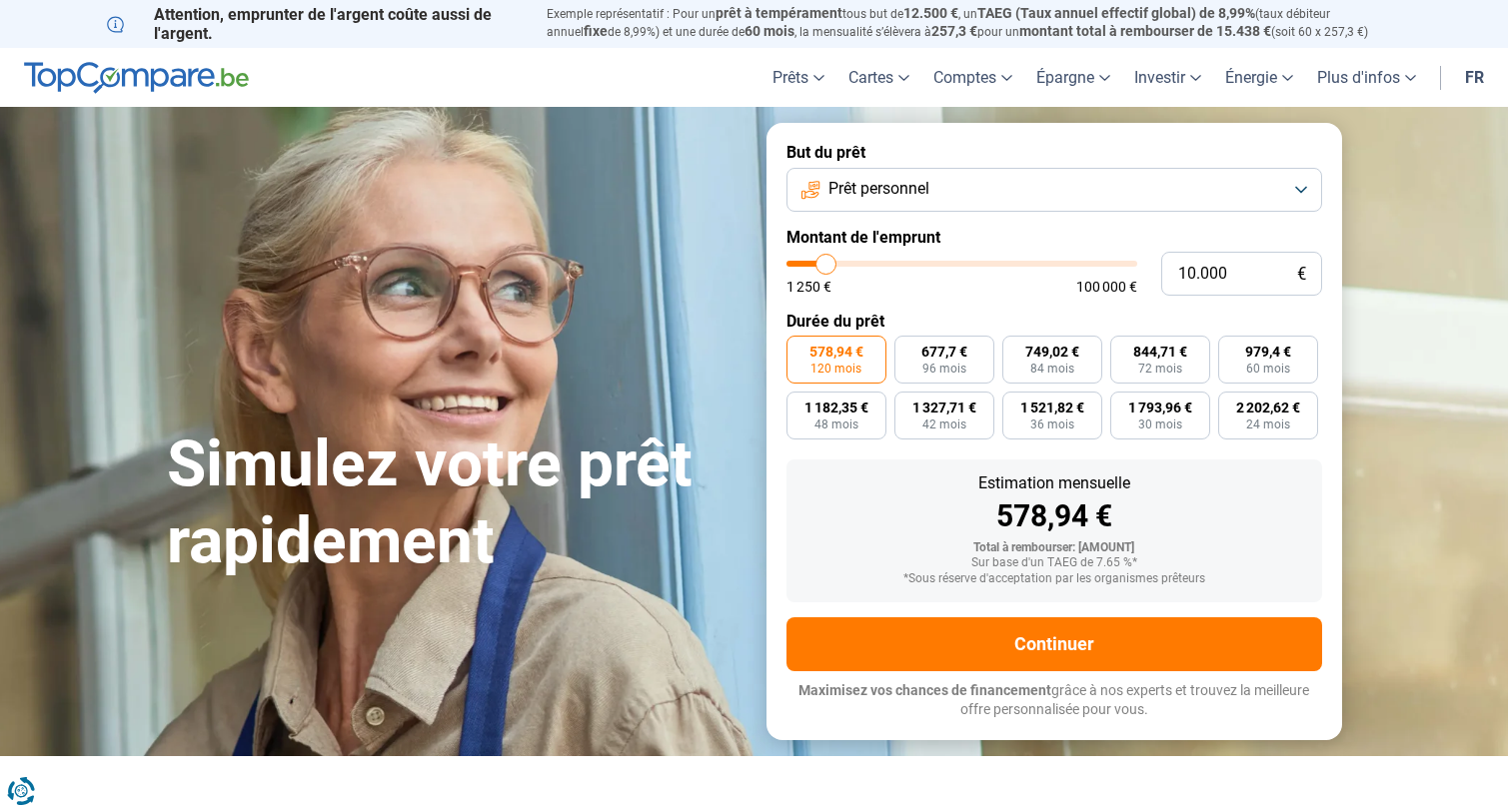 drag, startPoint x: 956, startPoint y: 262, endPoint x: 826, endPoint y: 278, distance: 130.98091 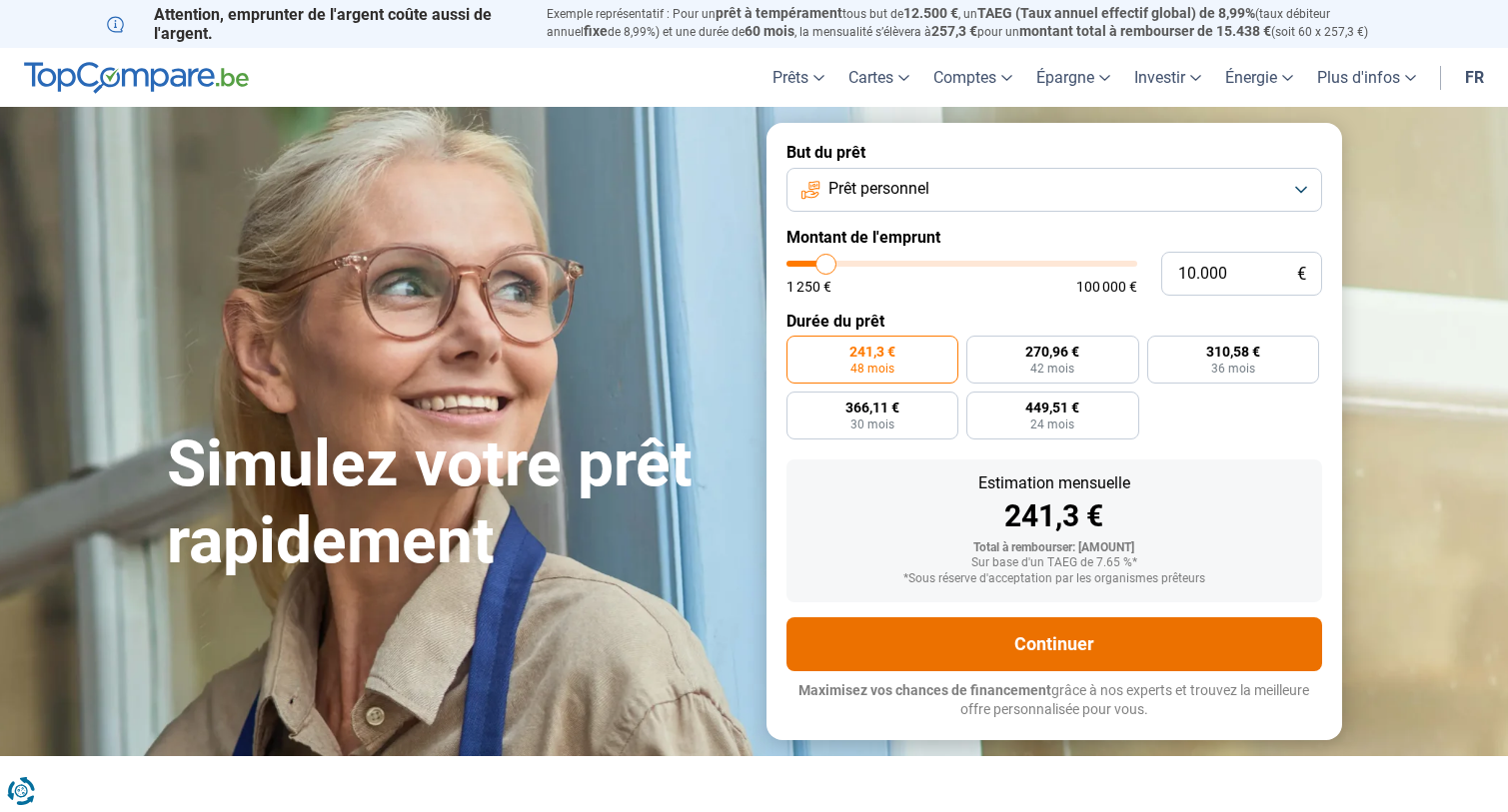 click on "Continuer" at bounding box center (1054, 644) 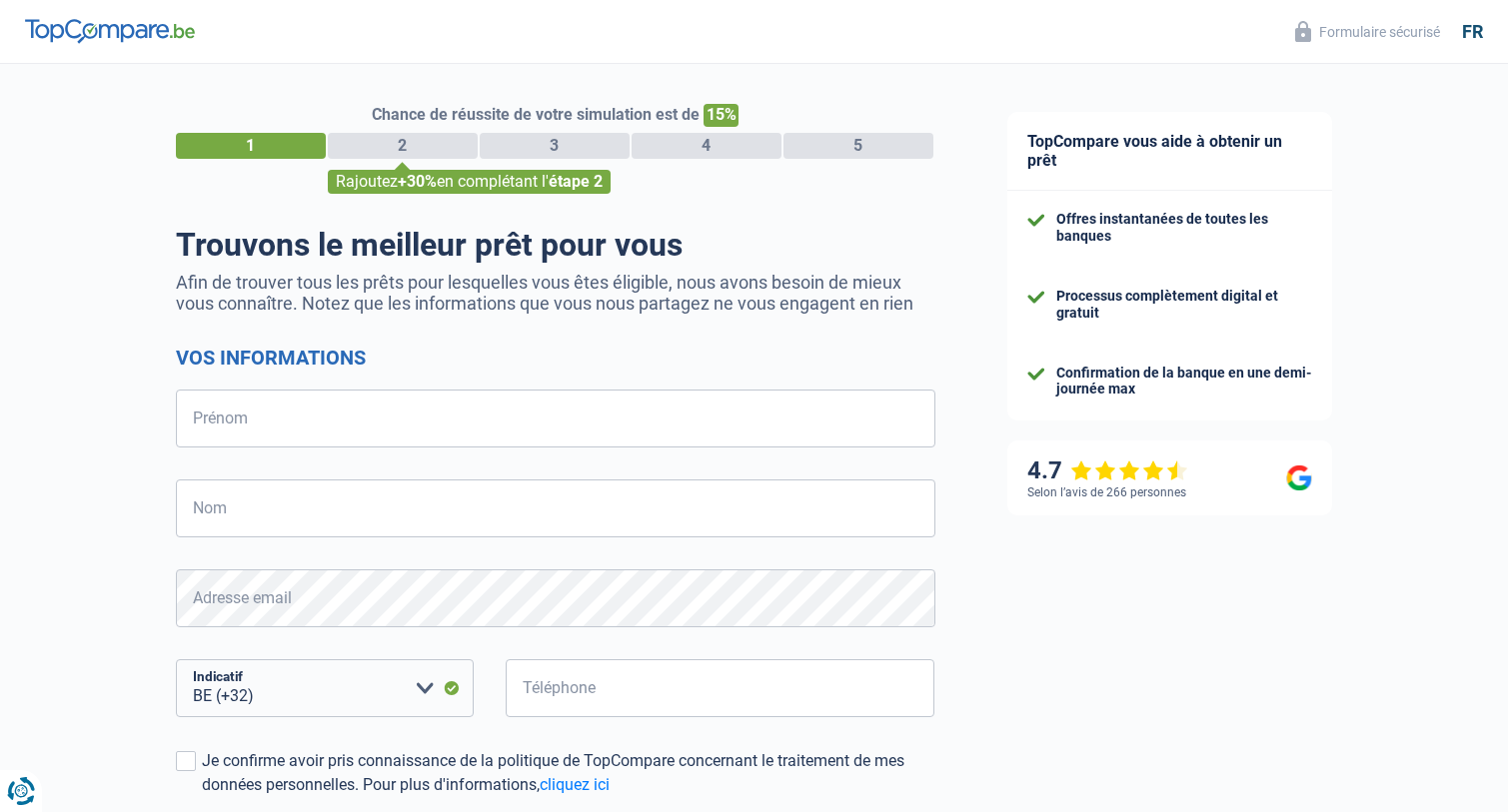 scroll, scrollTop: 0, scrollLeft: 0, axis: both 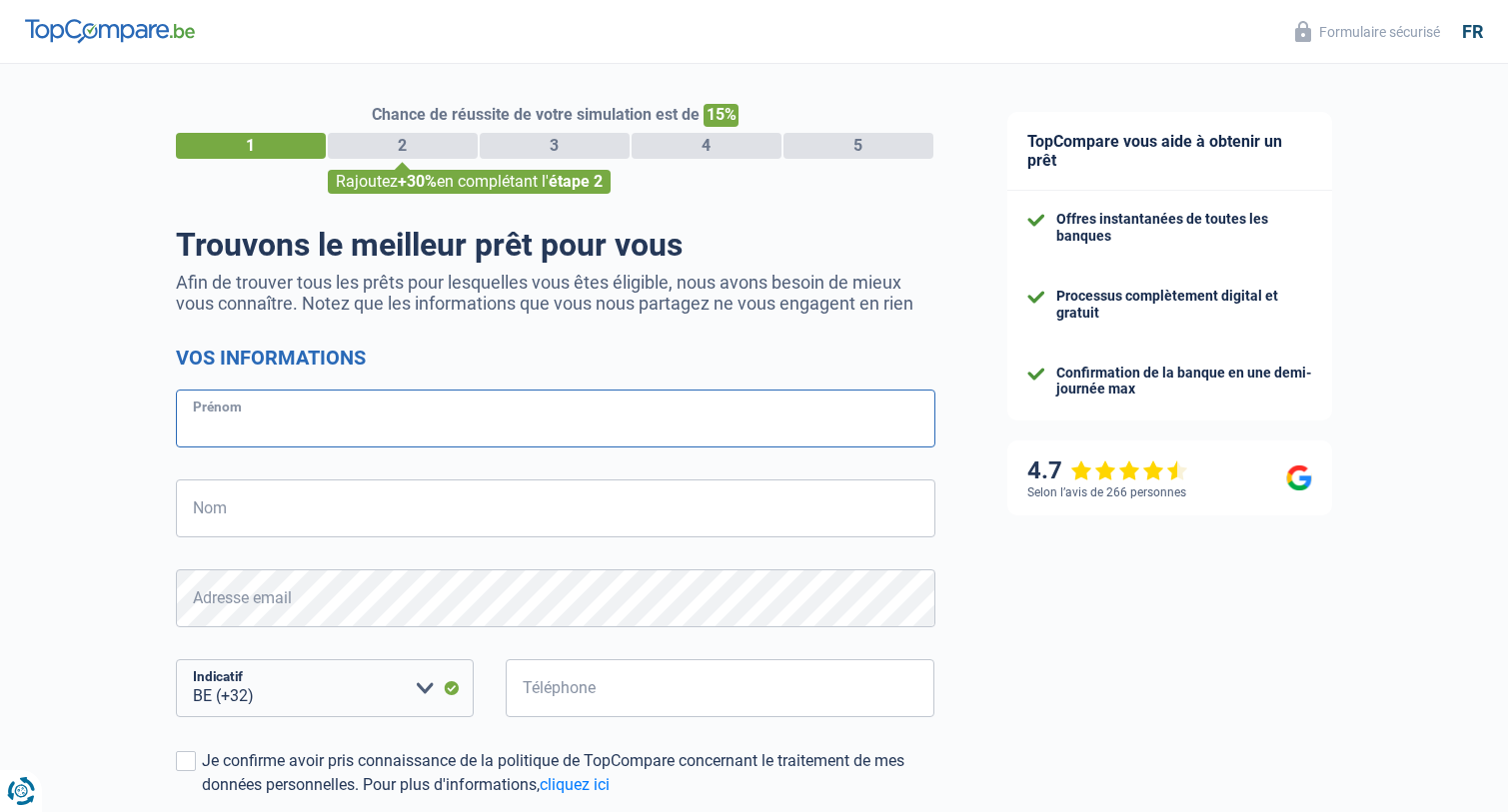 click on "Prénom" at bounding box center [556, 418] 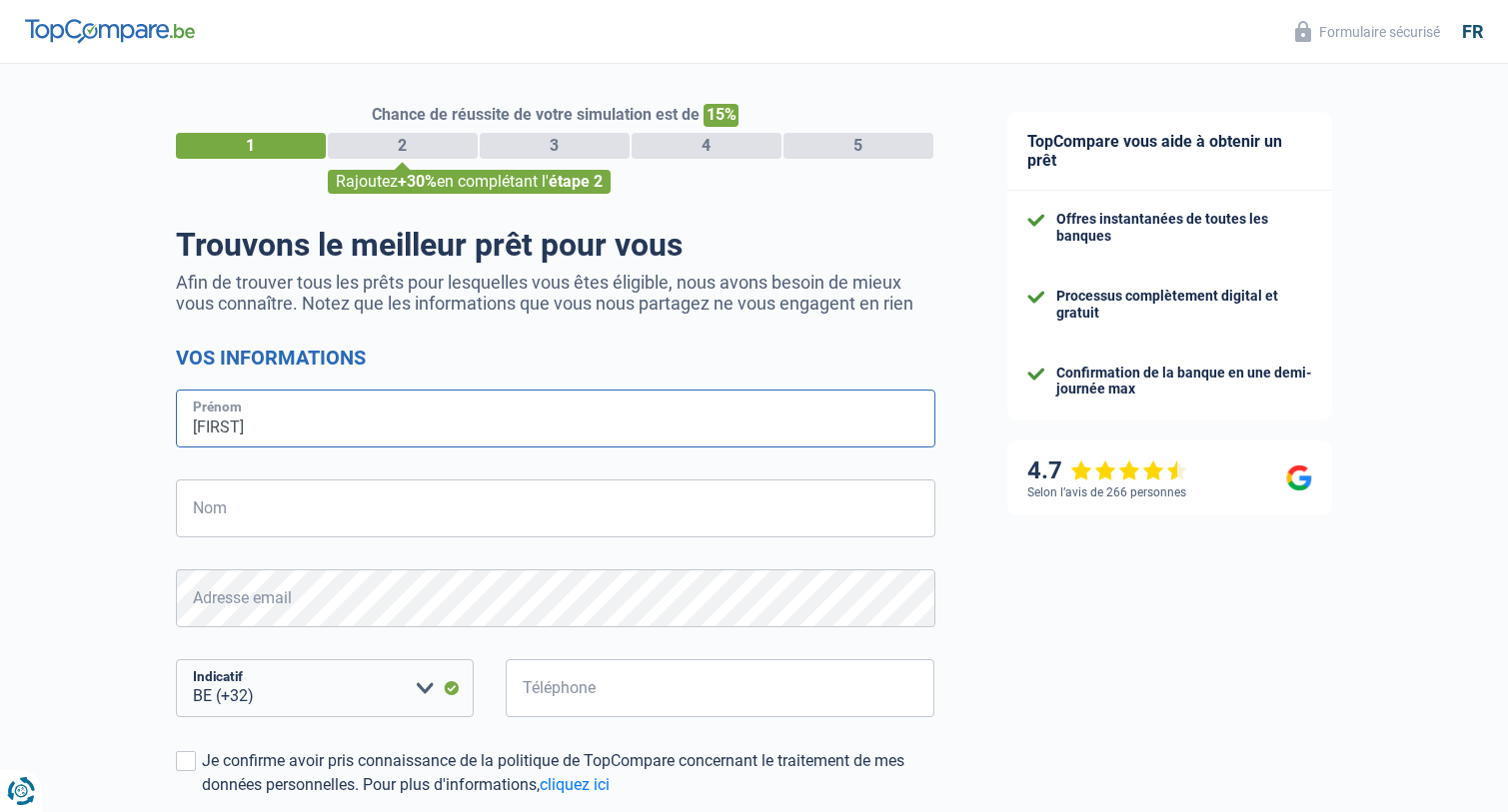type on "[FIRST]" 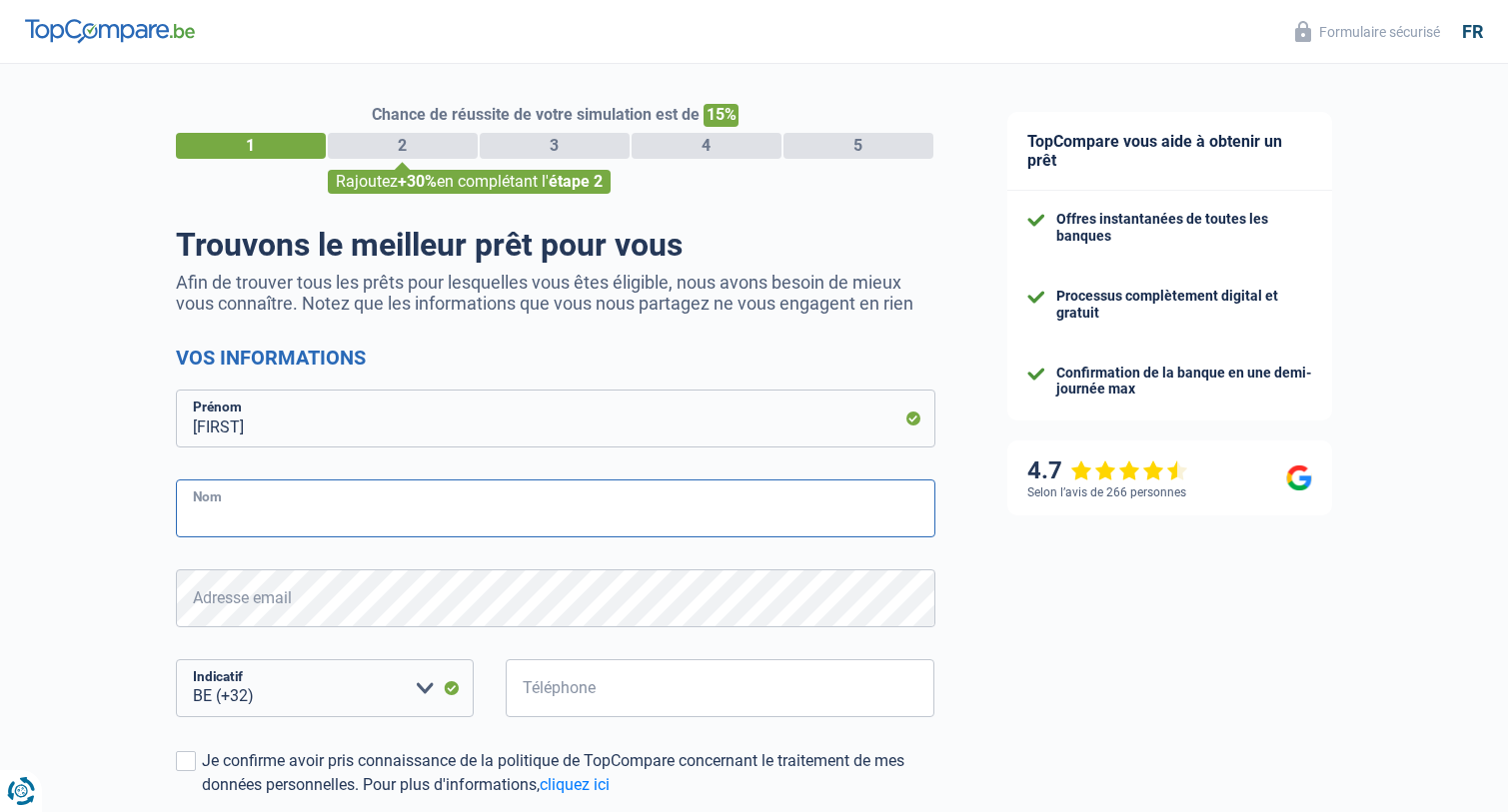 click on "Nom" at bounding box center [556, 508] 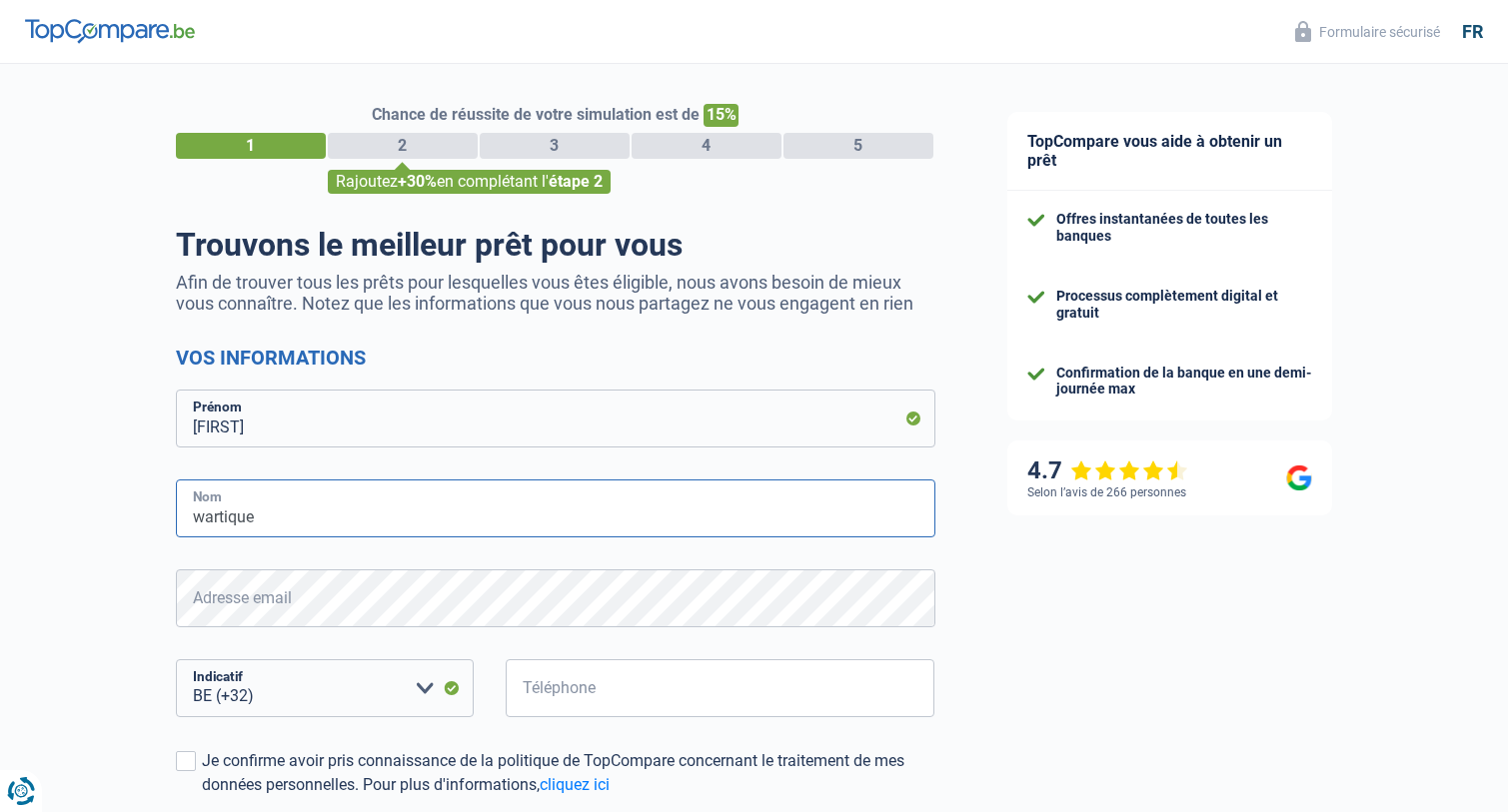 type on "wartique" 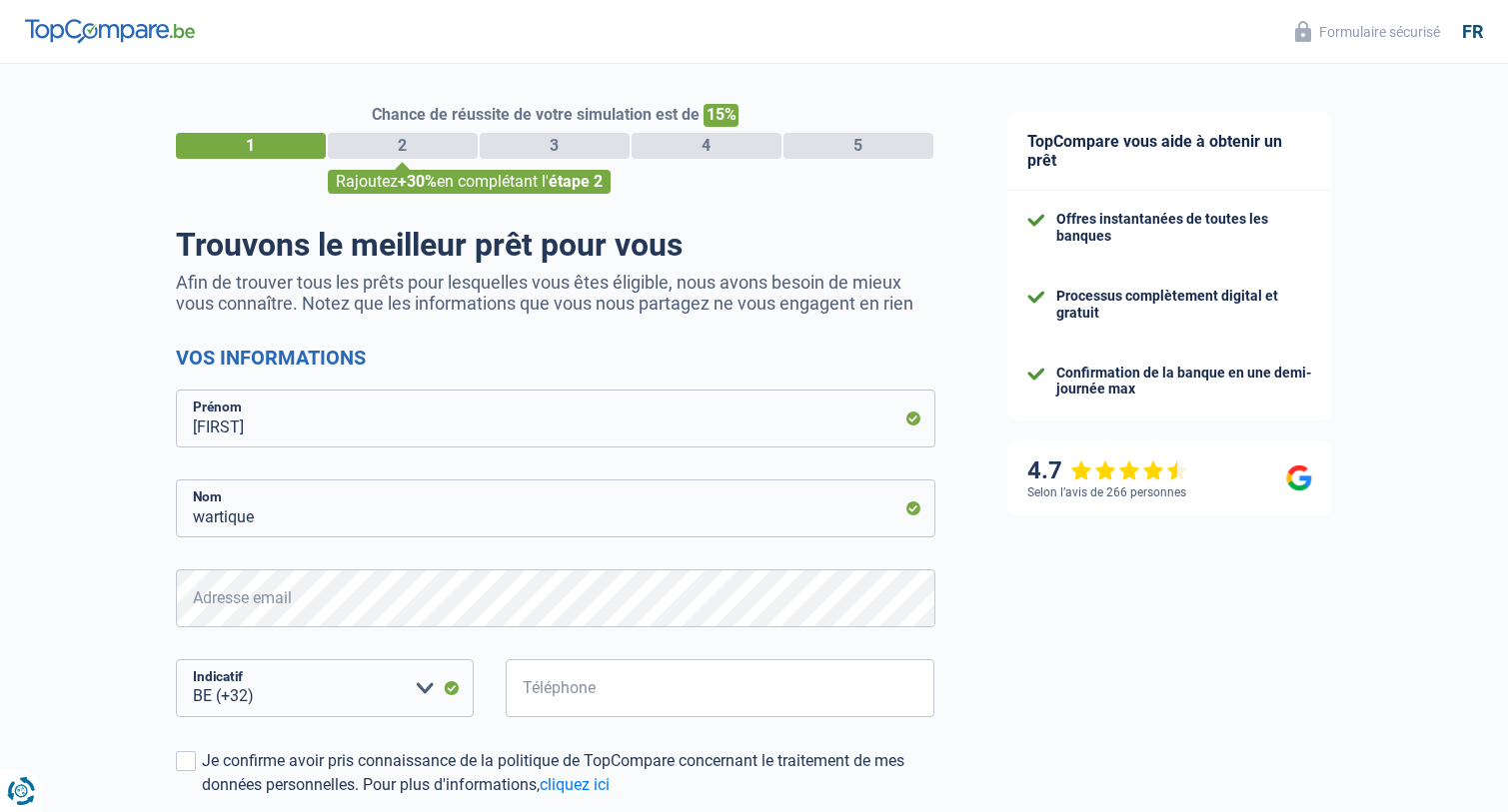 click on "15%
1
2
3
4
5
Rajoutez  +30%  en complétant l' étape 2
Trouvons le meilleur prêt pour vous
Afin de trouver tous les prêts pour lesquelles vous êtes éligible, nous avons besoin de mieux vous connaître. Notez que les informations que vous nous partagez ne vous engagent en rien
Vos informations
[FIRST]
Prénom
[LAST]
Nom
Adresse email
Tous les champs sont obligatoires. Veuillez fournir une réponse plus longue     BE (+32) LU (+352)
Indicatif" at bounding box center [486, 566] 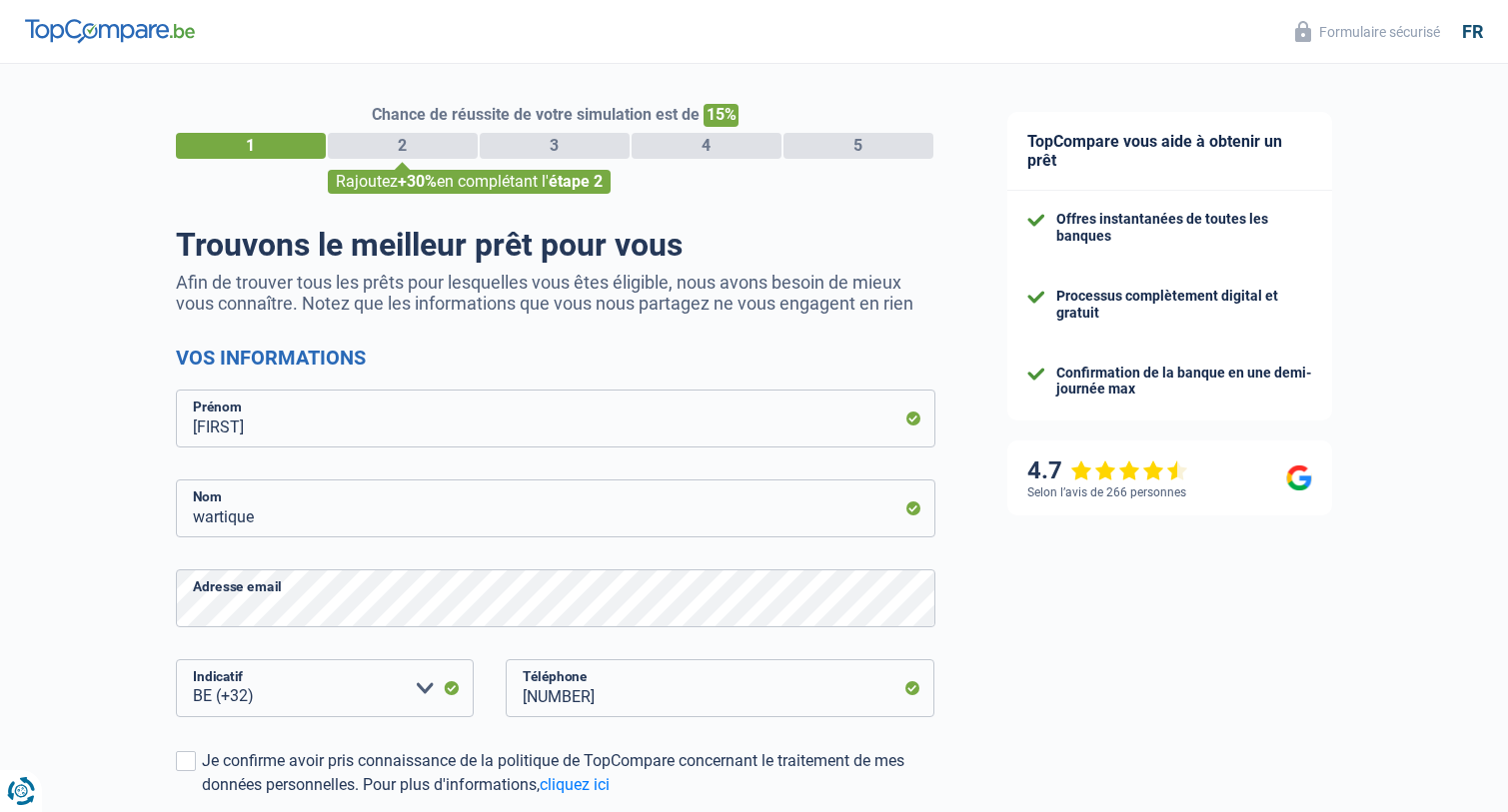 click on "15%
1
2
3
4
5
Rajoutez  +30%  en complétant l' étape 2
Trouvons le meilleur prêt pour vous
Afin de trouver tous les prêts pour lesquelles vous êtes éligible, nous avons besoin de mieux vous connaître. Notez que les informations que vous nous partagez ne vous engagent en rien
Vos informations
[FIRST]
Prénom
[LAST]
Nom
Adresse email
BE (+32) LU (+352)
Veuillez sélectionner une option
Indicatif
[NUMBER]" at bounding box center (486, 566) 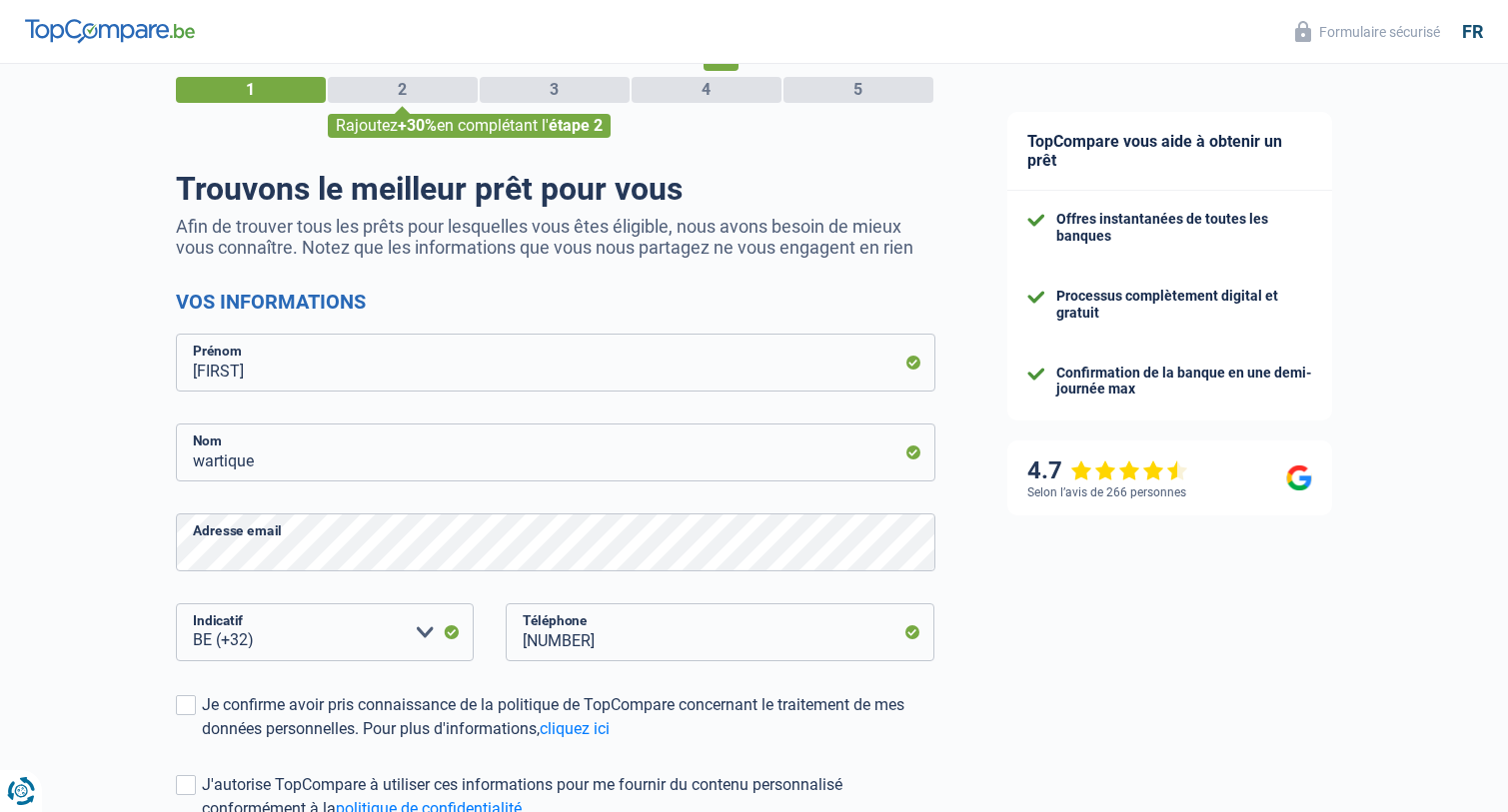 scroll, scrollTop: 100, scrollLeft: 0, axis: vertical 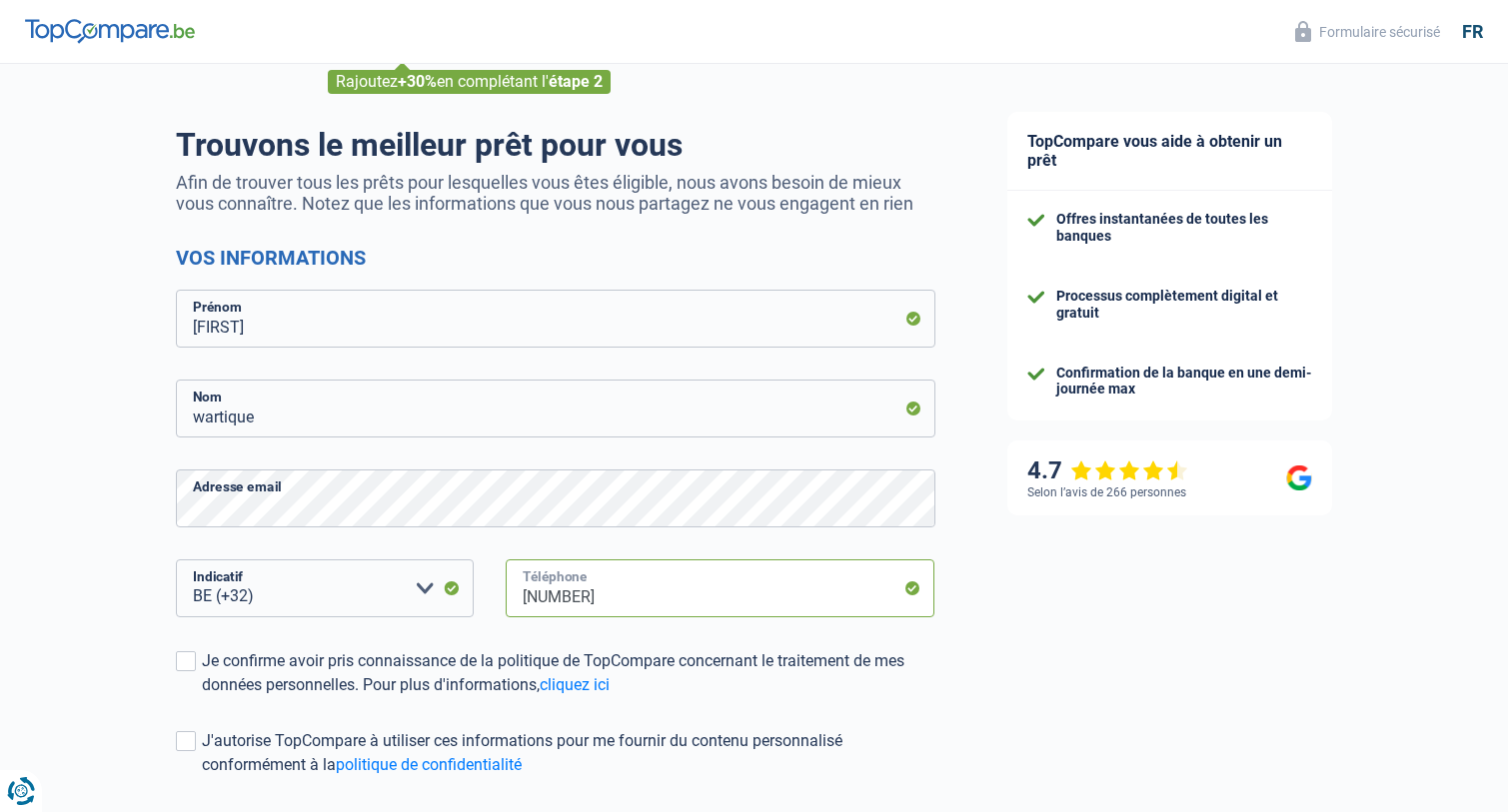 click on "[NUMBER]" at bounding box center [721, 588] 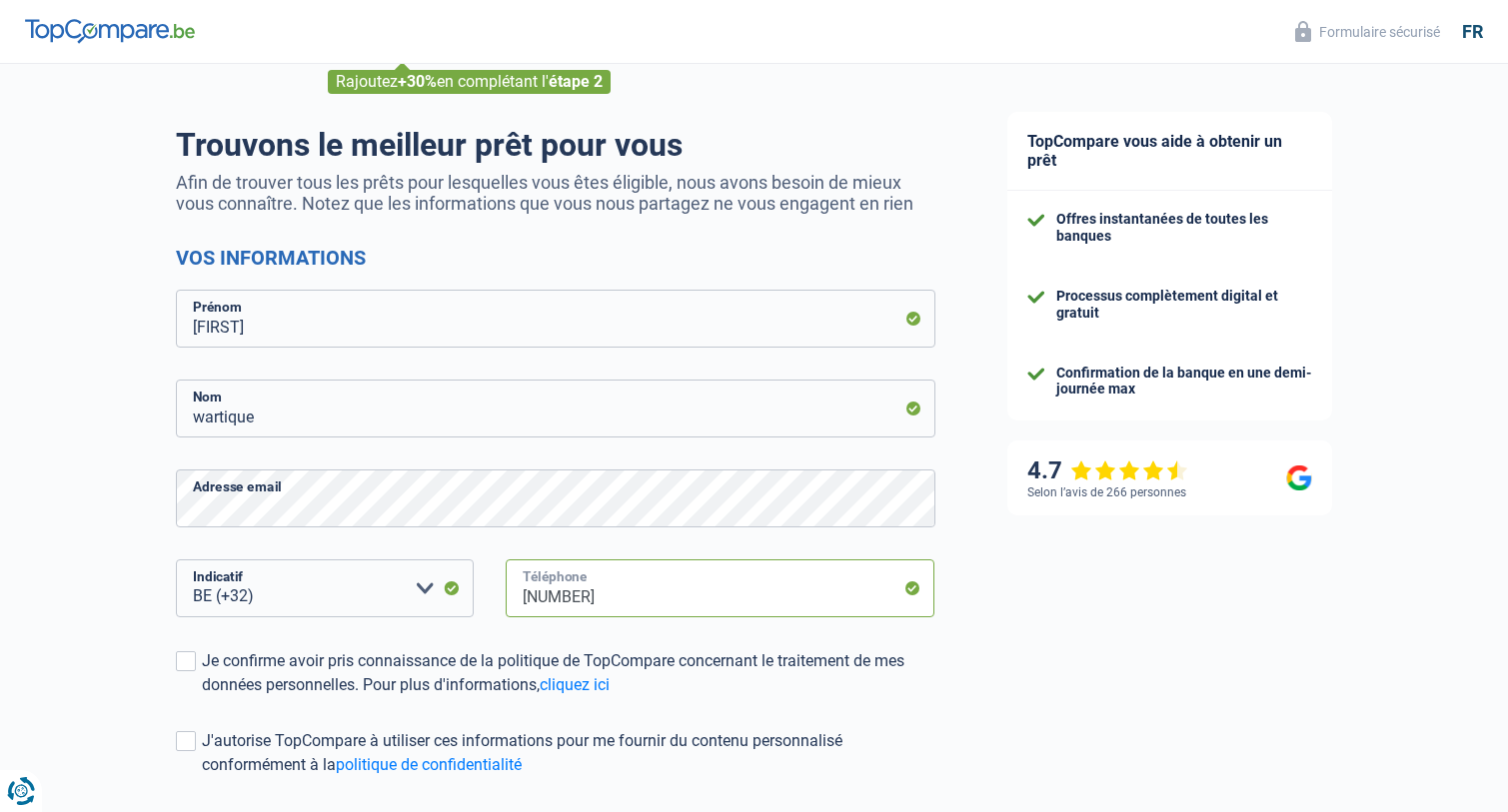 type on "[NUMBER]" 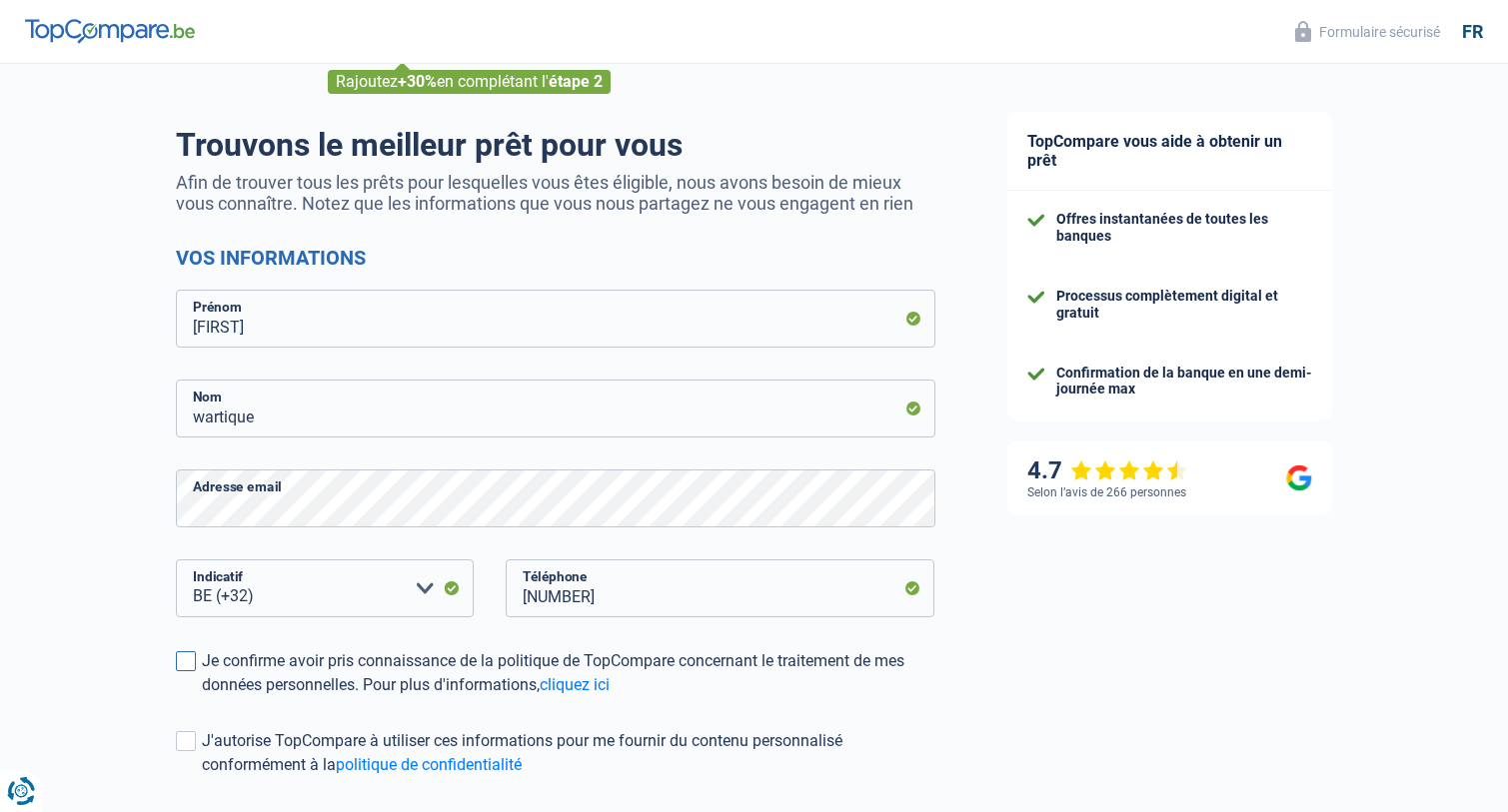 click at bounding box center [186, 661] 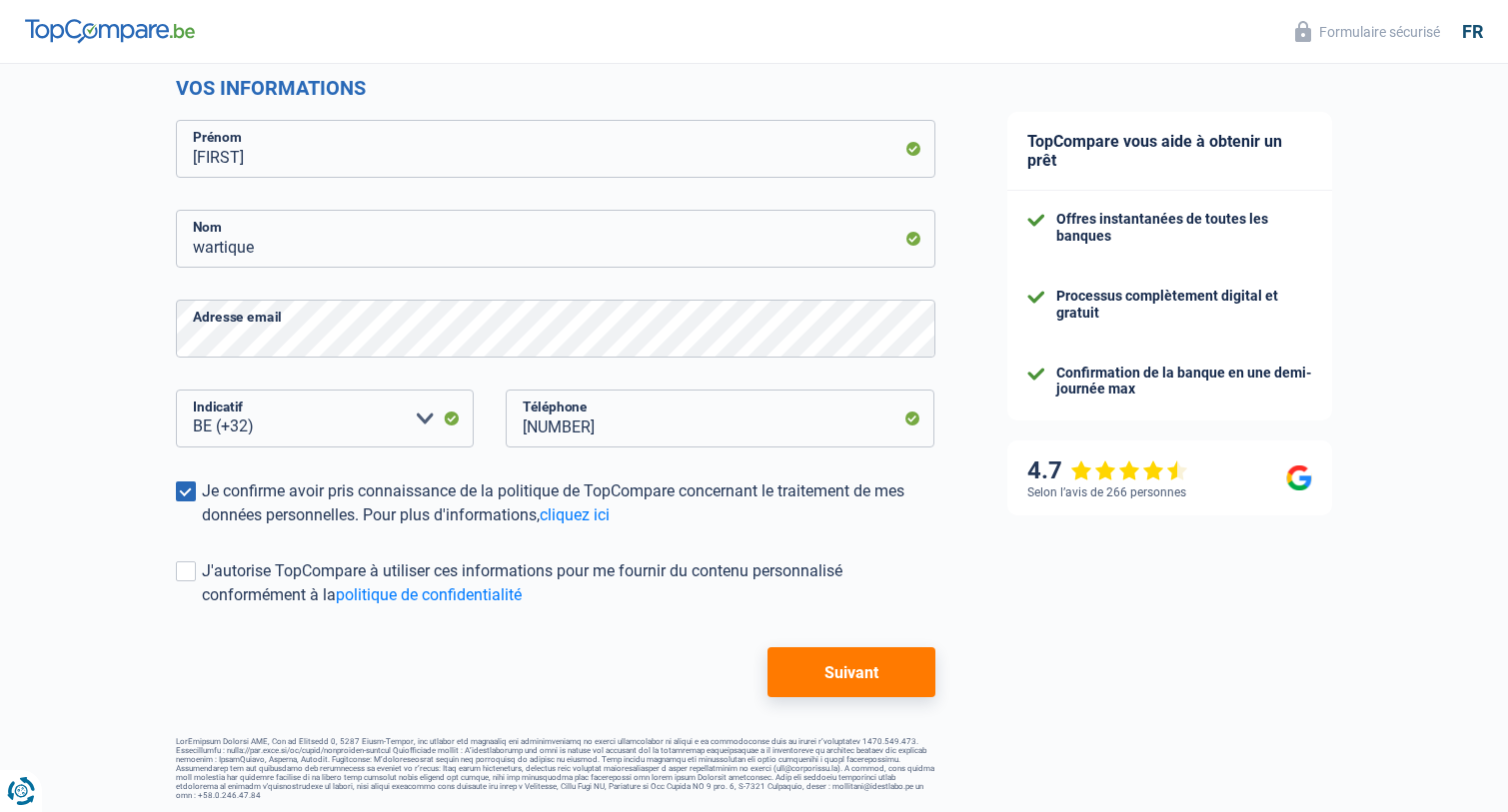scroll, scrollTop: 273, scrollLeft: 0, axis: vertical 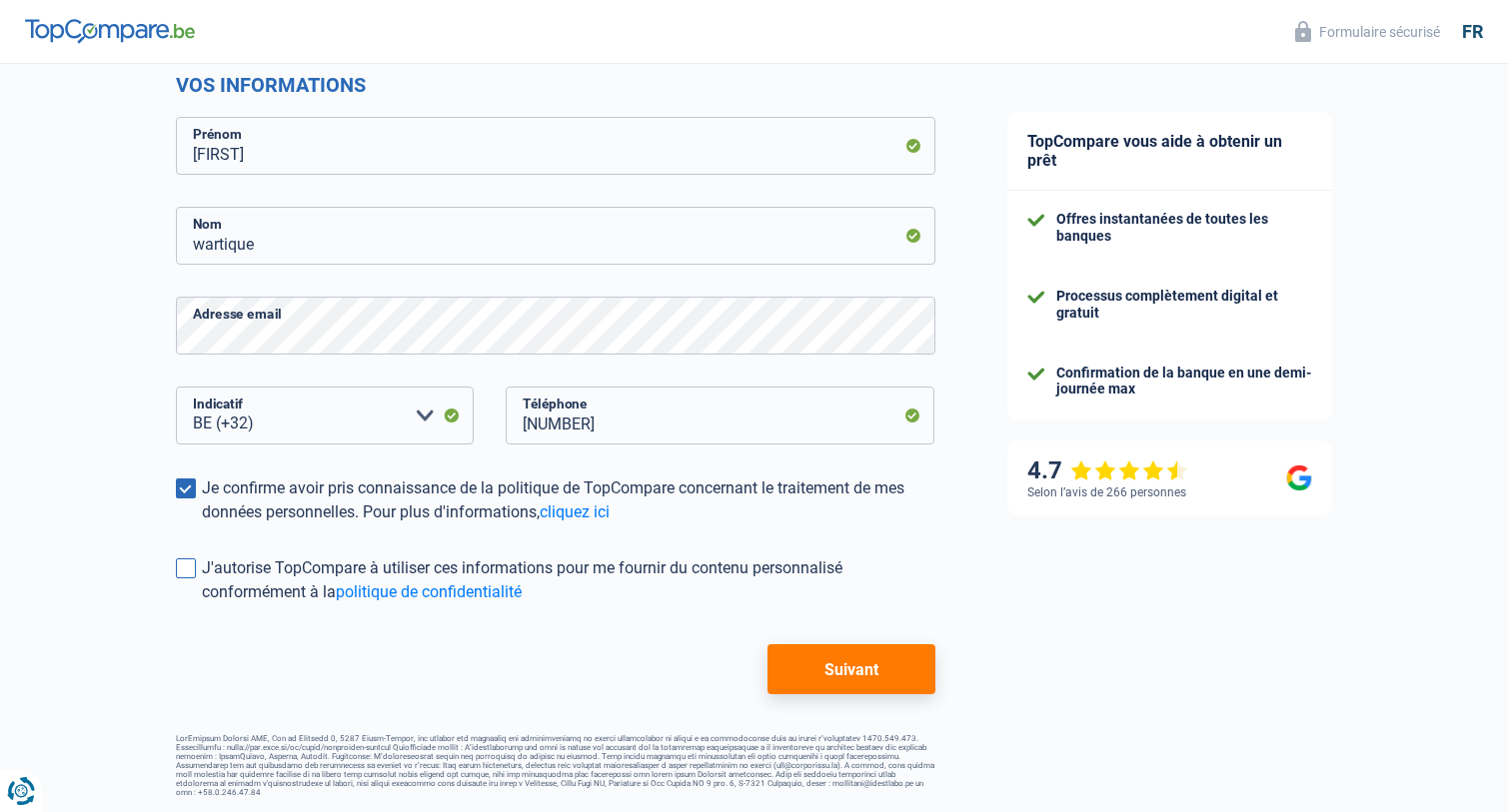 click at bounding box center [186, 568] 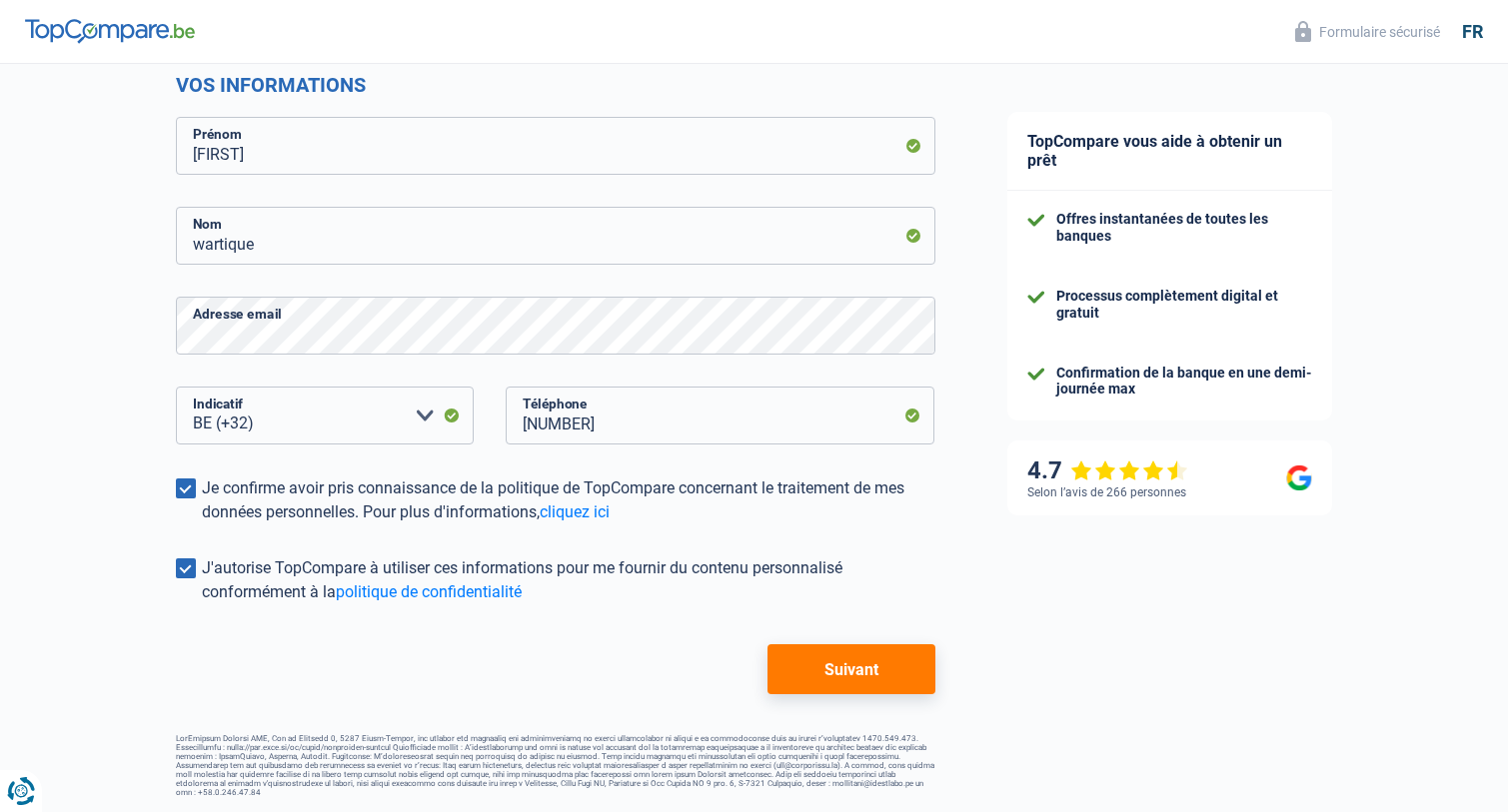 click on "Suivant" at bounding box center [850, 669] 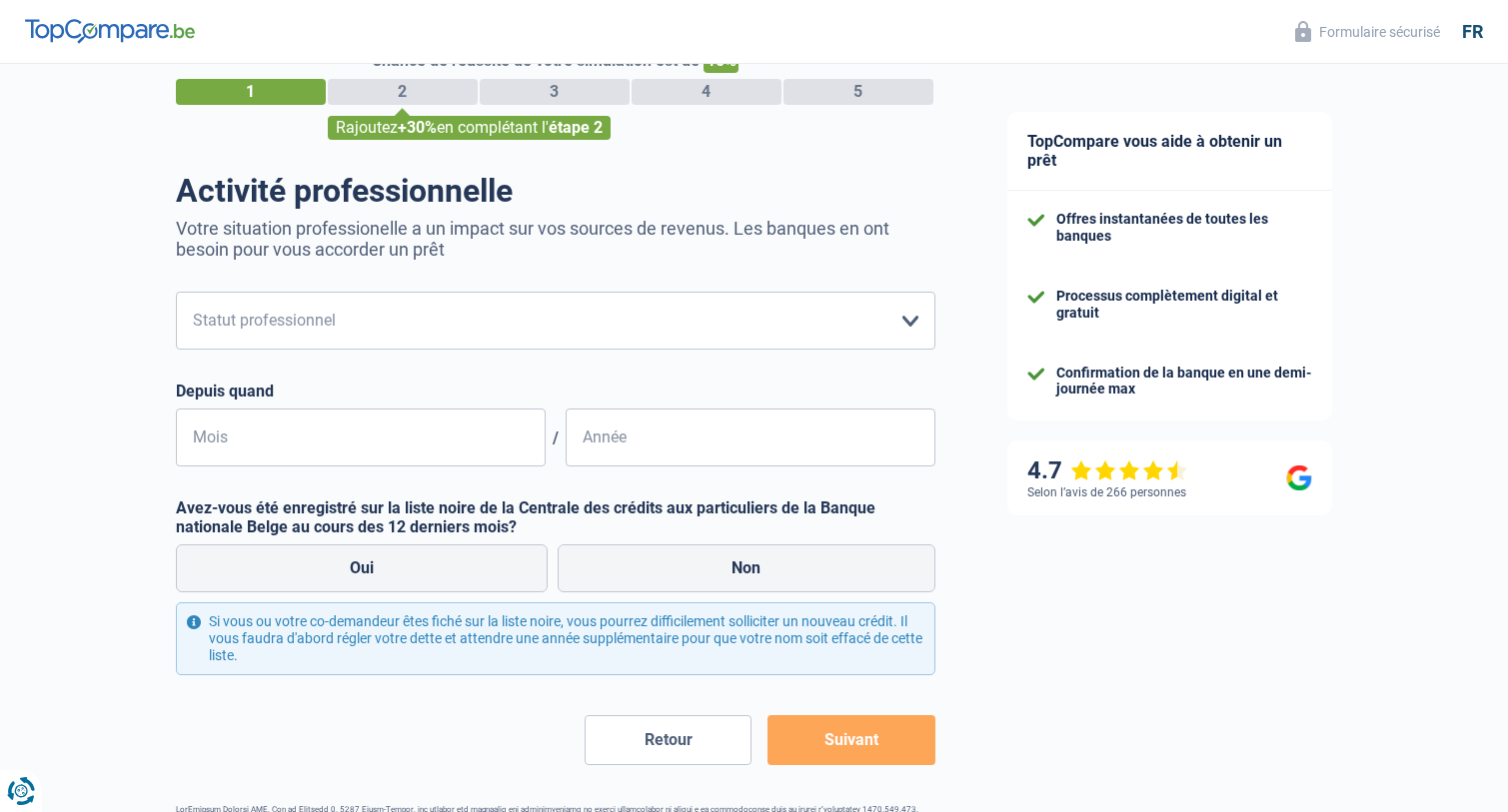 scroll, scrollTop: 0, scrollLeft: 0, axis: both 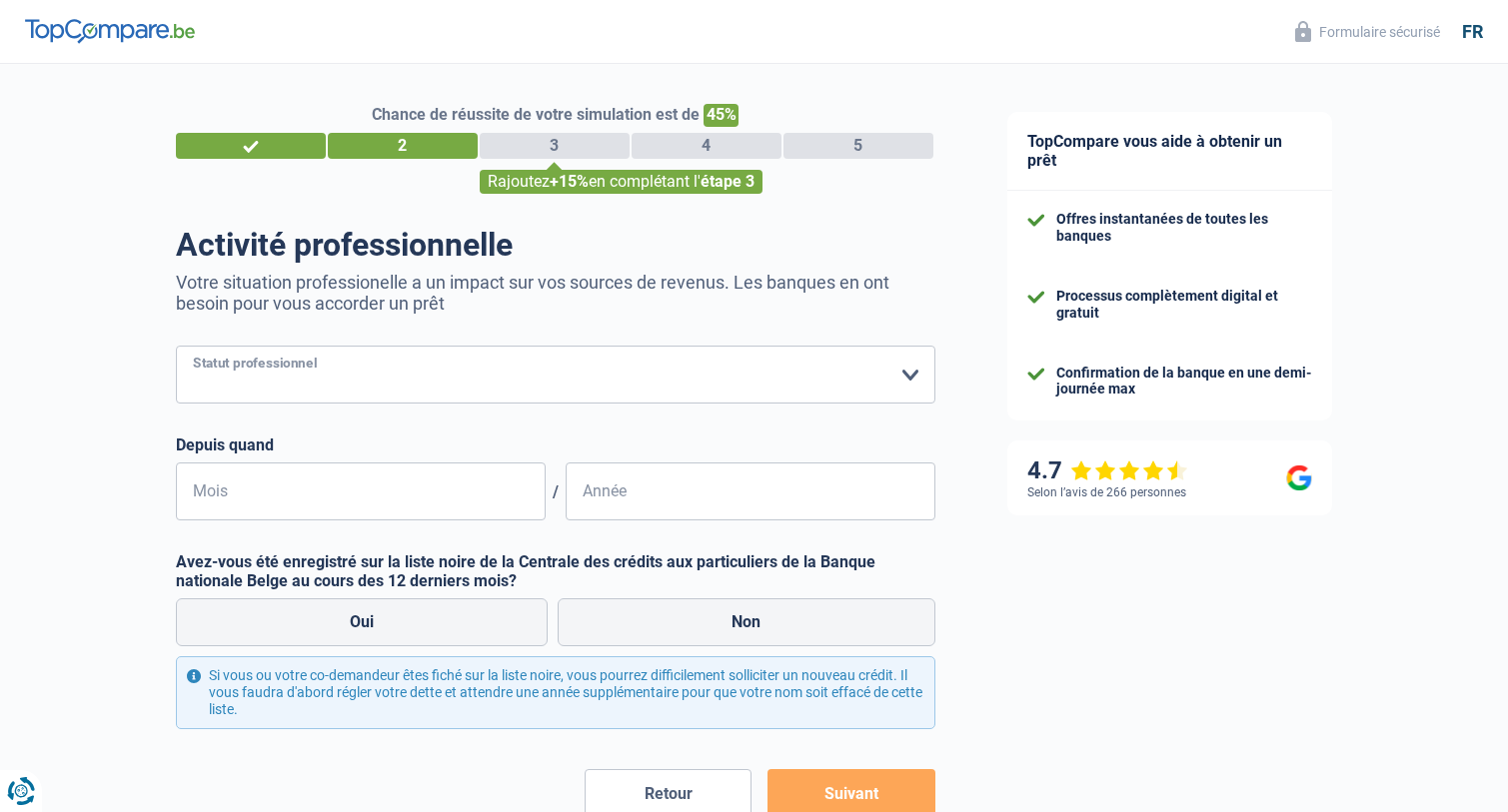 click on "Ouvrier Employé privé Employé public Invalide Indépendant Pensionné Chômeur Mutuelle Femme au foyer Sans profession Allocataire sécurité/Intégration social (SPF Sécurité Sociale, CPAS) Etudiant Profession libérale Commerçant Rentier Pré-pensionné
Veuillez sélectionner une option" at bounding box center [556, 375] 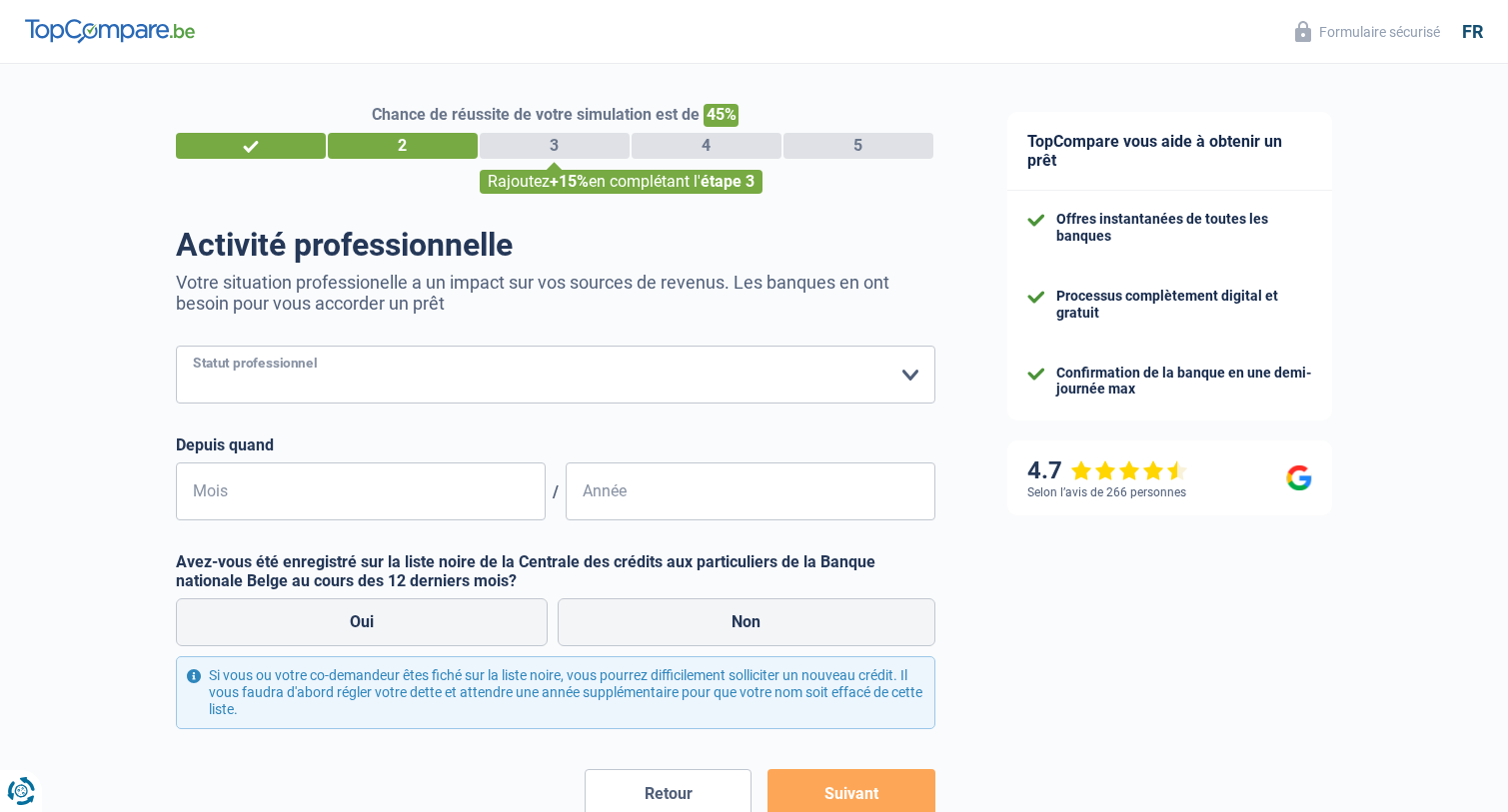 select on "independent" 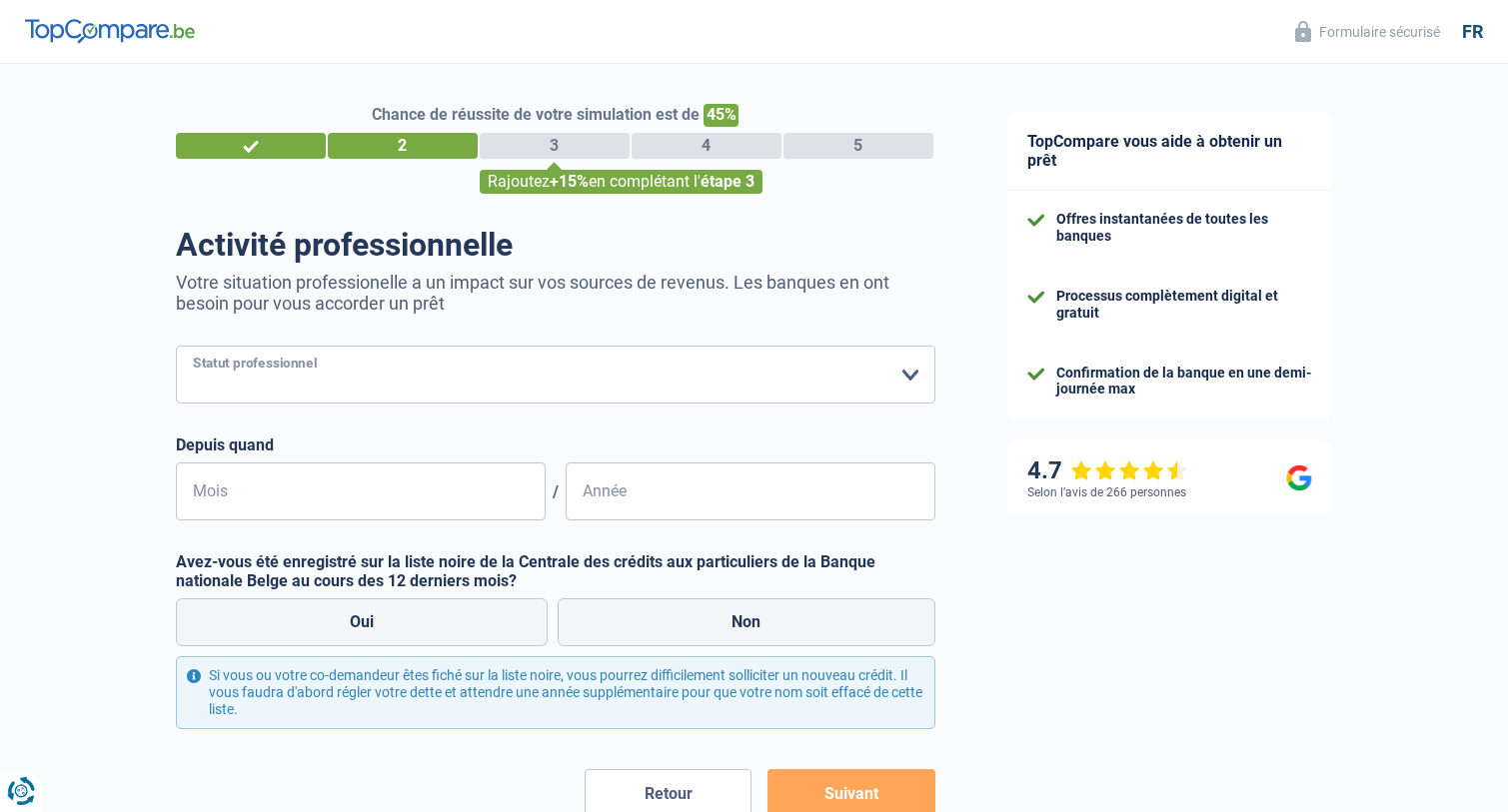 click on "Ouvrier Employé privé Employé public Invalide Indépendant Pensionné Chômeur Mutuelle Femme au foyer Sans profession Allocataire sécurité/Intégration social (SPF Sécurité Sociale, CPAS) Etudiant Profession libérale Commerçant Rentier Pré-pensionné
Veuillez sélectionner une option" at bounding box center [556, 375] 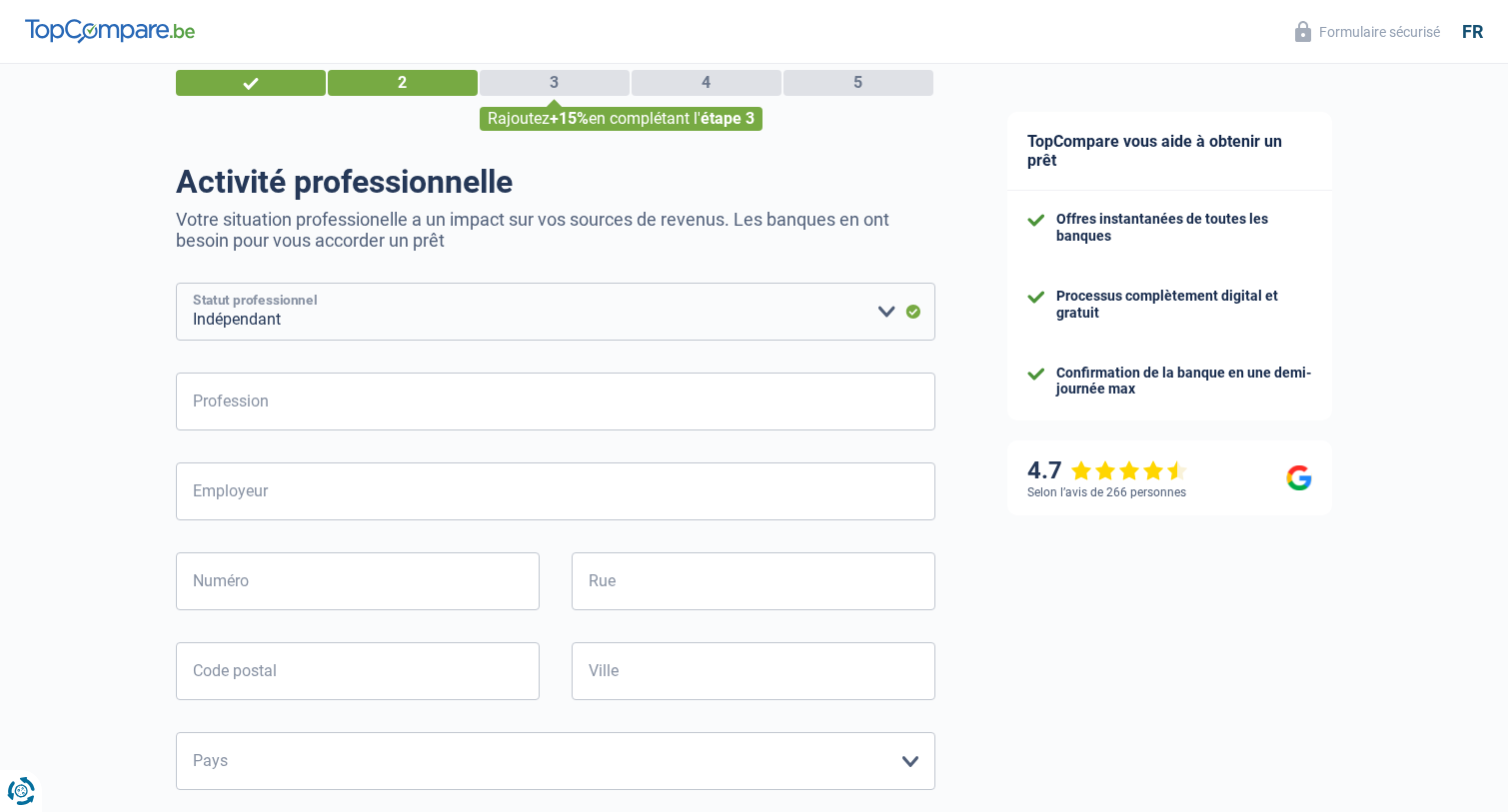 scroll, scrollTop: 100, scrollLeft: 0, axis: vertical 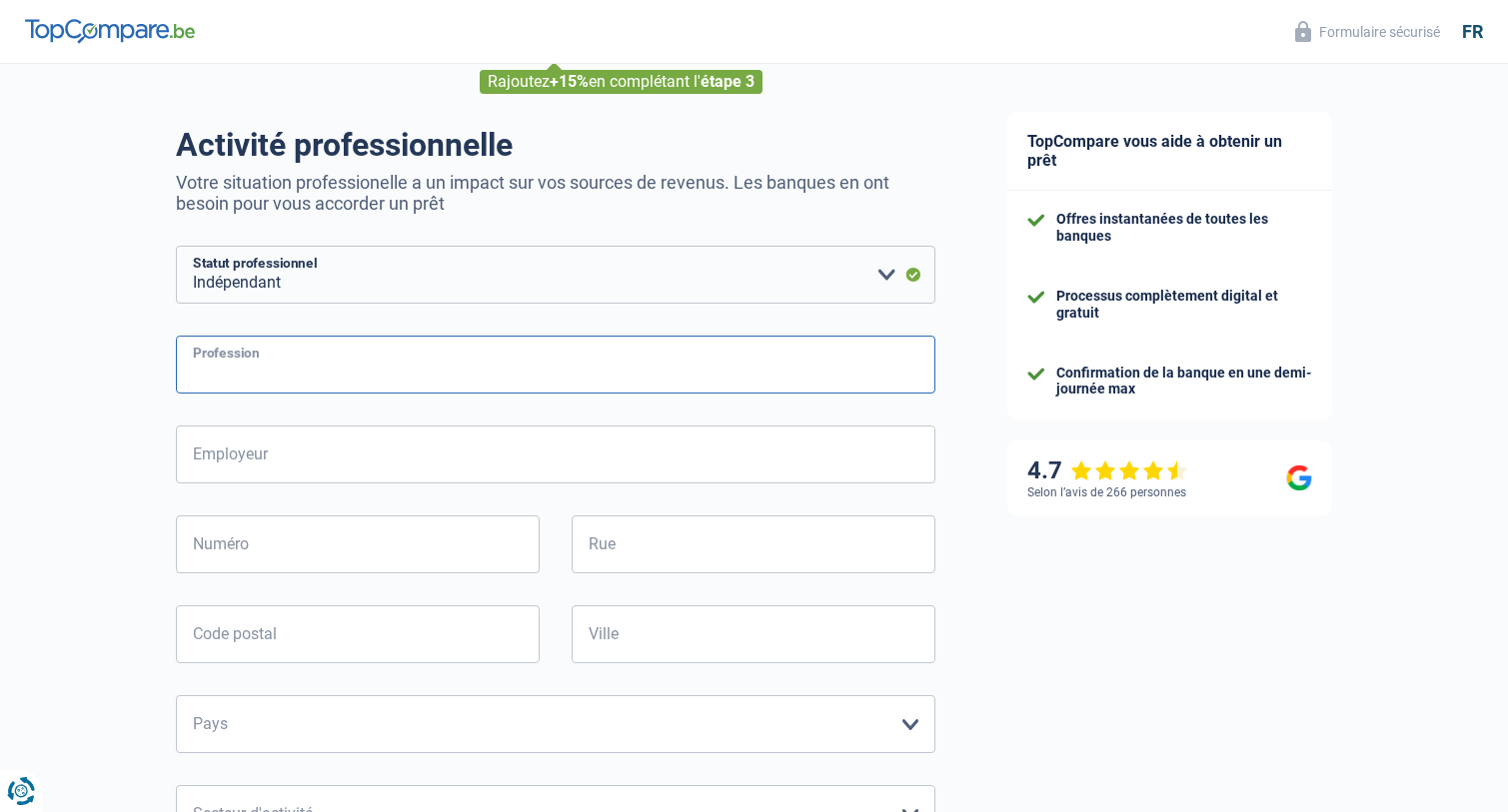 click on "Profession" at bounding box center [556, 365] 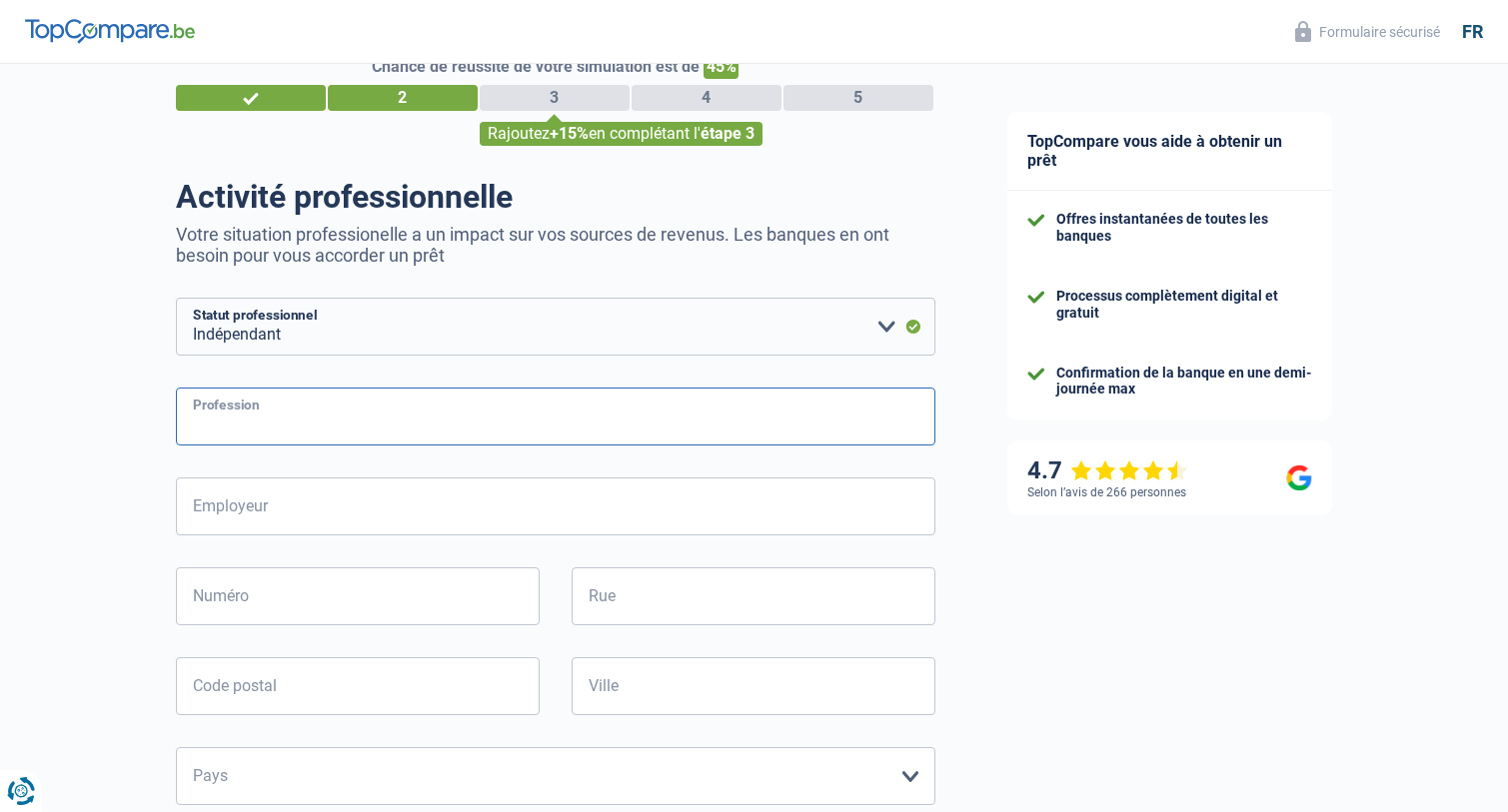scroll, scrollTop: 0, scrollLeft: 0, axis: both 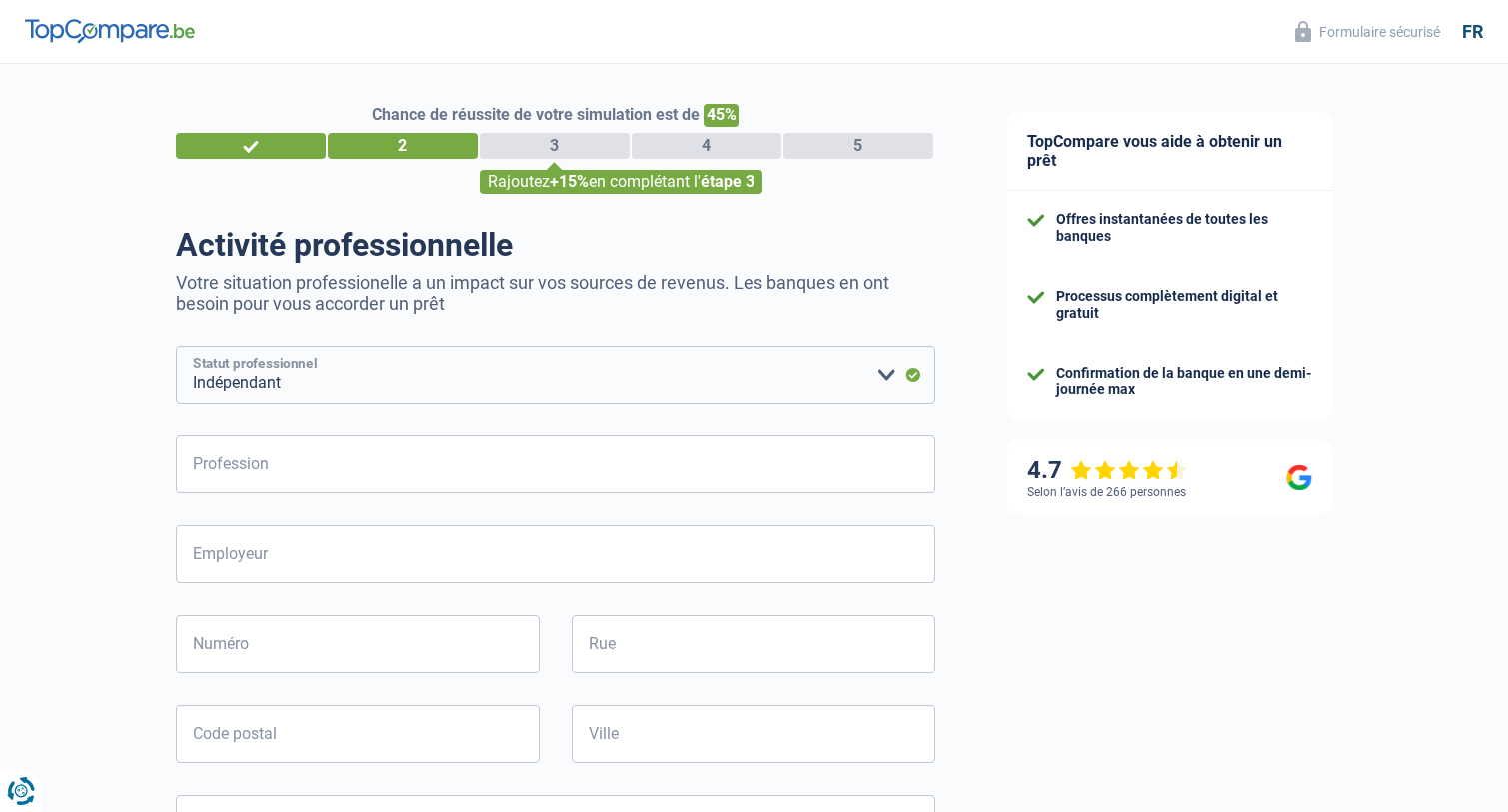 click on "Ouvrier Employé privé Employé public Invalide Indépendant Pensionné Chômeur Mutuelle Femme au foyer Sans profession Allocataire sécurité/Intégration social (SPF Sécurité Sociale, CPAS) Etudiant Profession libérale Commerçant Rentier Pré-pensionné
Veuillez sélectionner une option" at bounding box center (556, 375) 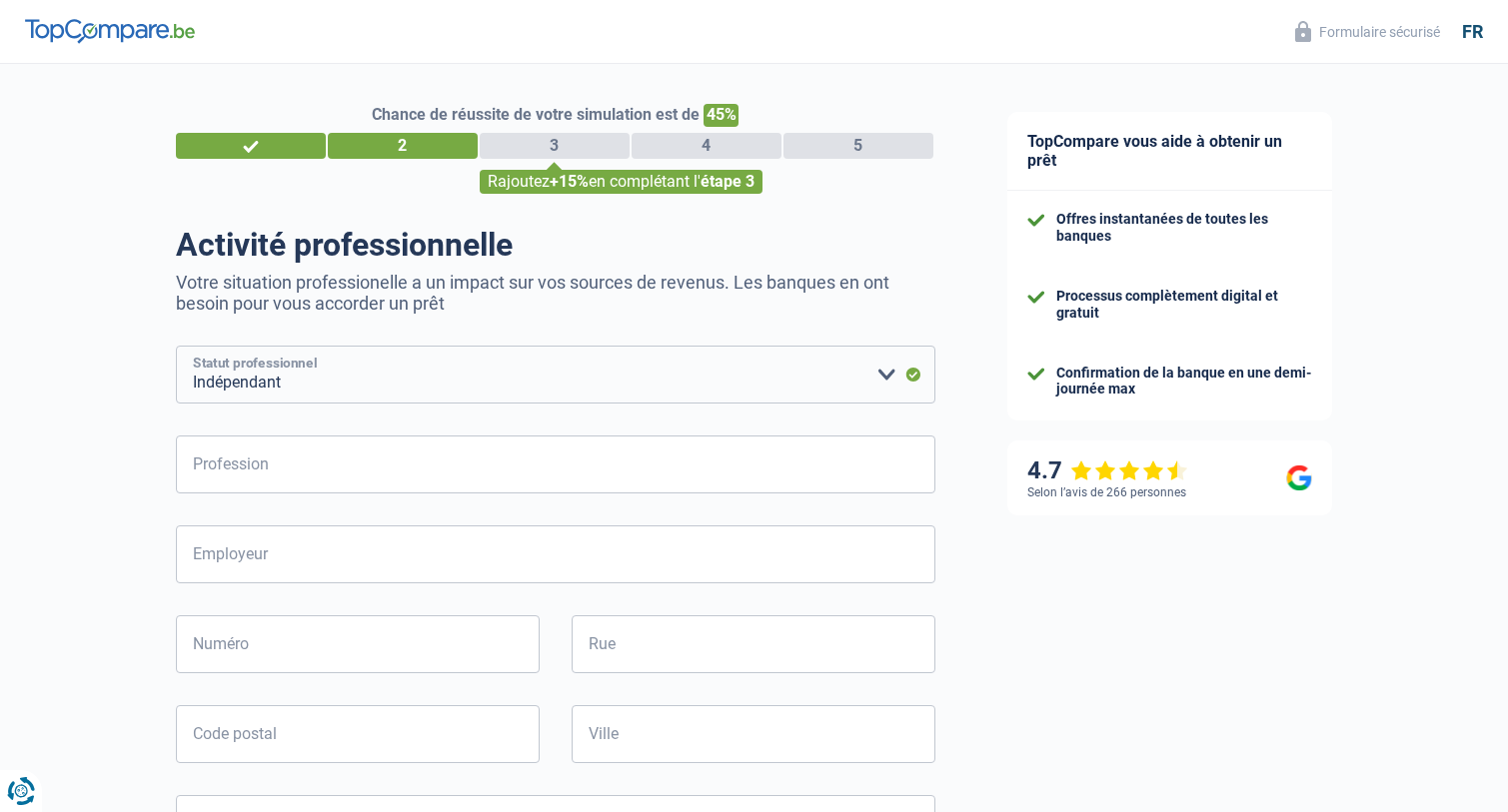 click on "Ouvrier Employé privé Employé public Invalide Indépendant Pensionné Chômeur Mutuelle Femme au foyer Sans profession Allocataire sécurité/Intégration social (SPF Sécurité Sociale, CPAS) Etudiant Profession libérale Commerçant Rentier Pré-pensionné
Veuillez sélectionner une option" at bounding box center [556, 375] 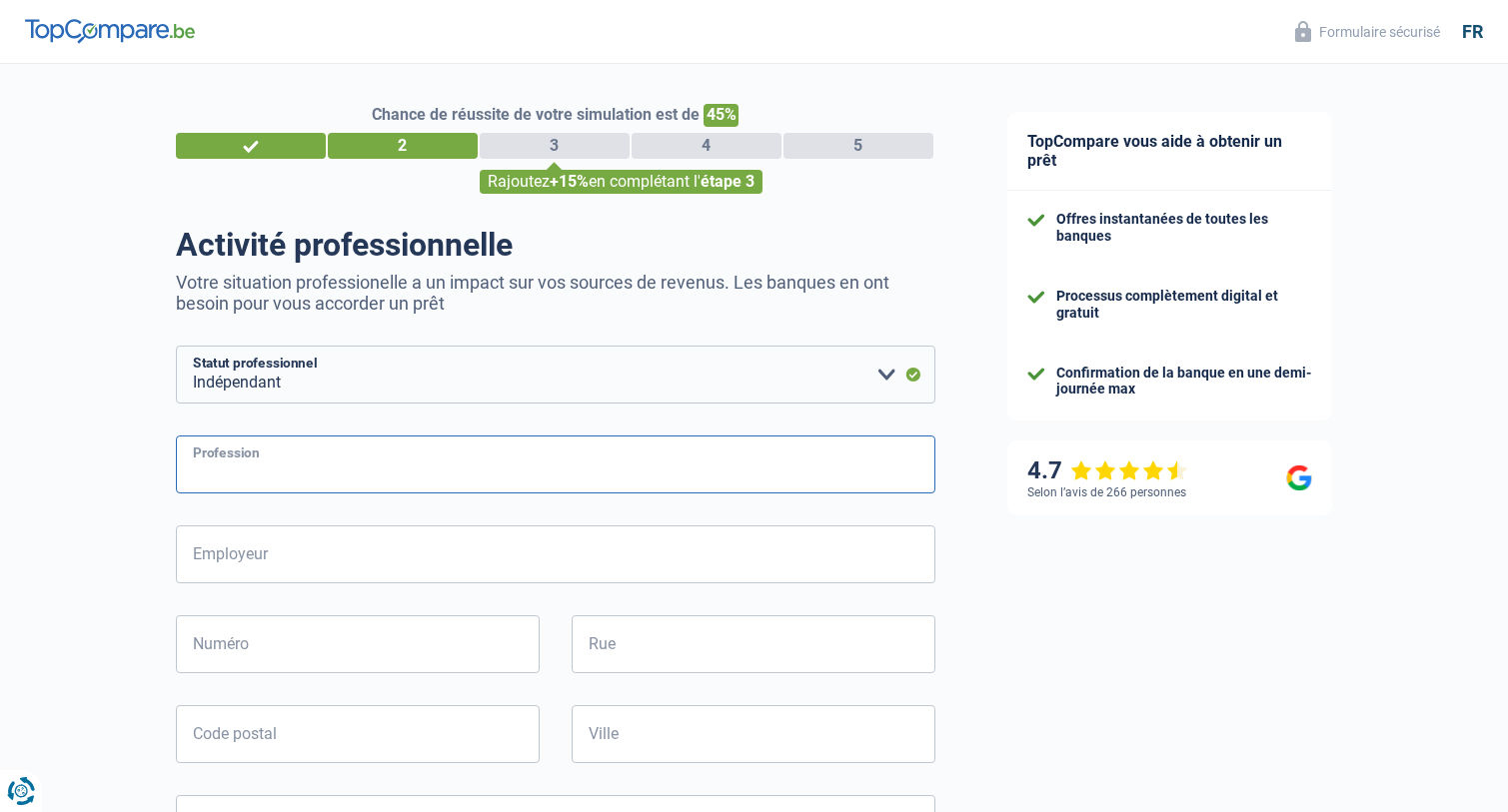 click on "Profession" at bounding box center (556, 464) 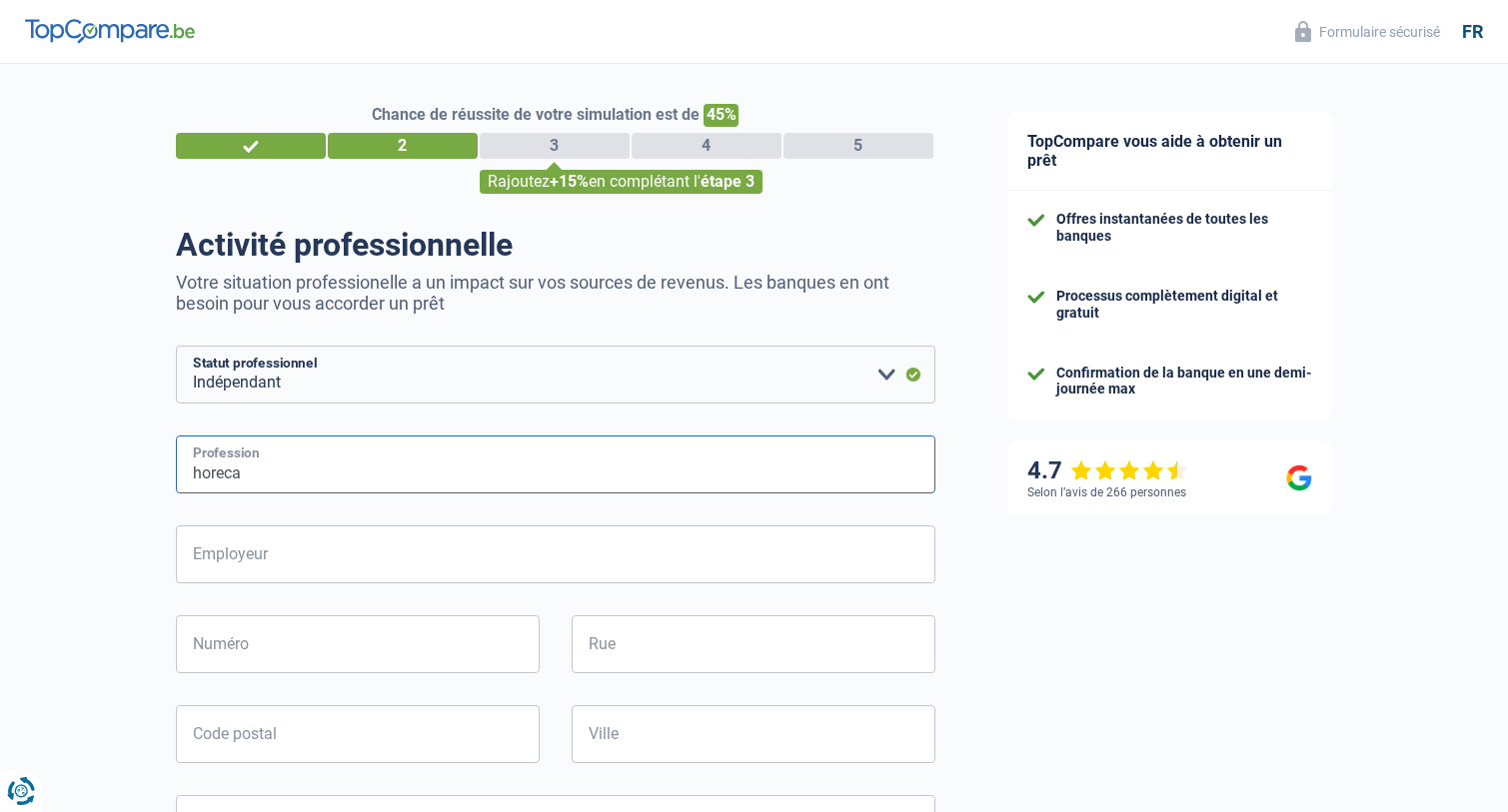 click on "horeca" at bounding box center (556, 464) 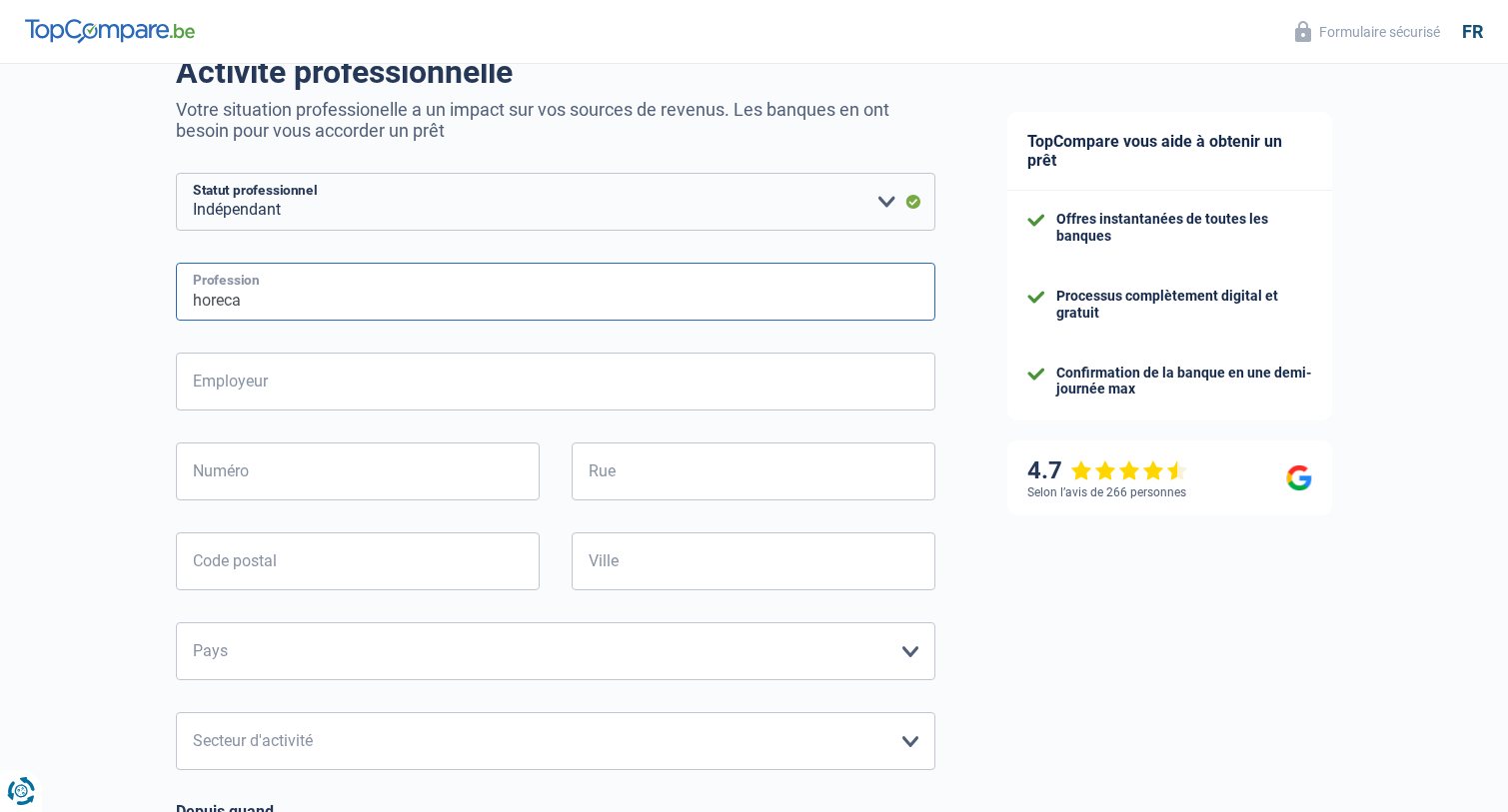 scroll, scrollTop: 200, scrollLeft: 0, axis: vertical 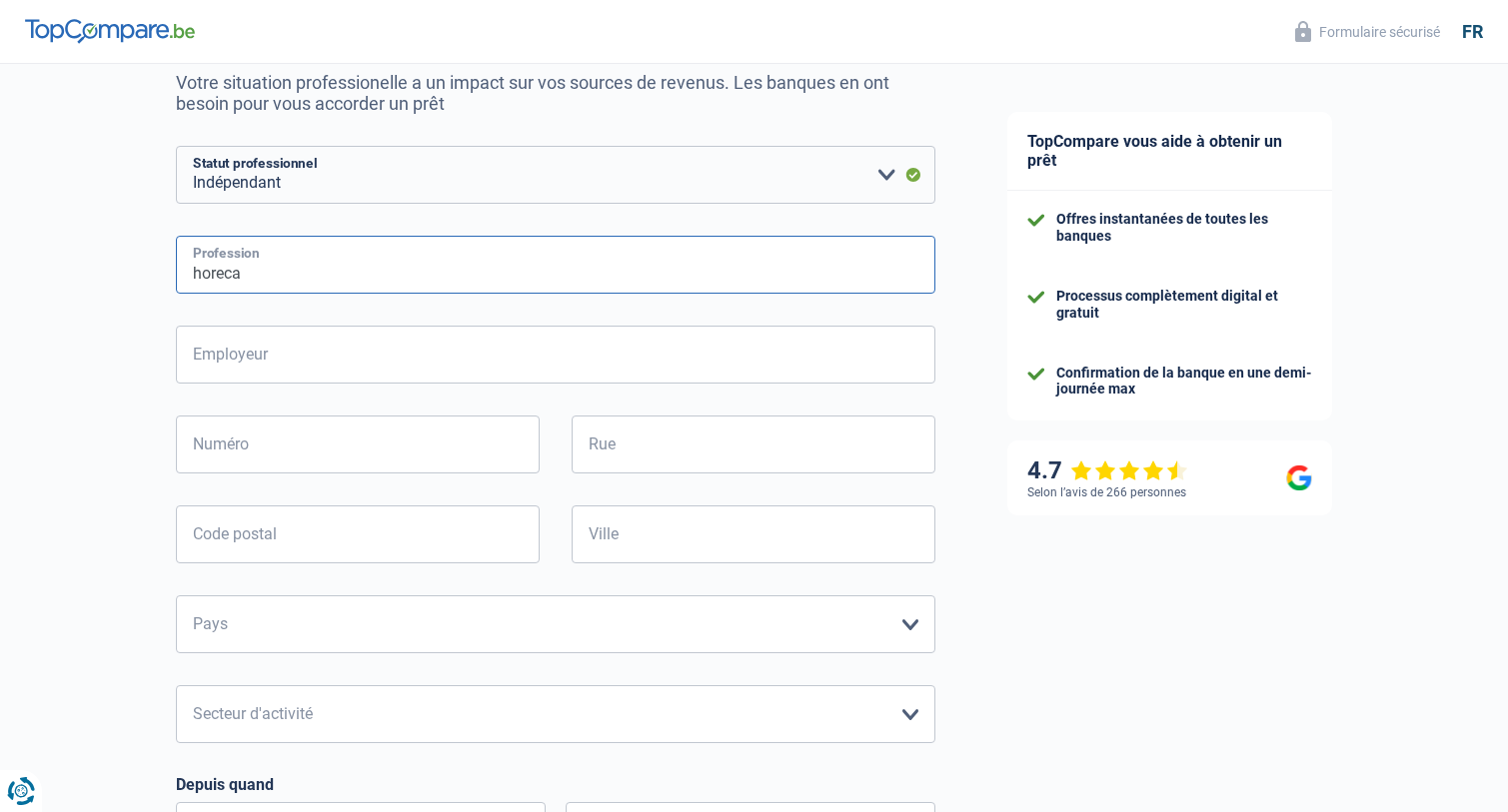 type on "horeca" 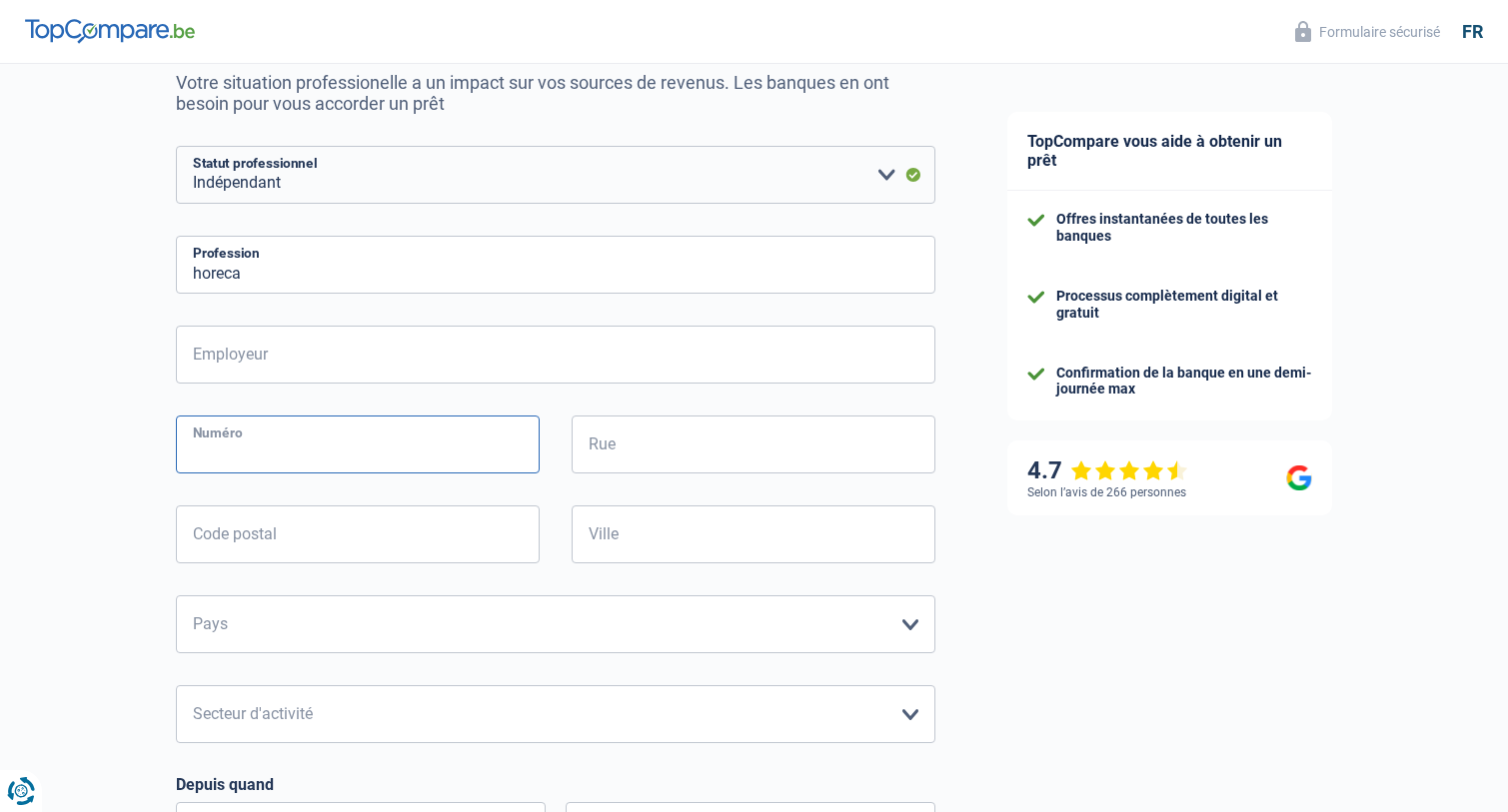 click on "Numéro" at bounding box center (358, 444) 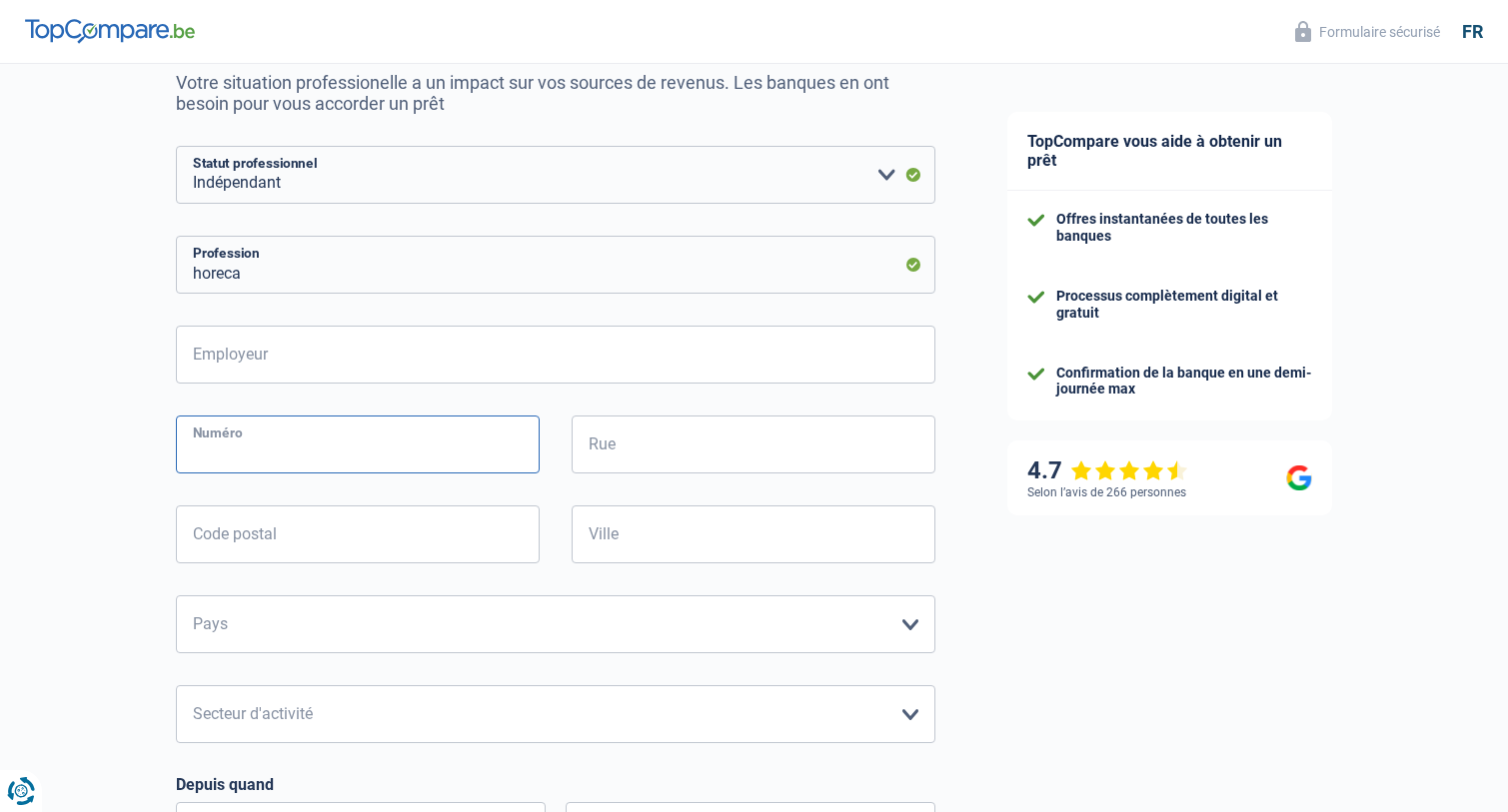 type on "241" 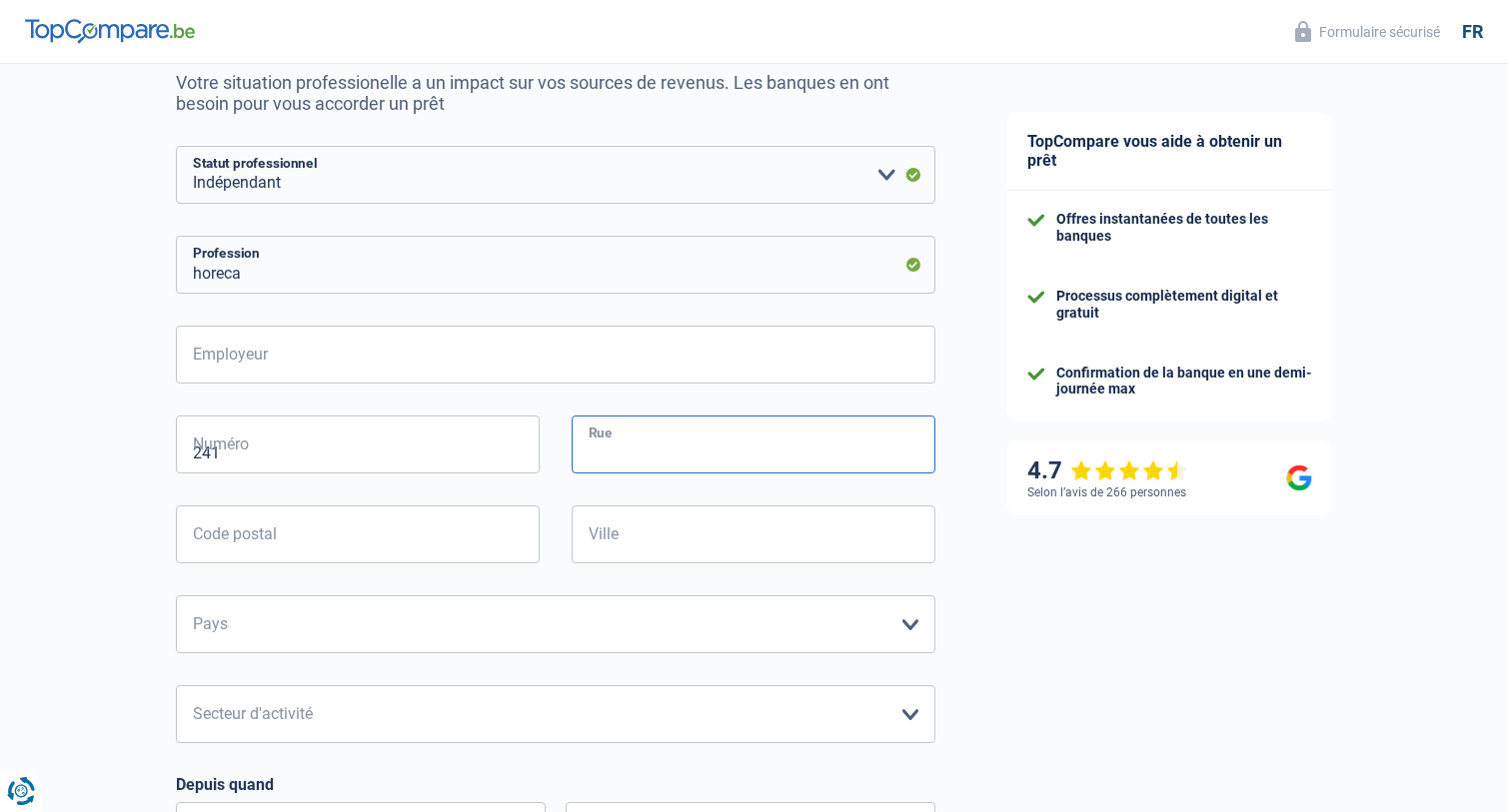 type on "[NUMBER] [STREET]" 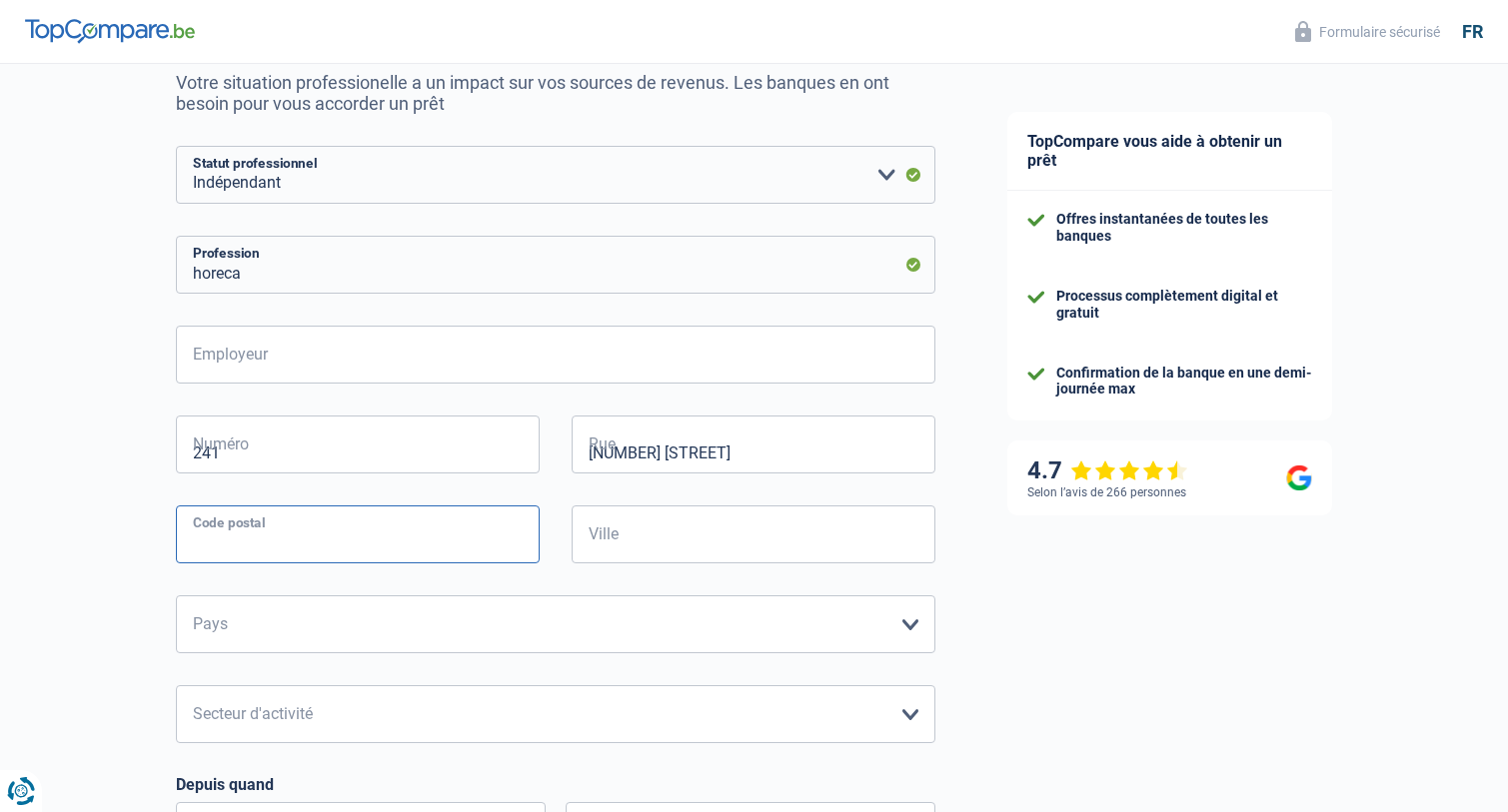 type on "5000" 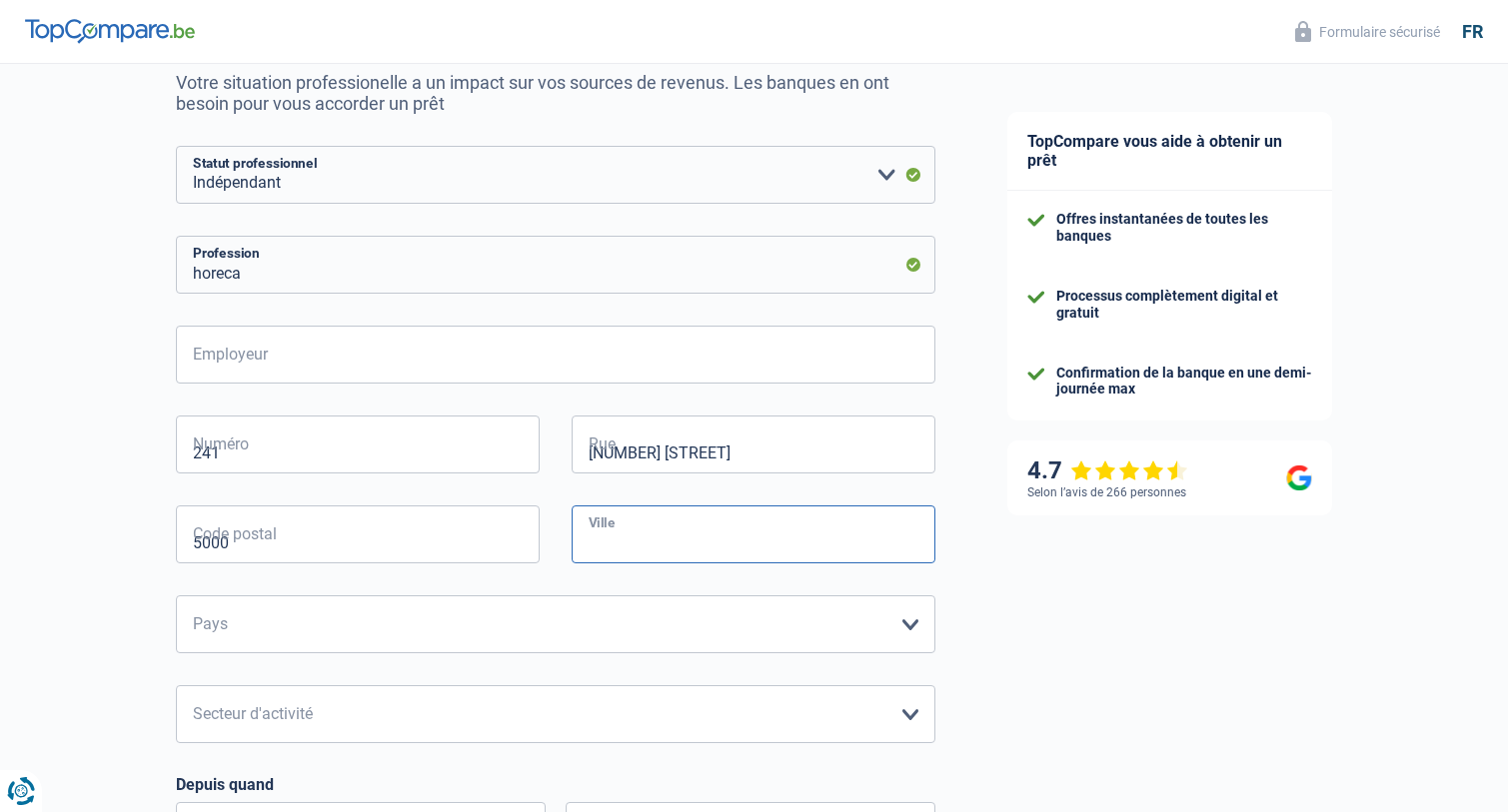 type on "[CITY]" 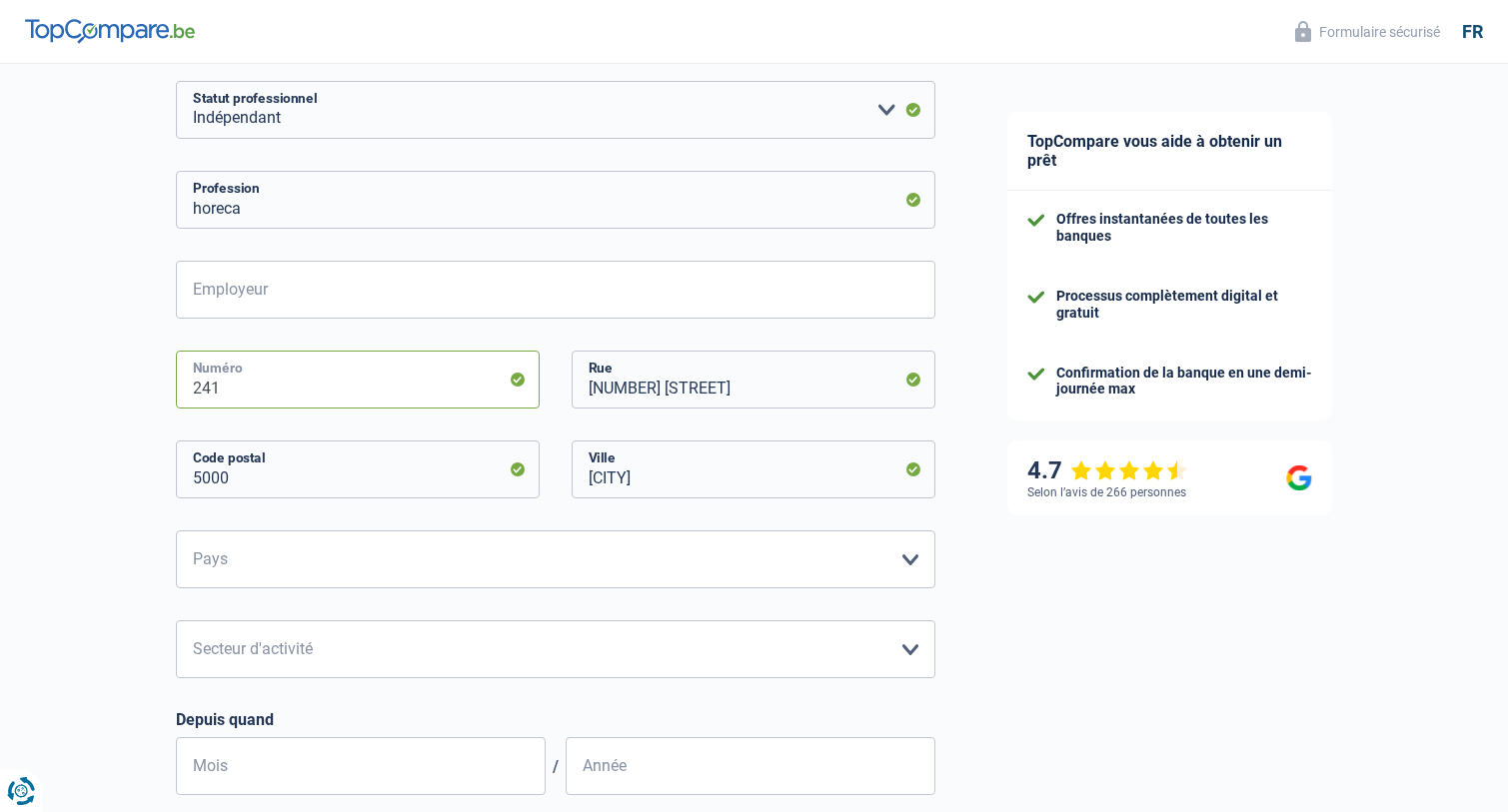 scroll, scrollTop: 300, scrollLeft: 0, axis: vertical 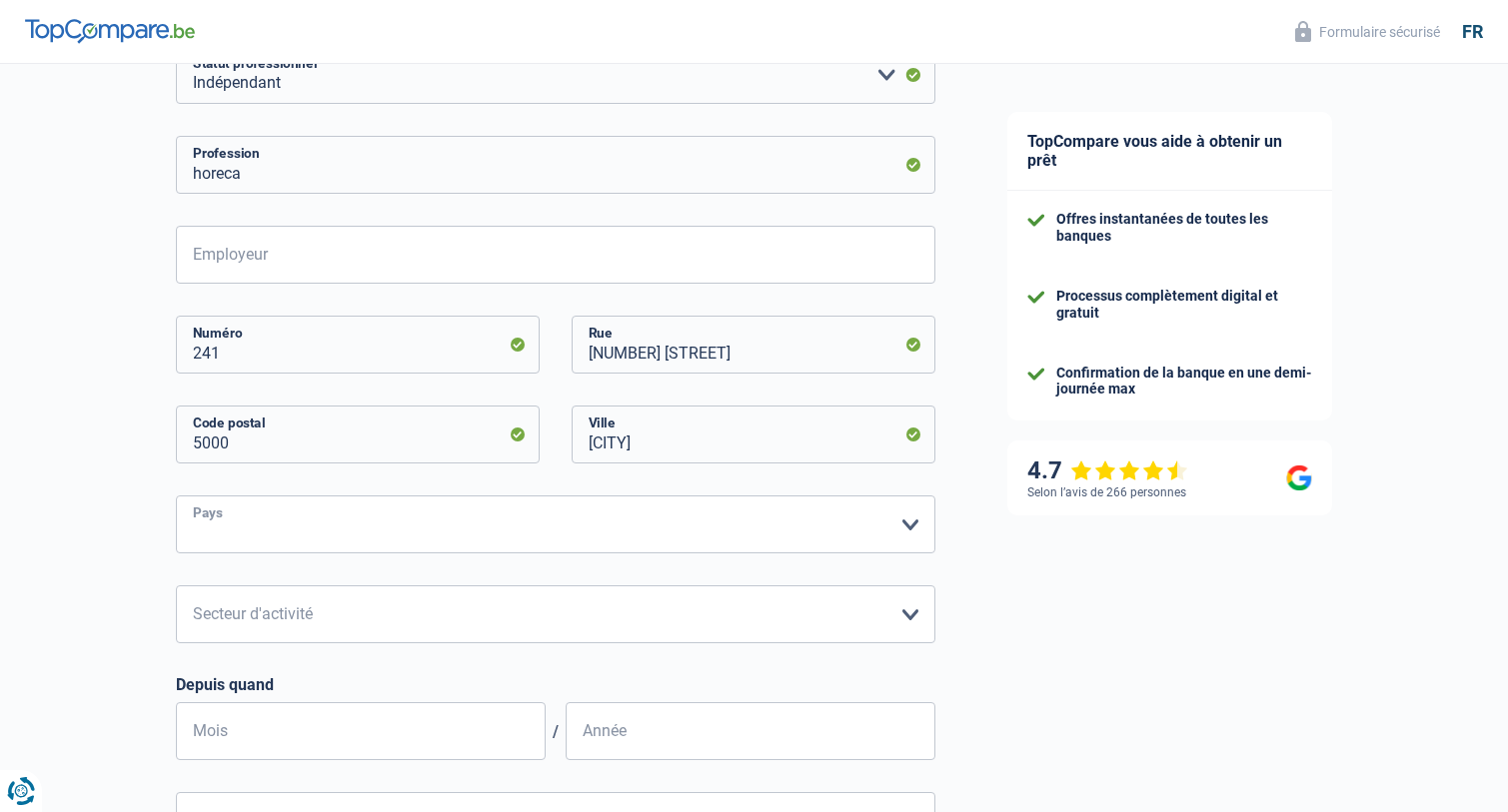 click on "[COUNTRY] [COUNTRY]
Veuillez sélectionner une option" at bounding box center (556, 524) 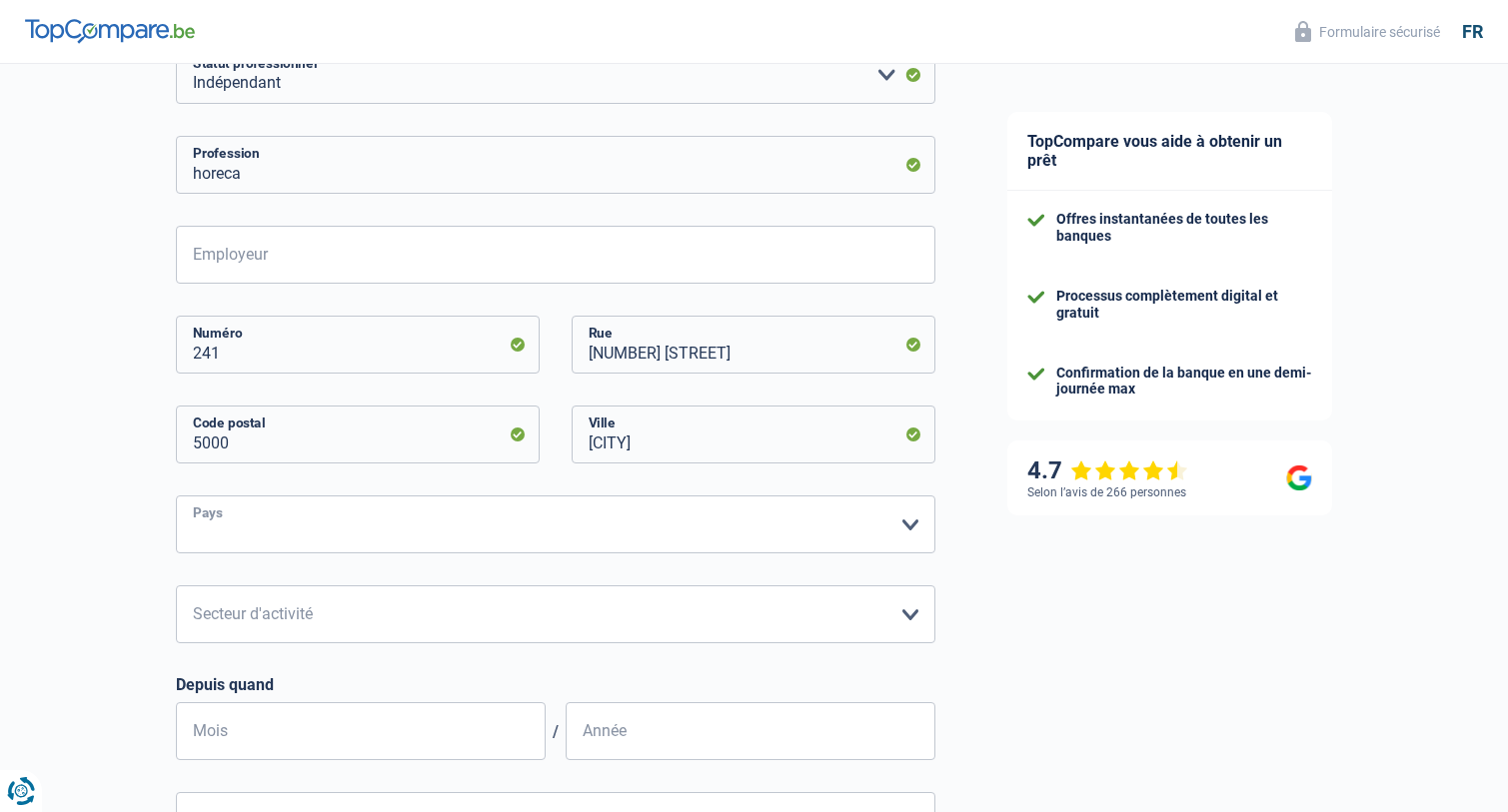 select on "BE" 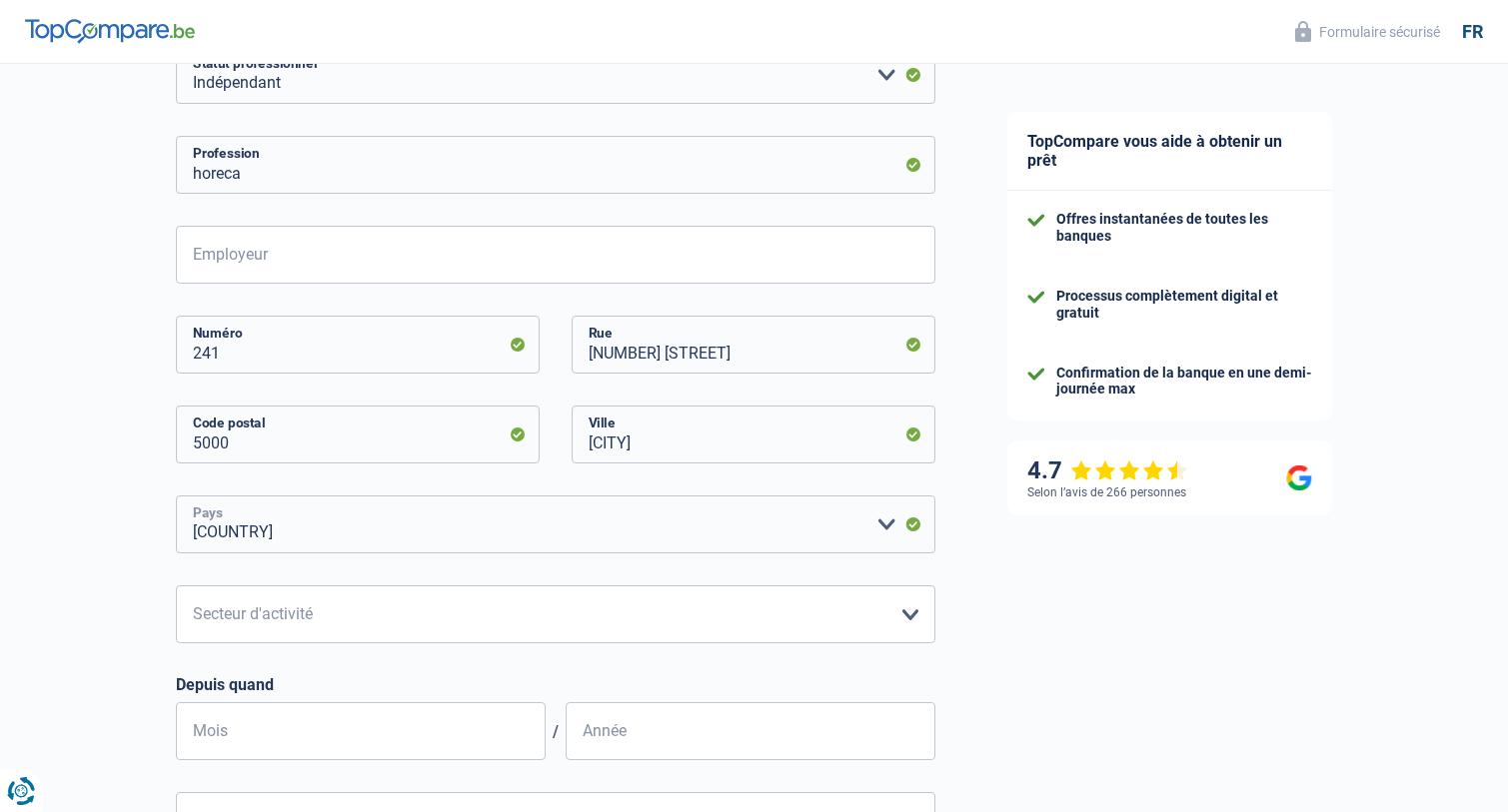 scroll, scrollTop: 400, scrollLeft: 0, axis: vertical 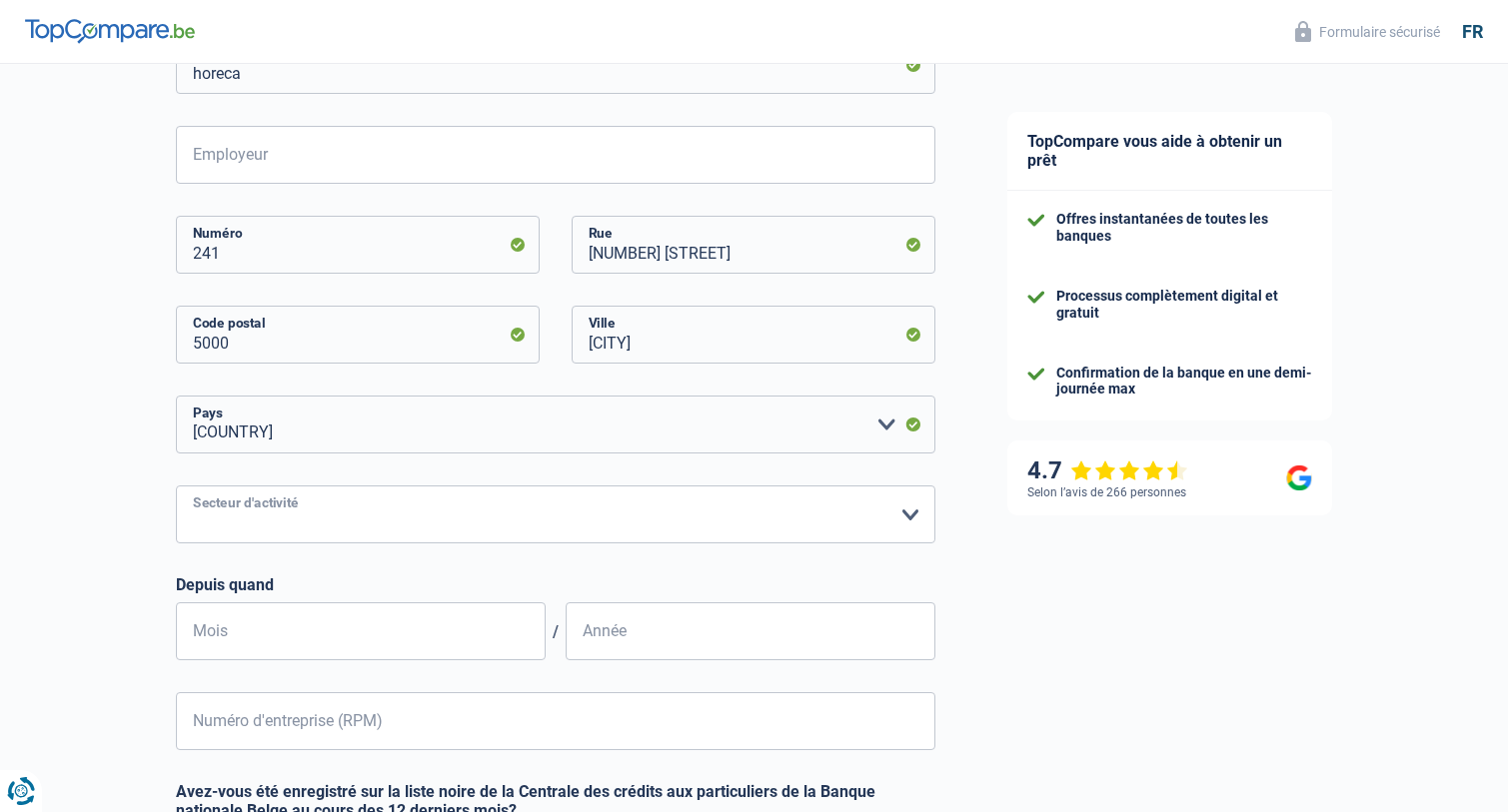 click on "Agriculture/Pêche Industrie Horeca Courier/Fitness/Taxi Construction Banques/Assurances Etat/Université ou Union Européenne Petites entreprises (-50pers) Grandes entreprises (+50pers) Autres institutions internationales
Veuillez sélectionner une option" at bounding box center [556, 514] 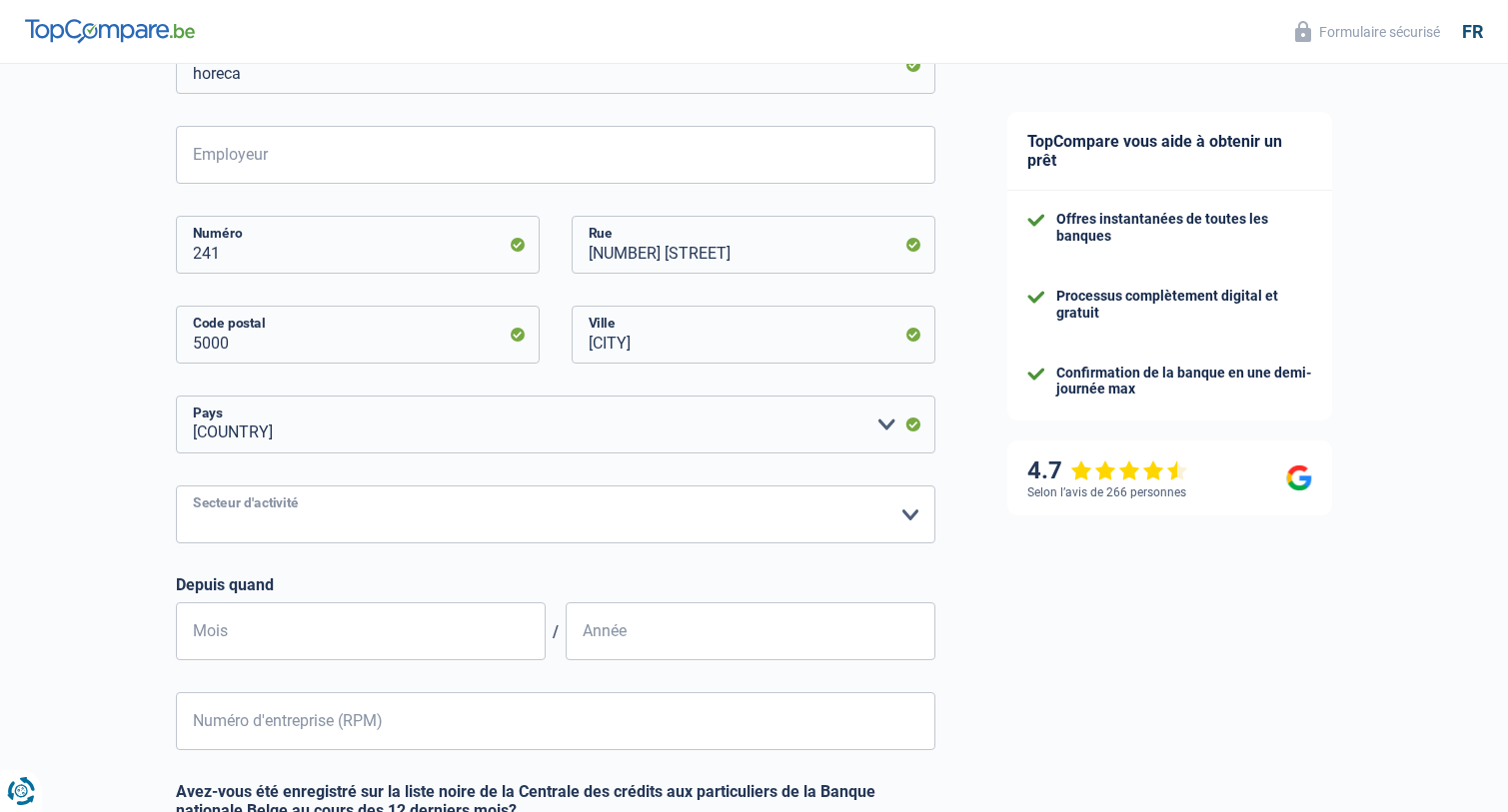 select on "hrc" 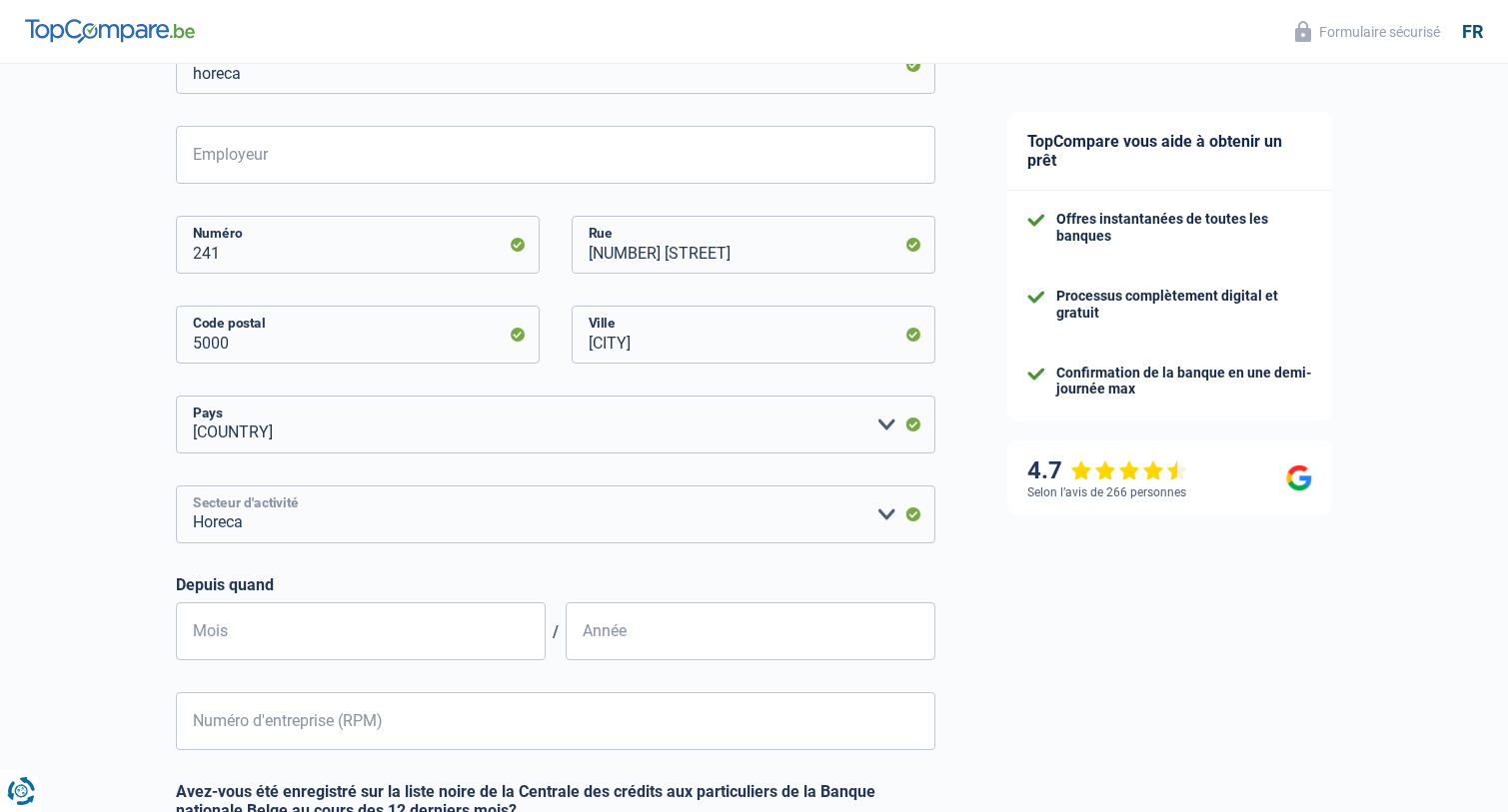 click on "Agriculture/Pêche Industrie Horeca Courier/Fitness/Taxi Construction Banques/Assurances Etat/Université ou Union Européenne Petites entreprises (-50pers) Grandes entreprises (+50pers) Autres institutions internationales
Veuillez sélectionner une option" at bounding box center (556, 514) 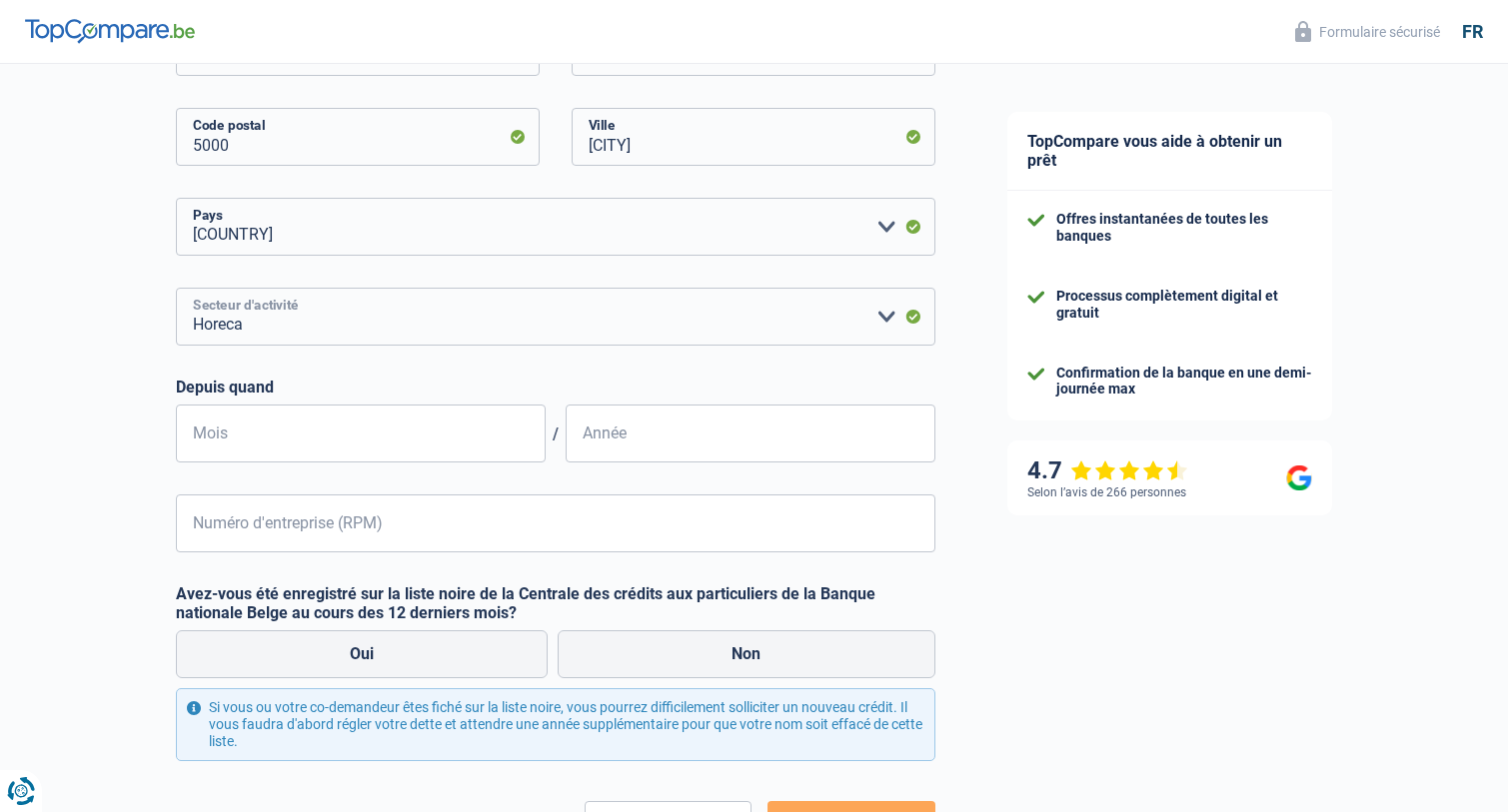 scroll, scrollTop: 599, scrollLeft: 0, axis: vertical 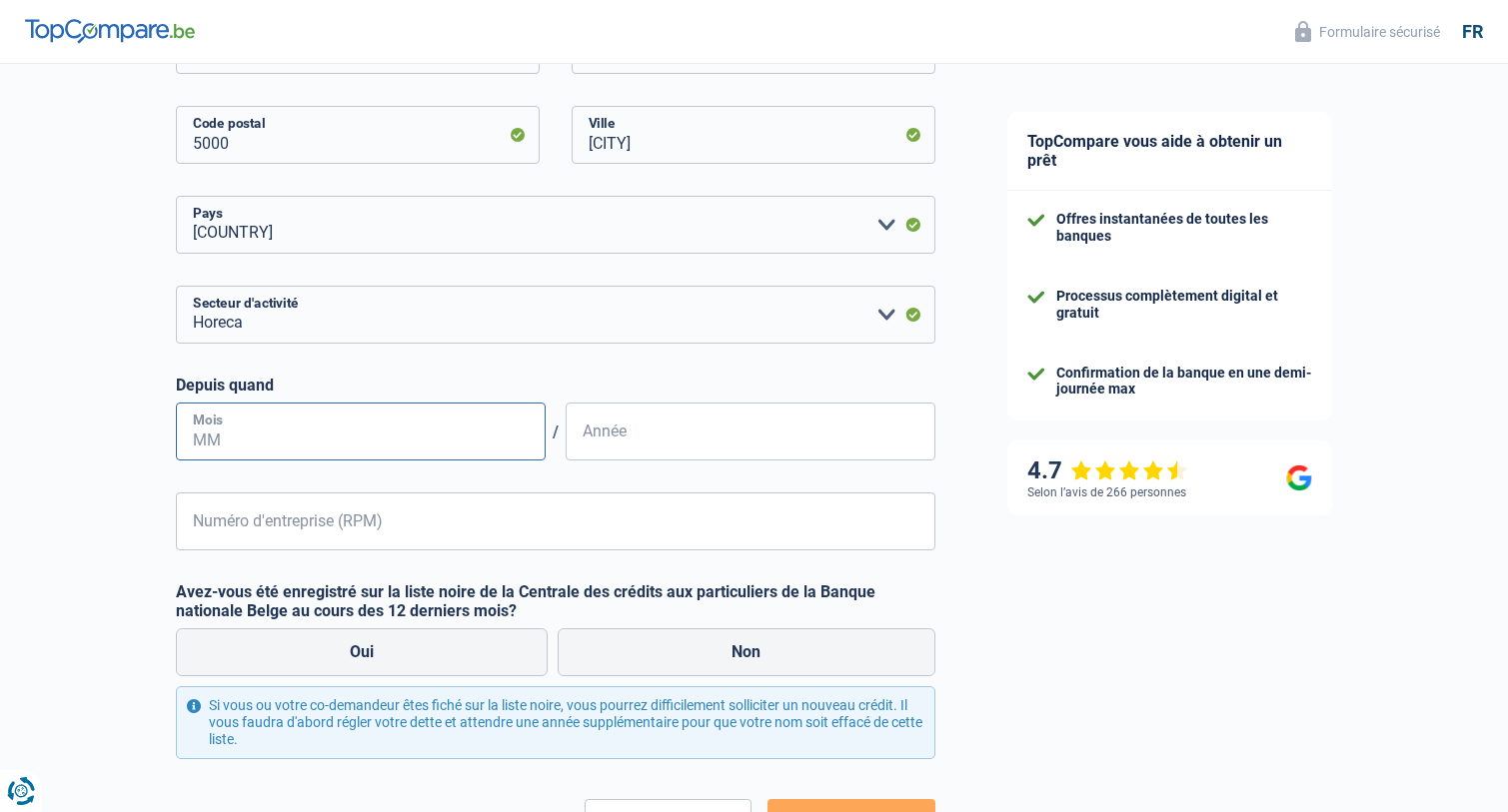 click on "Mois" at bounding box center (361, 431) 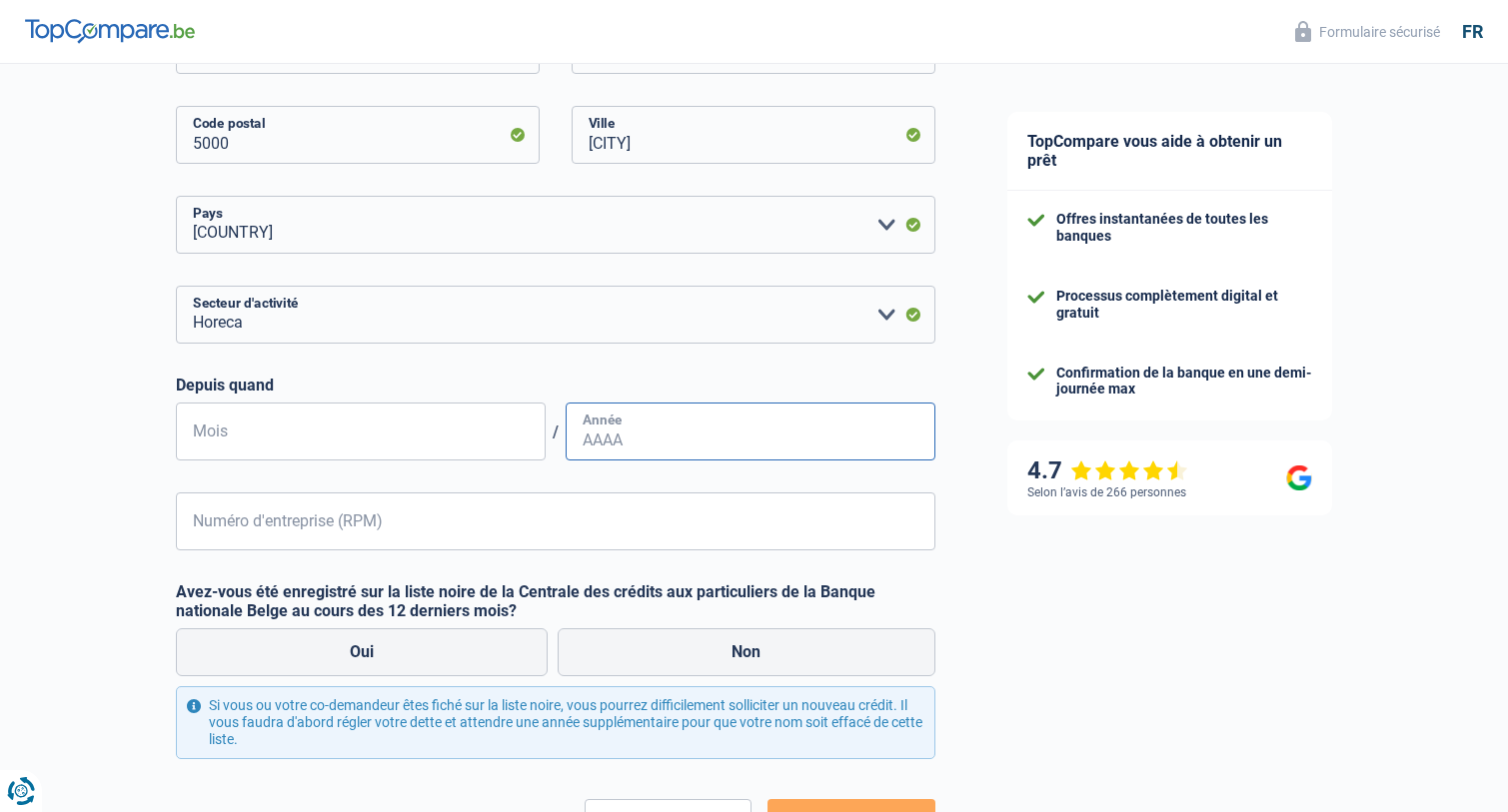 click on "Année" at bounding box center [751, 431] 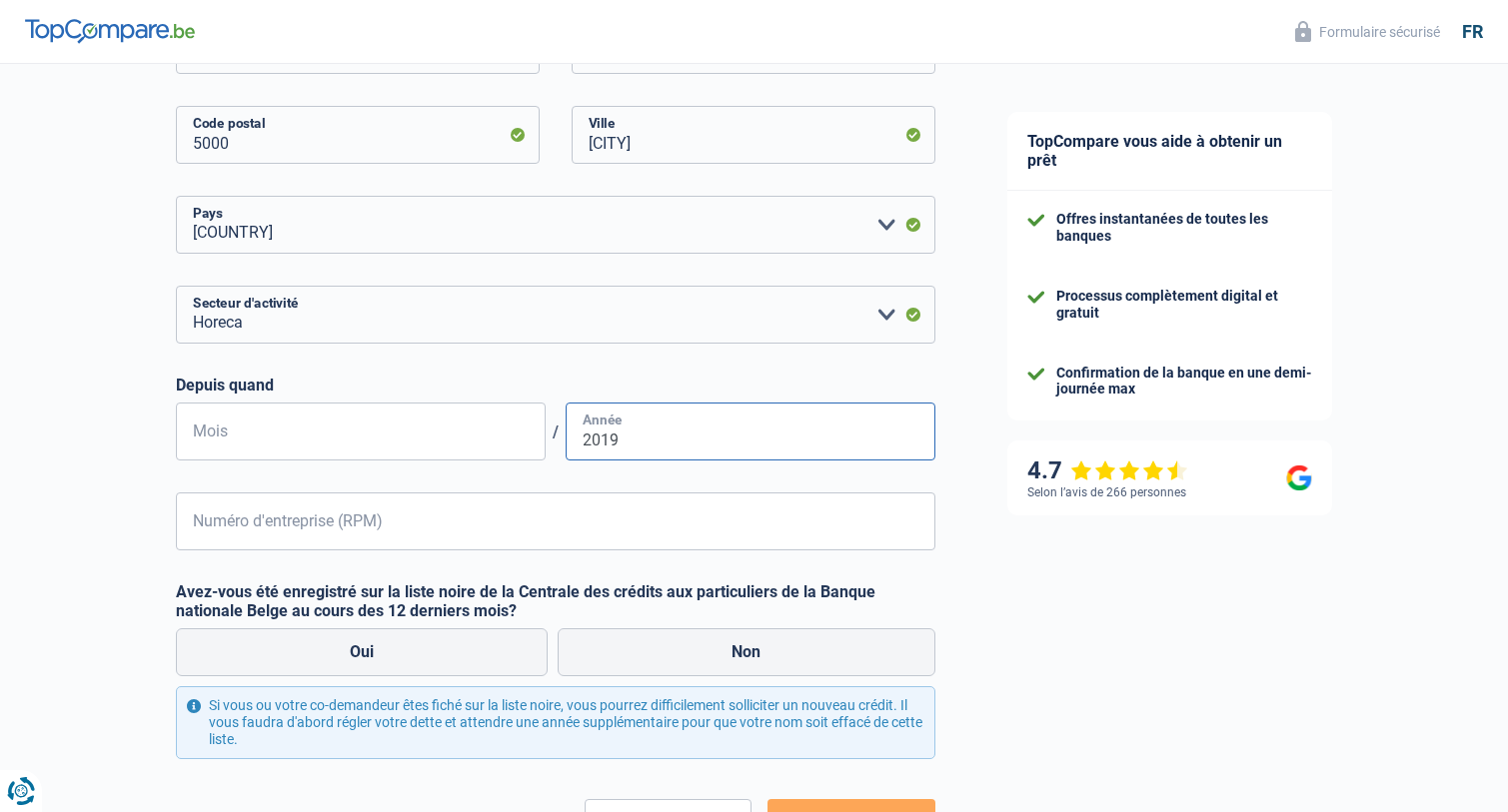 type on "2019" 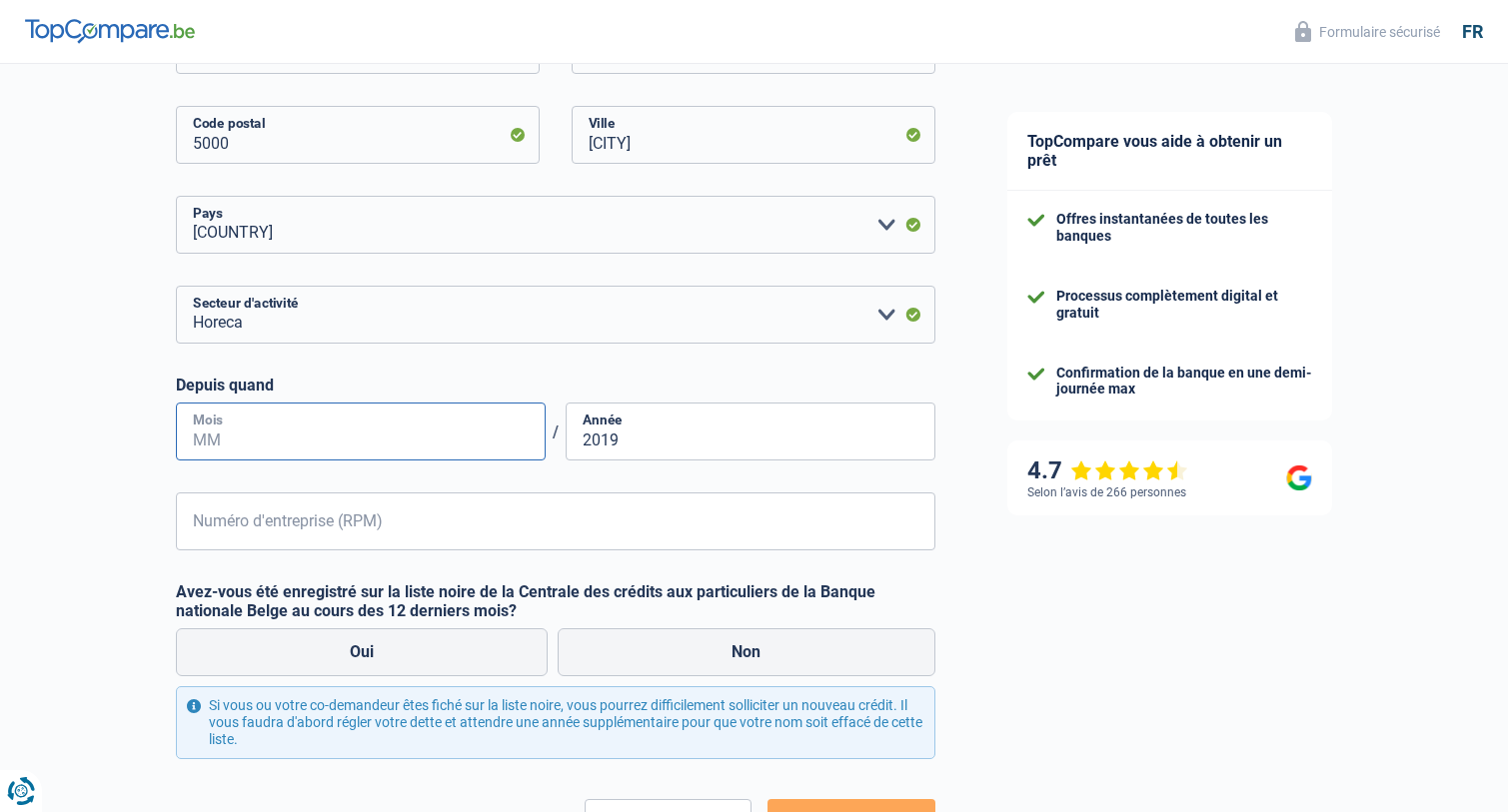 click on "Mois" at bounding box center [361, 431] 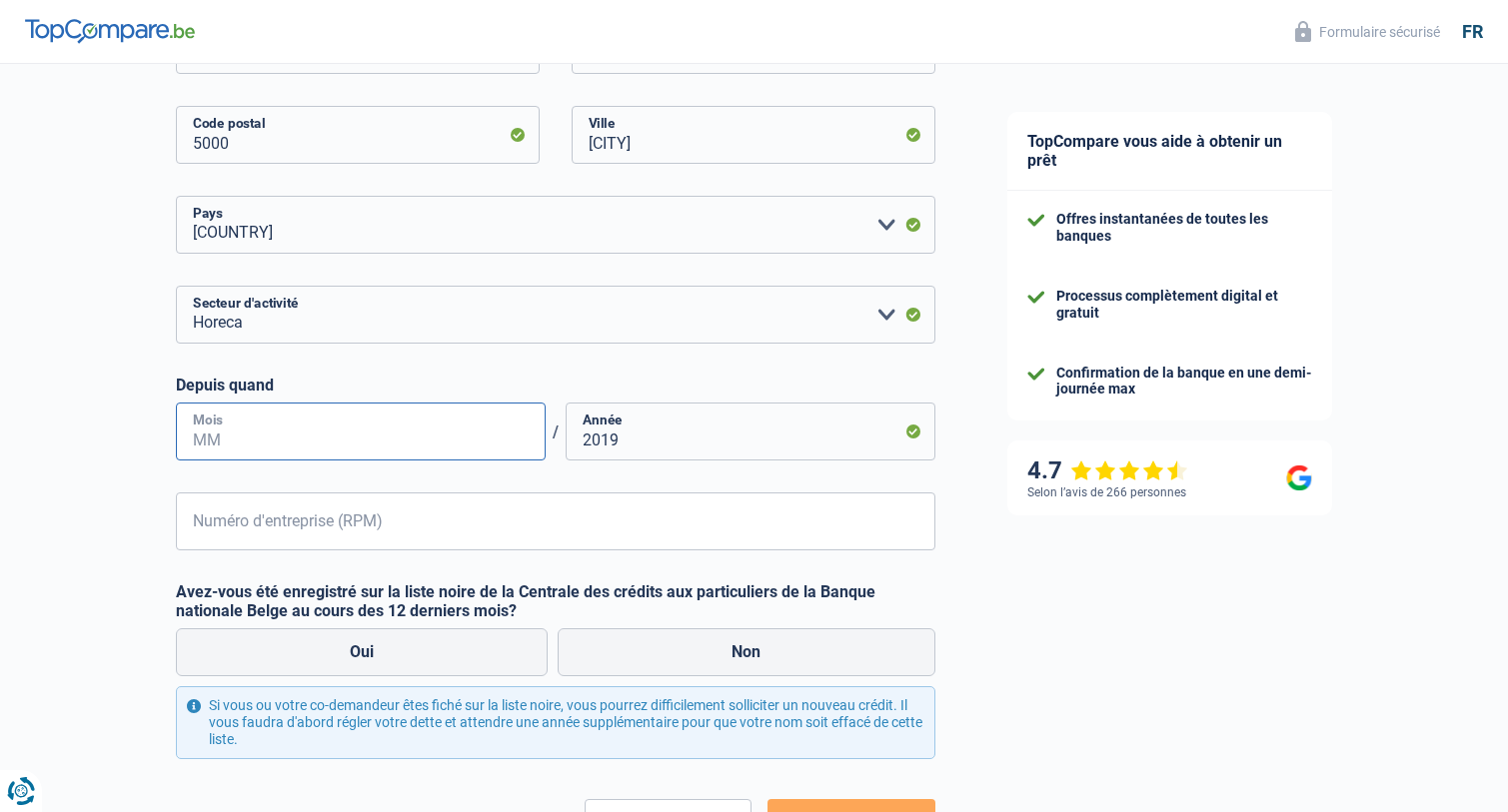 click on "Mois" at bounding box center (361, 431) 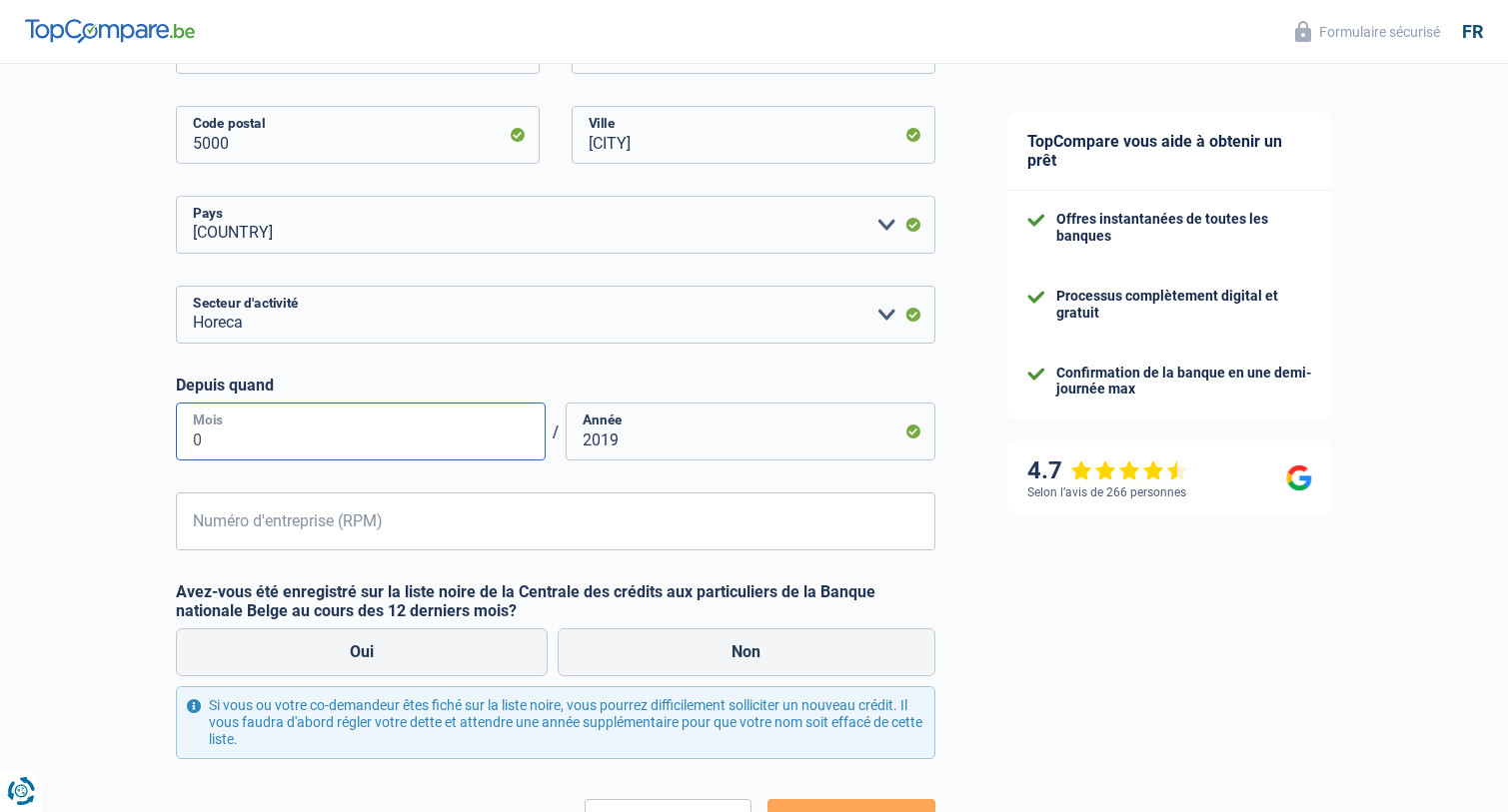 type on "09" 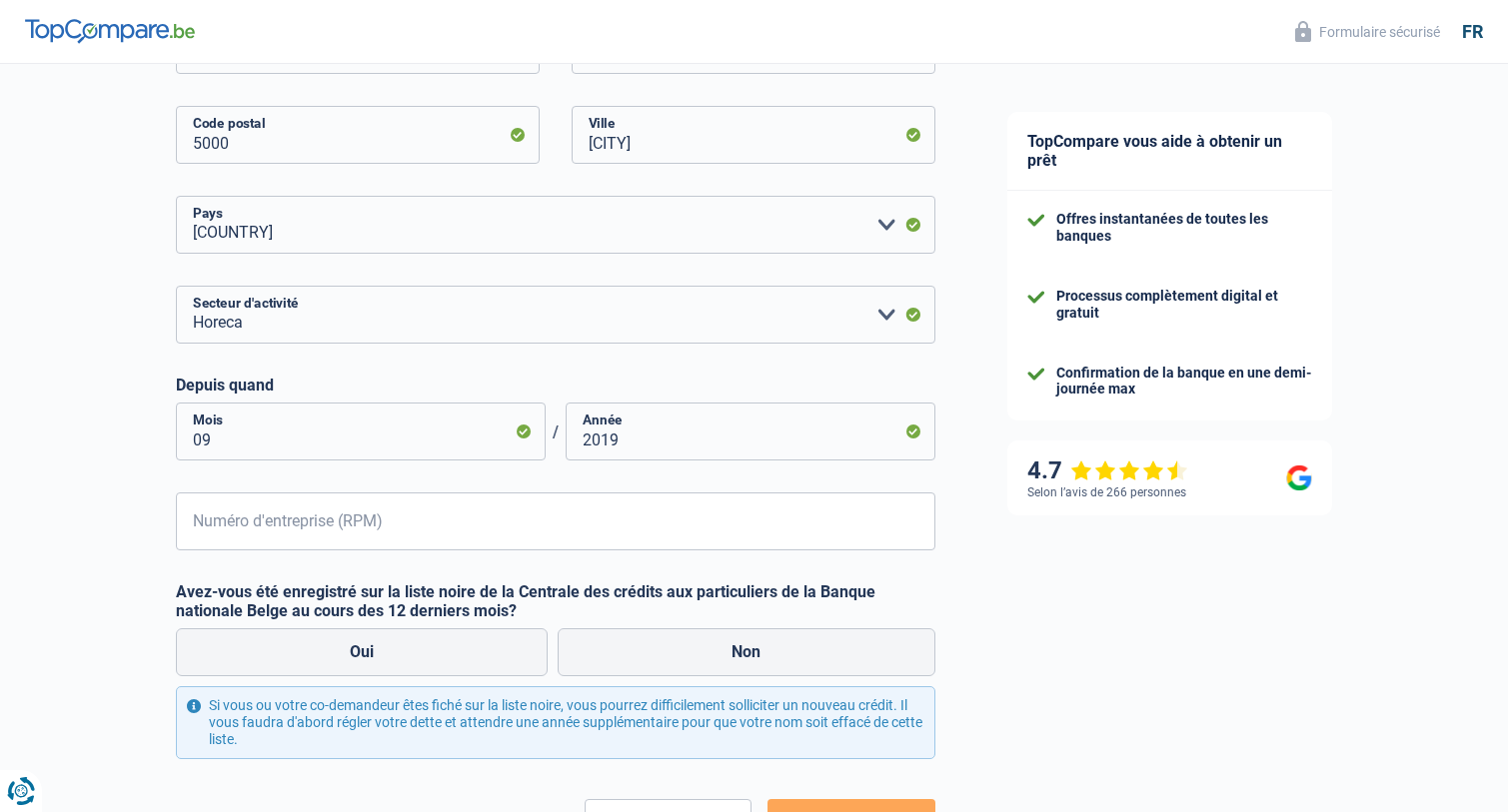 click on "45%
1
2
3
4
5
Rajoutez  +15%  en complétant l' étape 3
Activité professionnelle
Votre situation professionelle a un impact sur vos sources de revenus. Les banques en ont besoin pour vous accorder un prêt
Ouvrier Employé privé Employé public Invalide Indépendant Pensionné Chômeur Mutuelle Femme au foyer Sans profession Allocataire sécurité/Intégration social (SPF Sécurité Sociale, CPAS) Etudiant Profession libérale Commerçant Rentier Pré-pensionné
Veuillez sélectionner une option
Statut professionnel
horeca                             241" at bounding box center (486, 208) 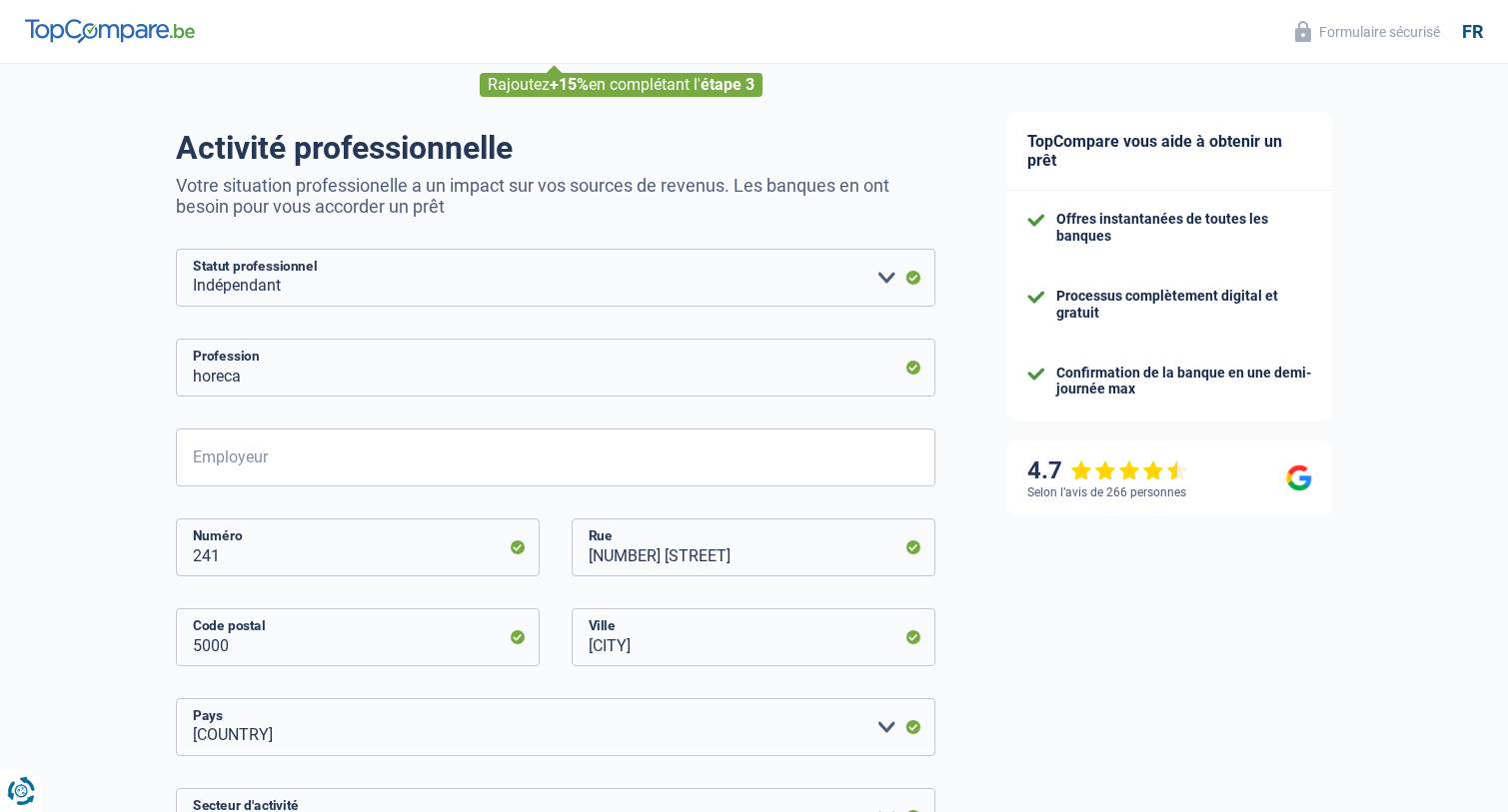 scroll, scrollTop: 55, scrollLeft: 0, axis: vertical 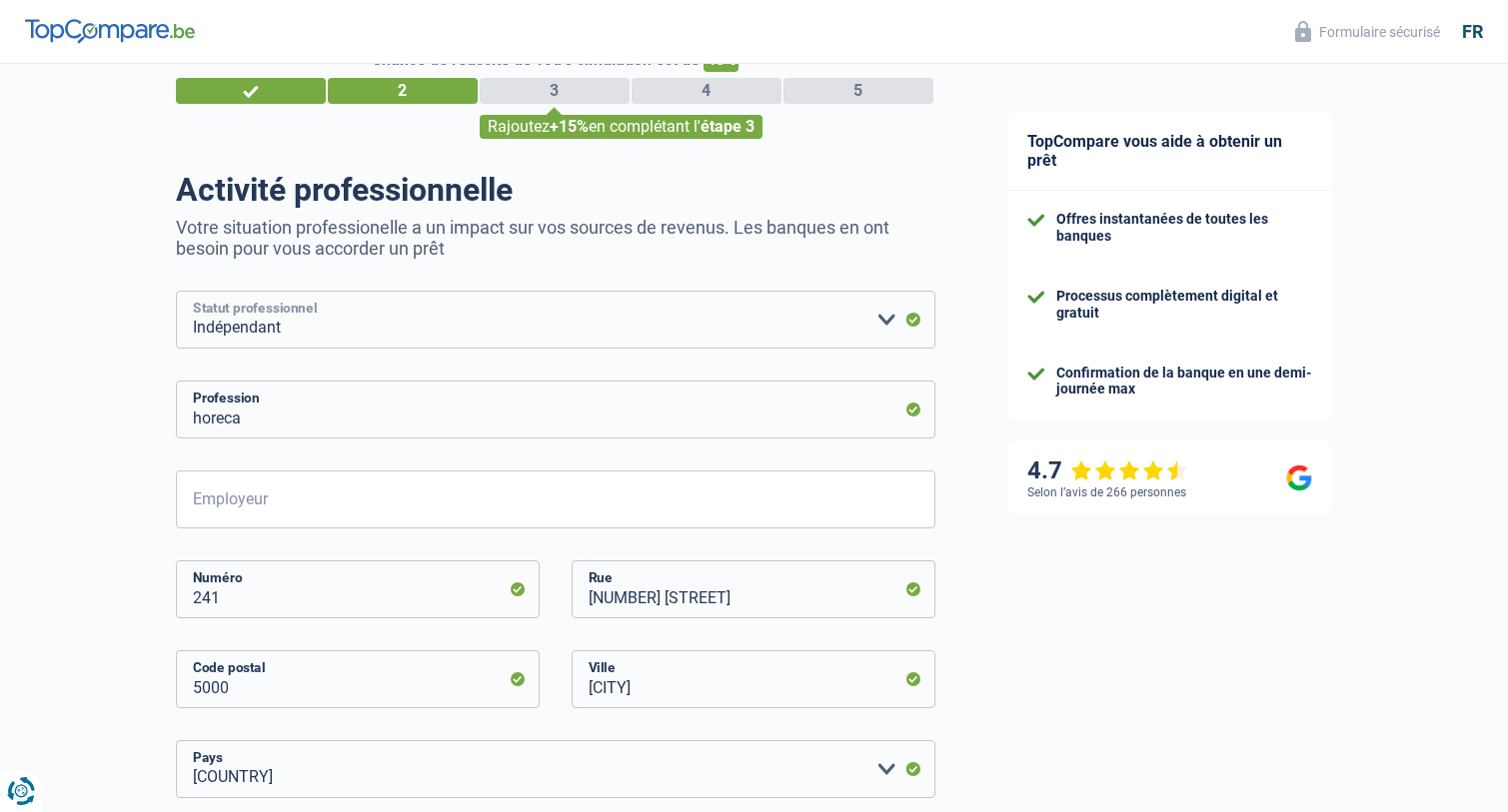 click on "Ouvrier Employé privé Employé public Invalide Indépendant Pensionné Chômeur Mutuelle Femme au foyer Sans profession Allocataire sécurité/Intégration social (SPF Sécurité Sociale, CPAS) Etudiant Profession libérale Commerçant Rentier Pré-pensionné
Veuillez sélectionner une option" at bounding box center [556, 320] 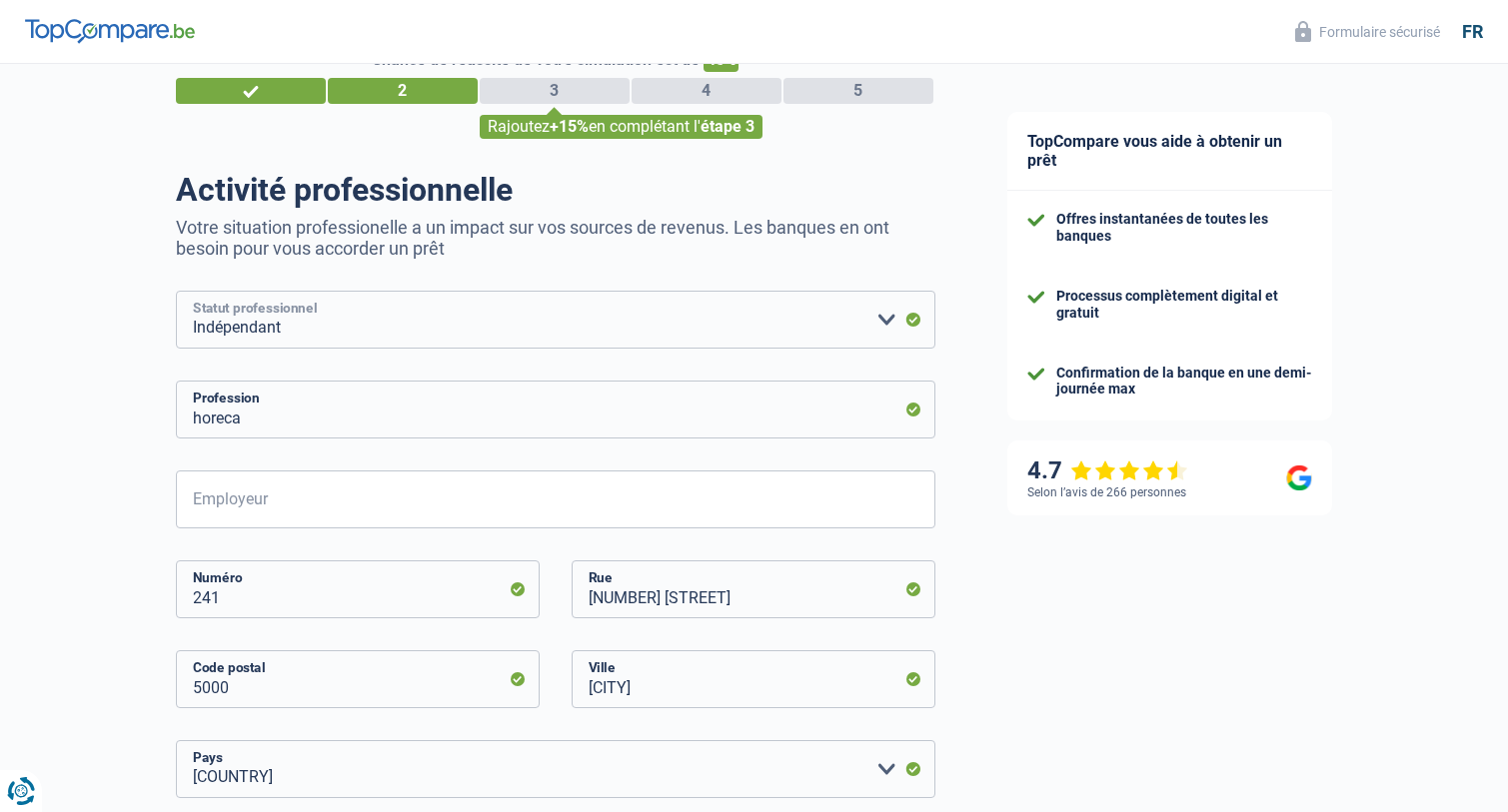 select on "privateEmployee" 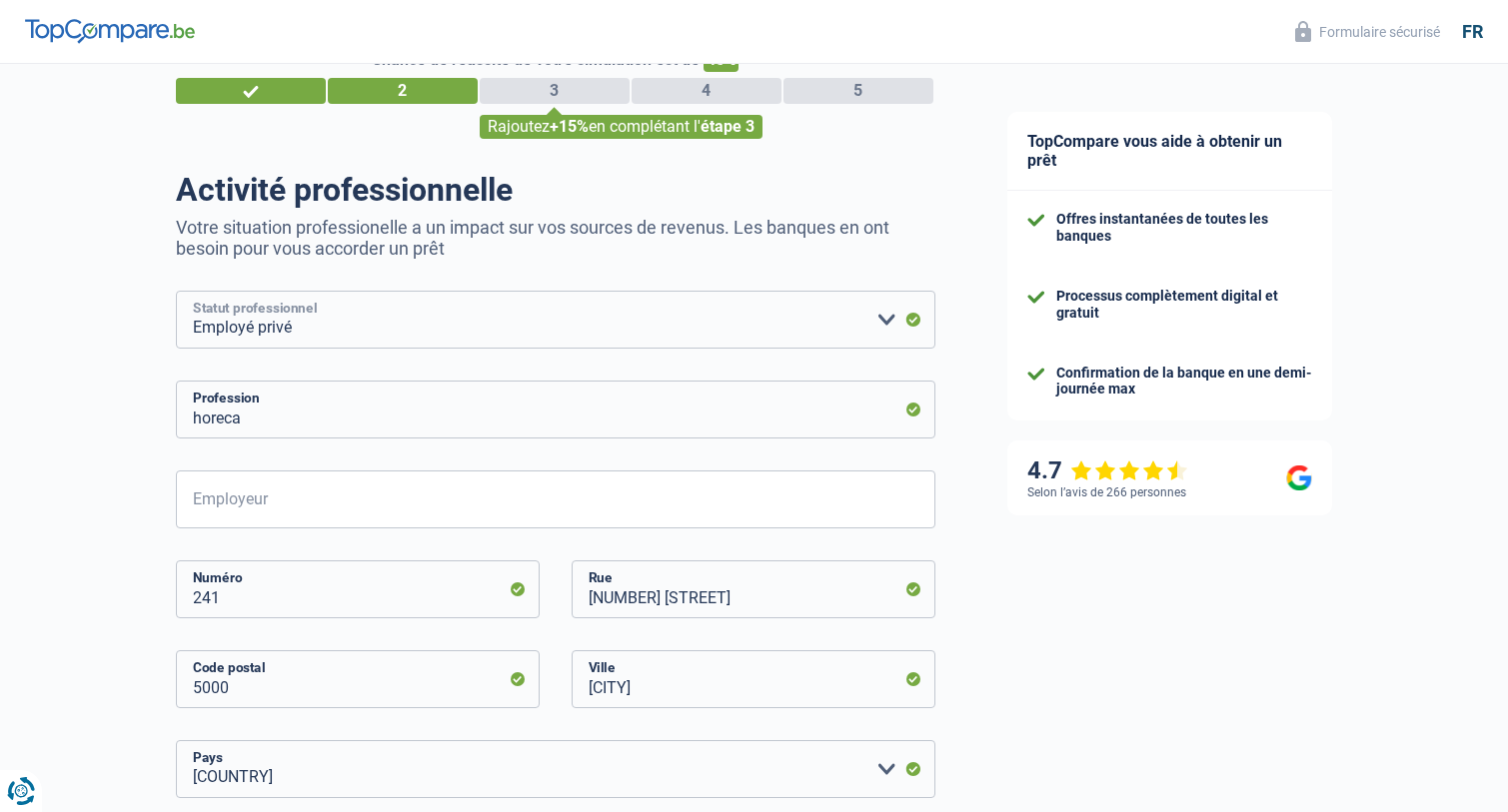click on "Ouvrier Employé privé Employé public Invalide Indépendant Pensionné Chômeur Mutuelle Femme au foyer Sans profession Allocataire sécurité/Intégration social (SPF Sécurité Sociale, CPAS) Etudiant Profession libérale Commerçant Rentier Pré-pensionné
Veuillez sélectionner une option" at bounding box center (556, 320) 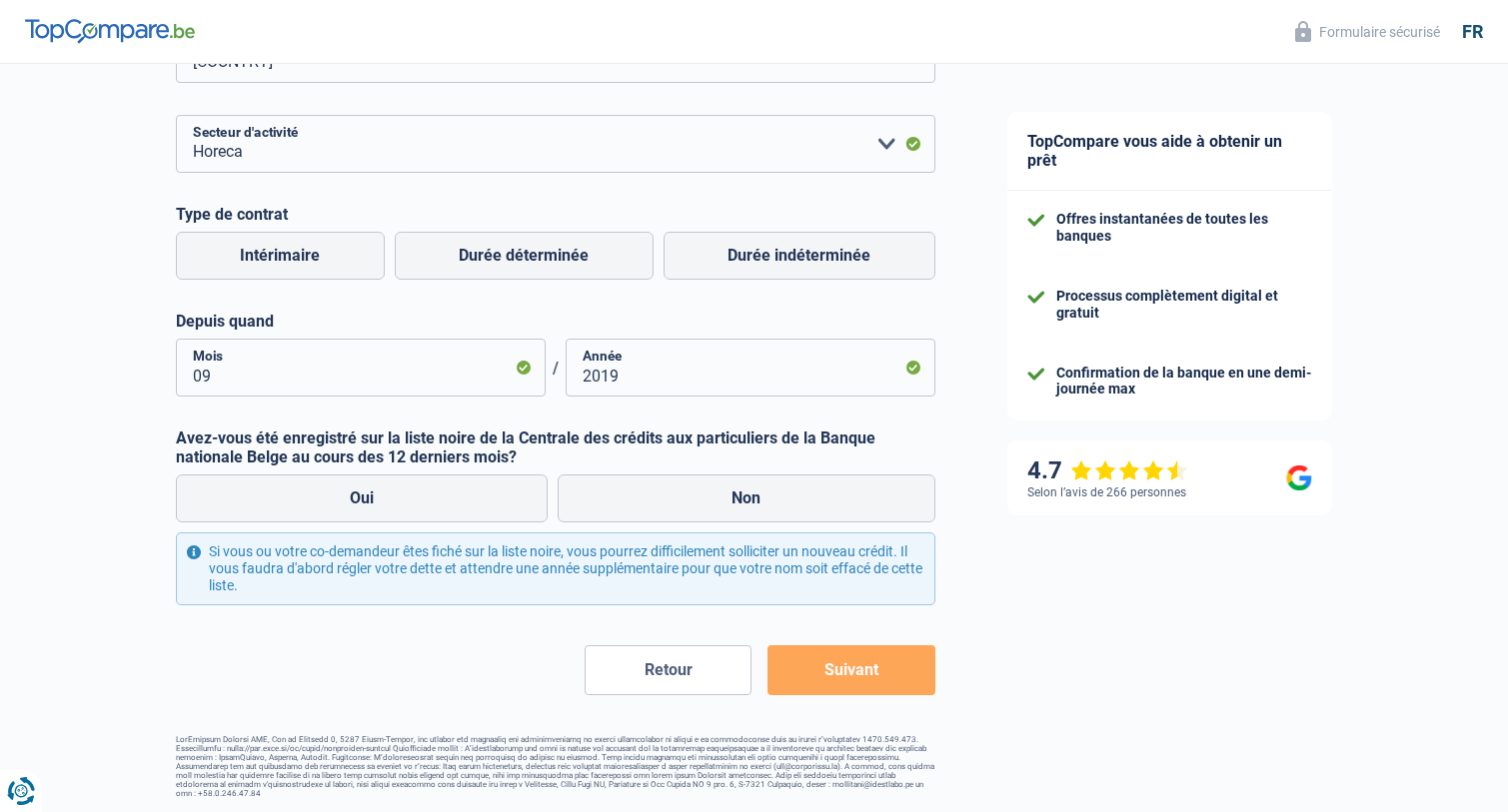 scroll, scrollTop: 771, scrollLeft: 0, axis: vertical 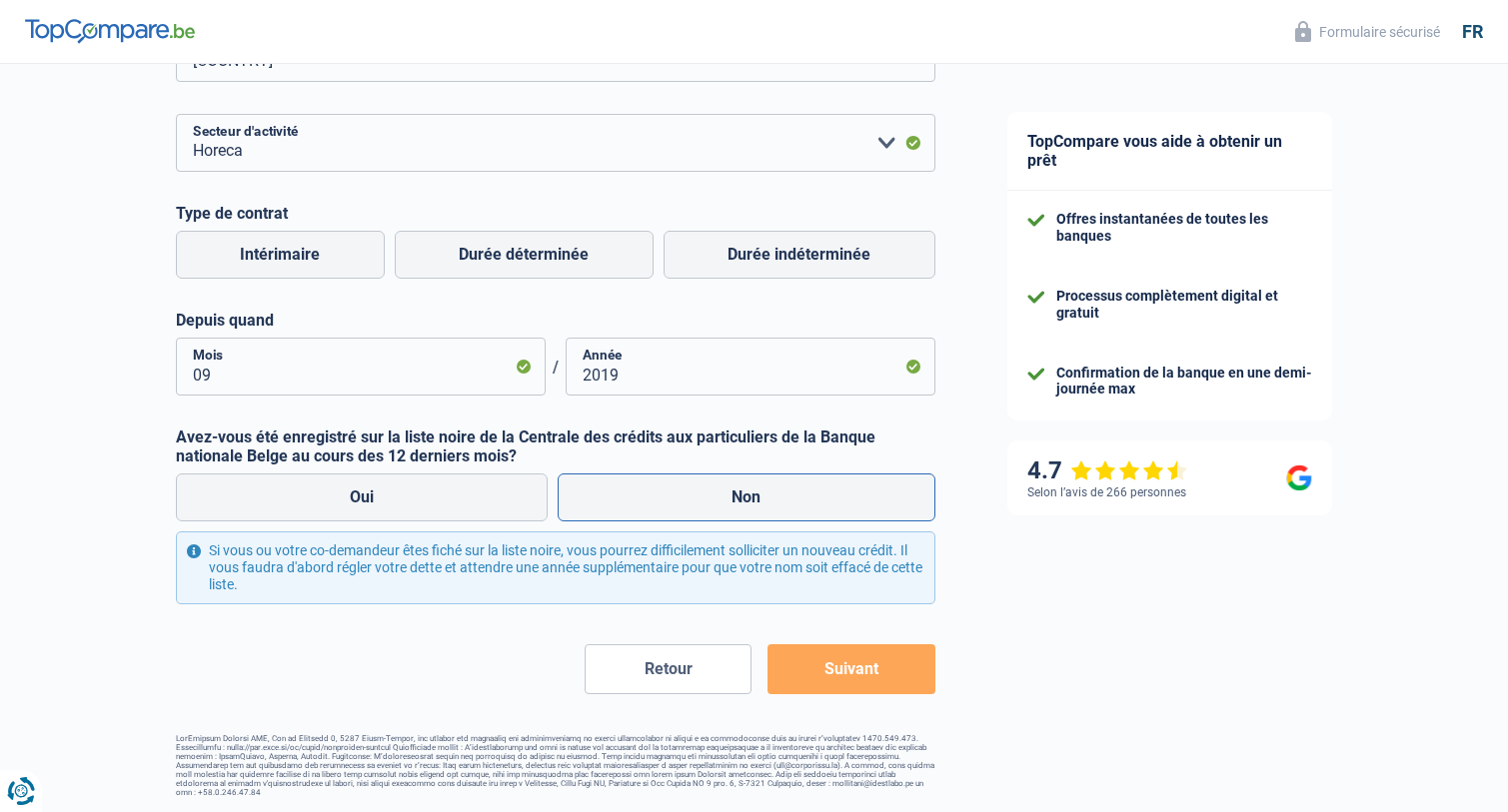 click on "Non" at bounding box center (747, 497) 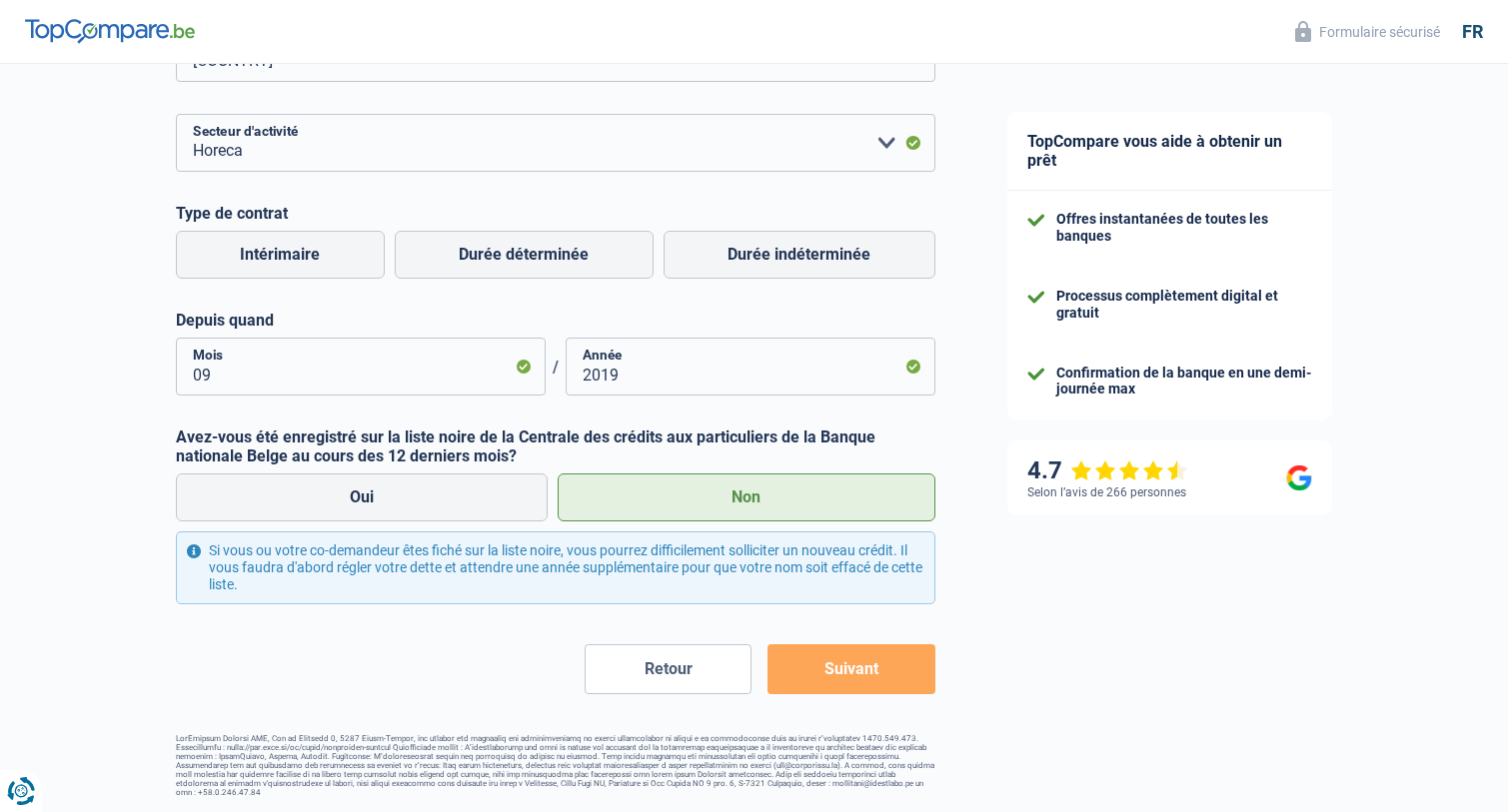 click on "Suivant" at bounding box center (850, 669) 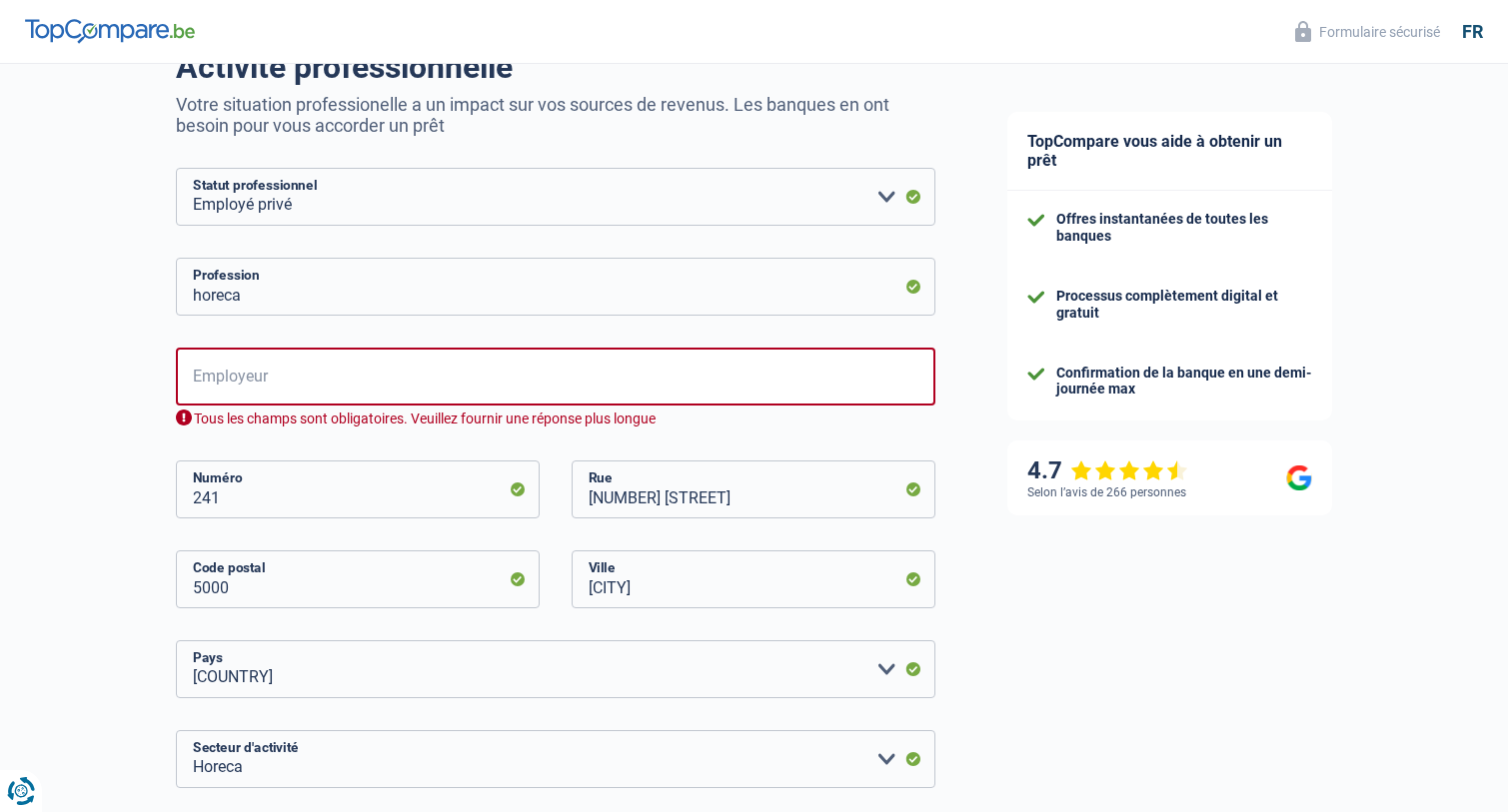 scroll, scrollTop: 160, scrollLeft: 0, axis: vertical 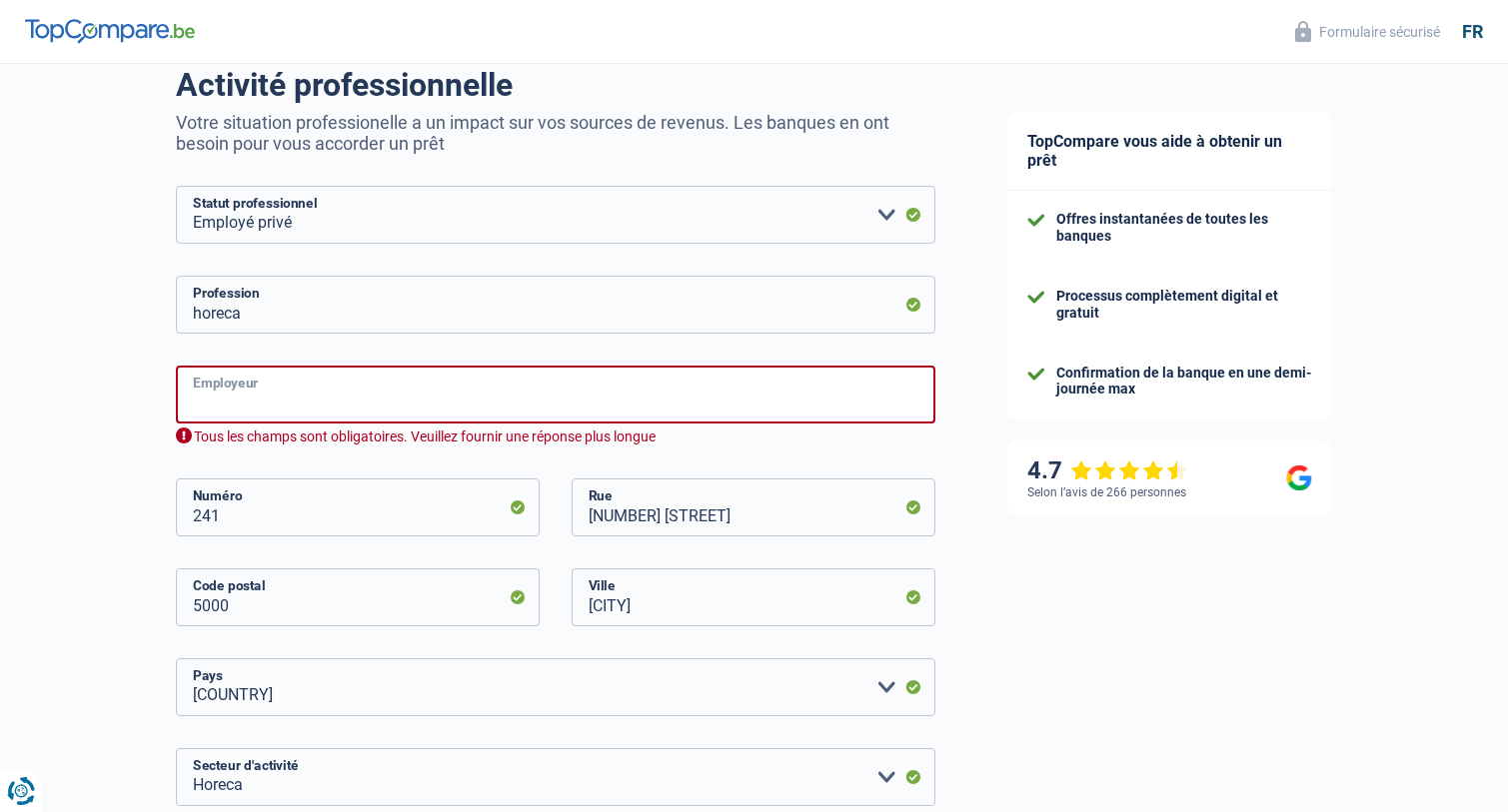 click on "Employeur" at bounding box center [556, 395] 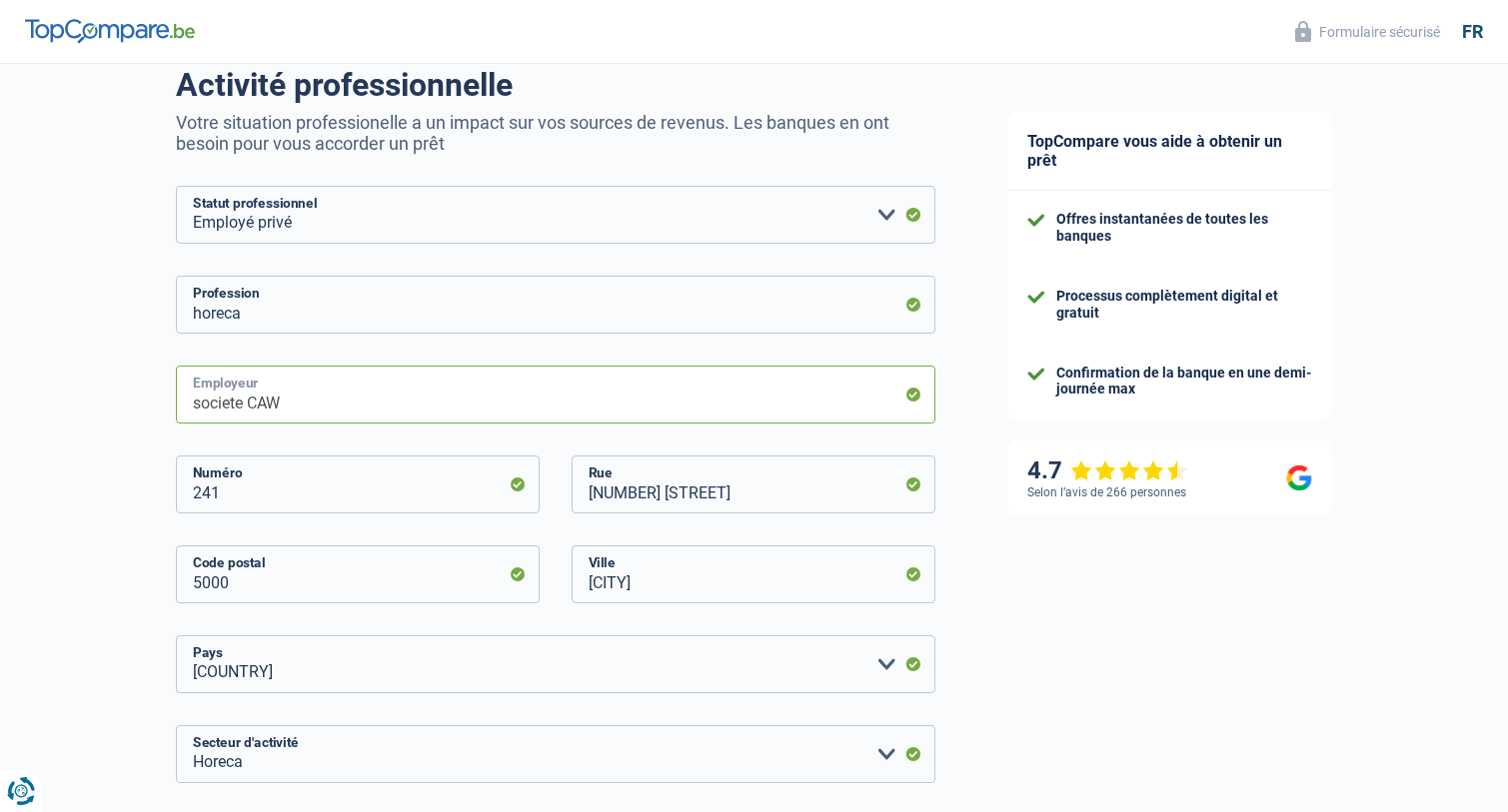 type on "societe CAW" 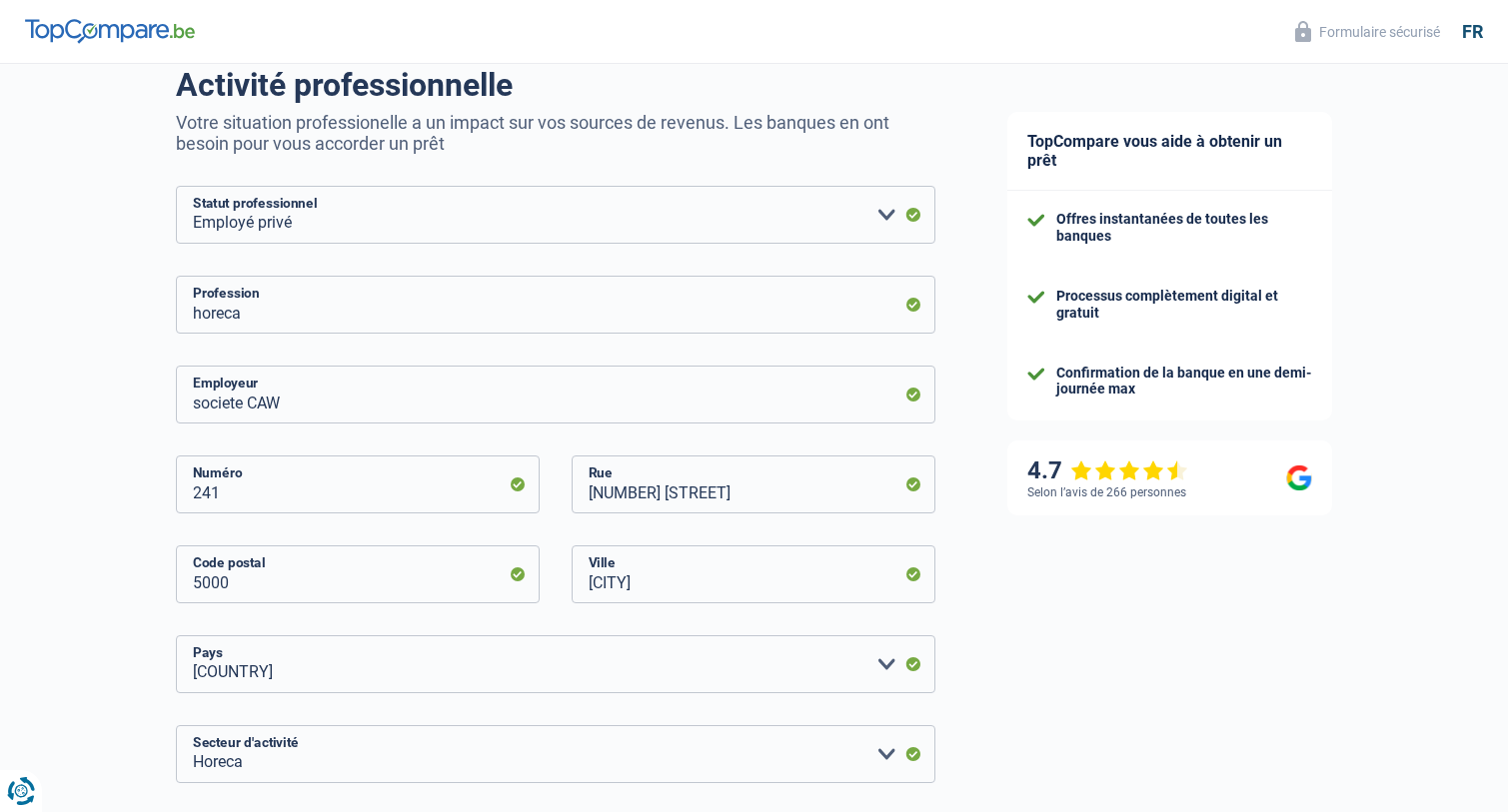 click on "45%
1
2
3
4
5
Rajoutez  +15%  en complétant l' étape 3
Activité professionnelle
Votre situation professionelle a un impact sur vos sources de revenus. Les banques en ont besoin pour vous accorder un prêt
Ouvrier Employé privé Employé public Invalide Indépendant Pensionné Chômeur Mutuelle Femme au foyer Sans profession Allocataire sécurité/Intégration social (SPF Sécurité Sociale, CPAS) Etudiant Profession libérale Commerçant Rentier Pré-pensionné
Veuillez sélectionner une option
Statut professionnel
horeca               societe CAW               241" at bounding box center (486, 667) 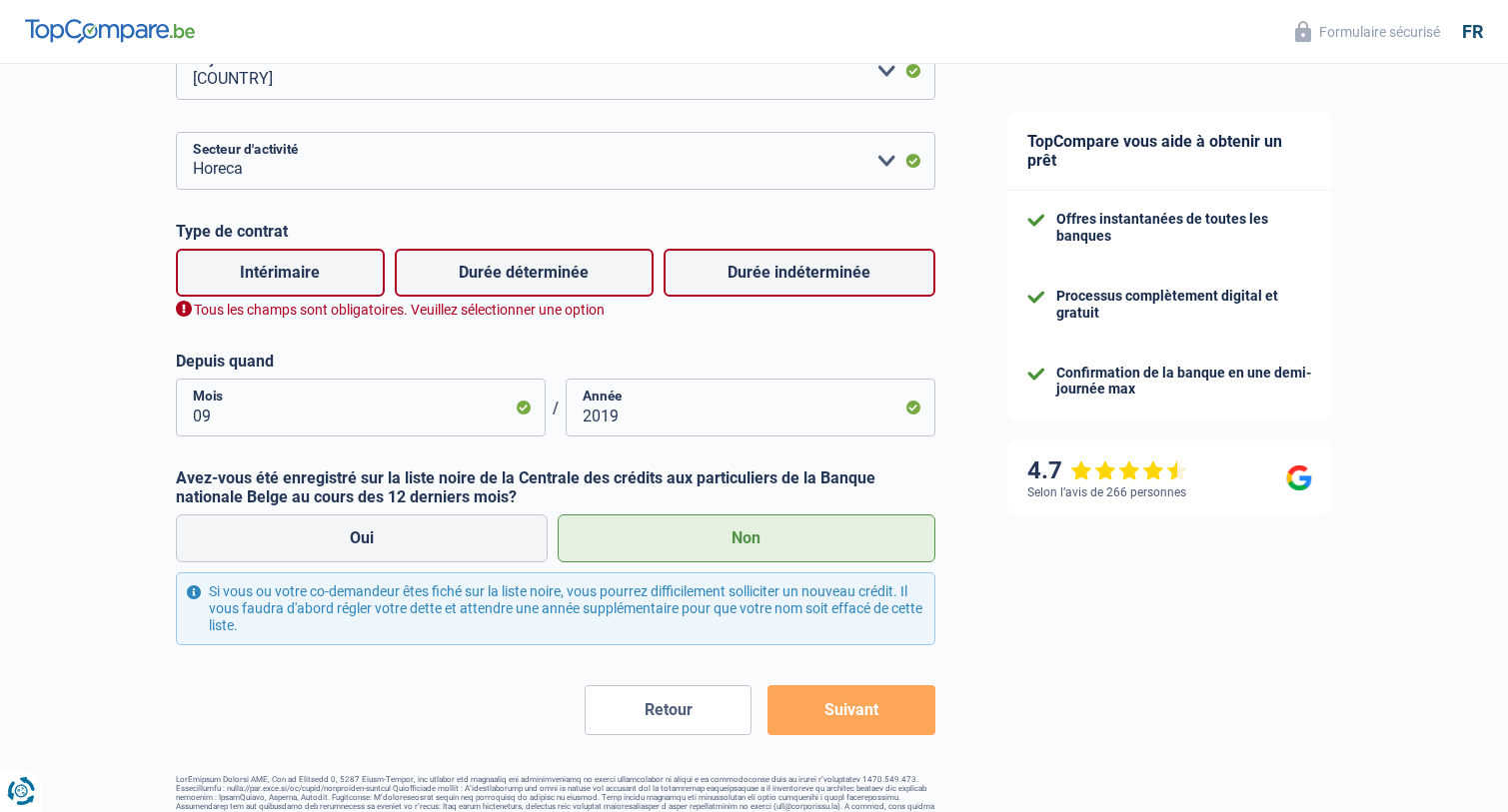 scroll, scrollTop: 759, scrollLeft: 0, axis: vertical 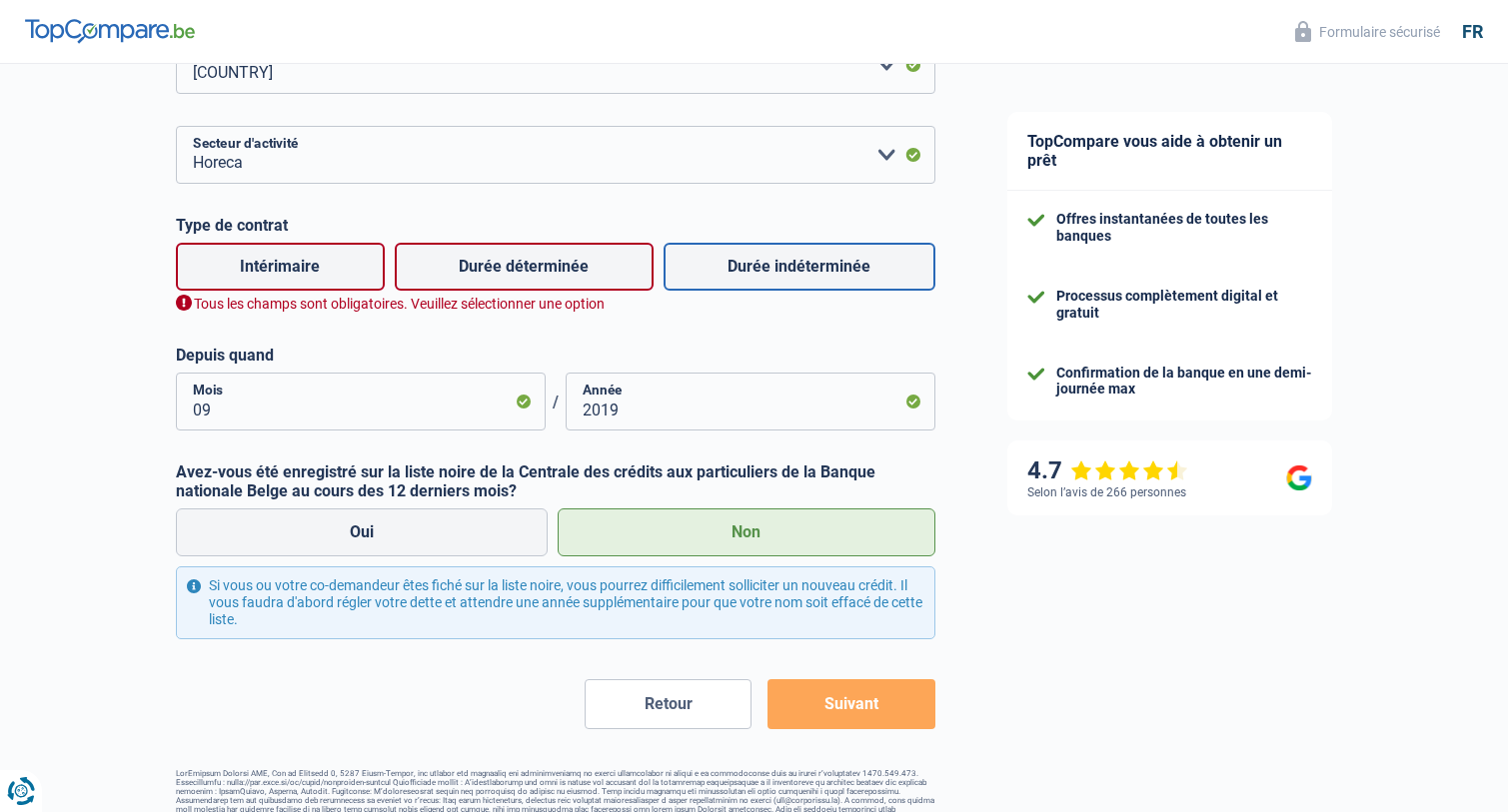 click on "Durée indéterminée" at bounding box center [799, 267] 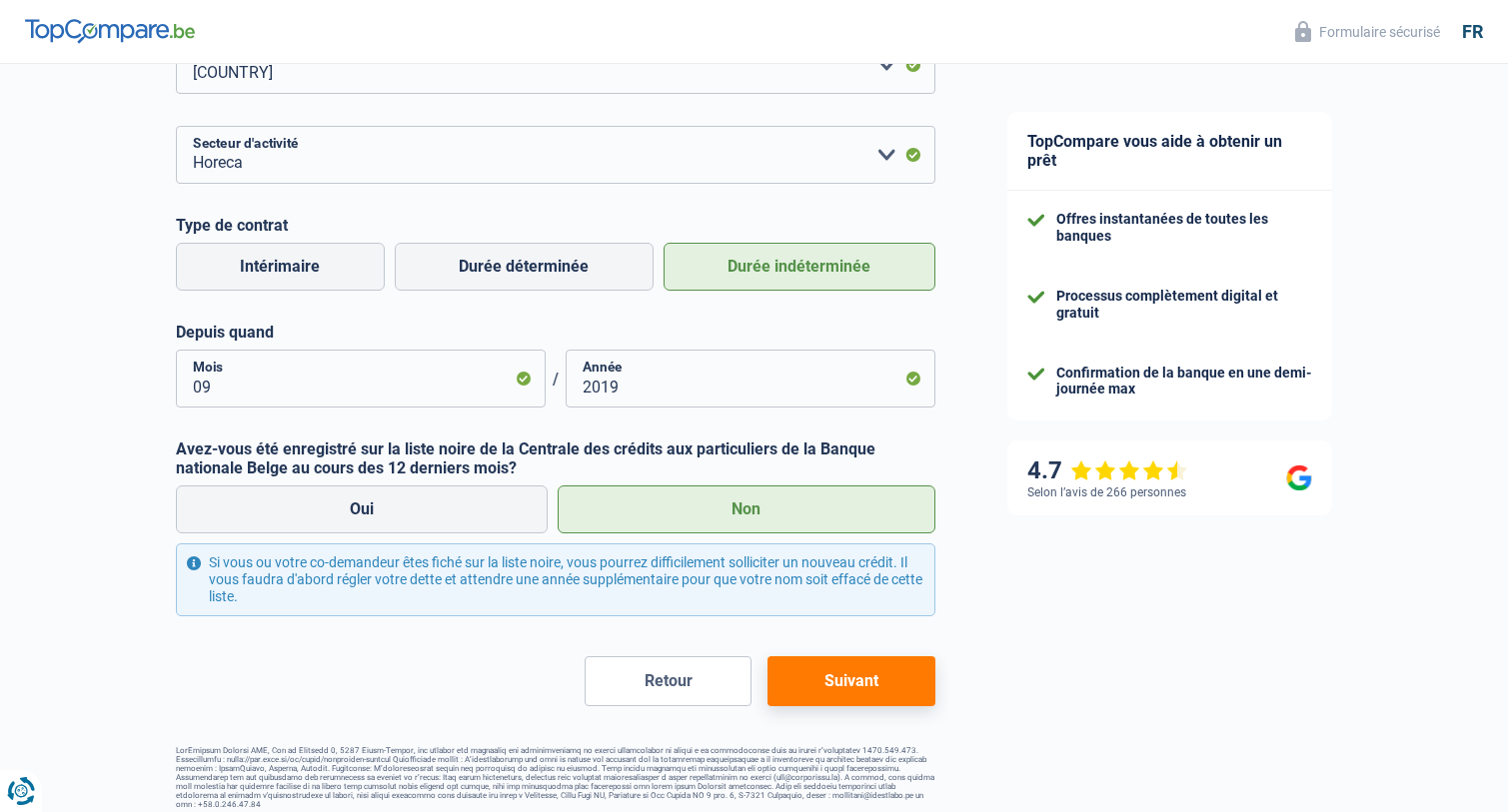 click on "Suivant" at bounding box center (850, 681) 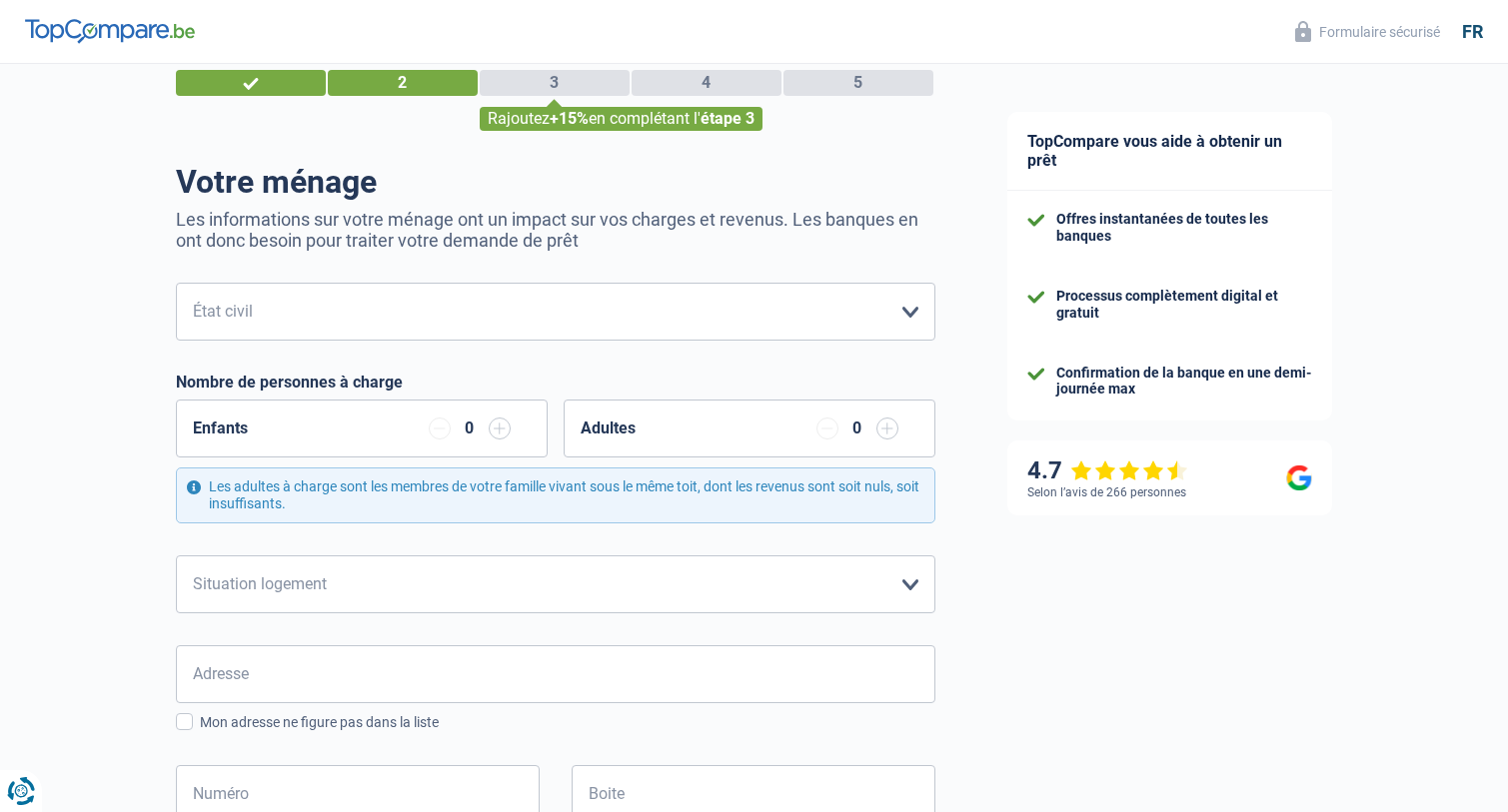 scroll, scrollTop: 0, scrollLeft: 0, axis: both 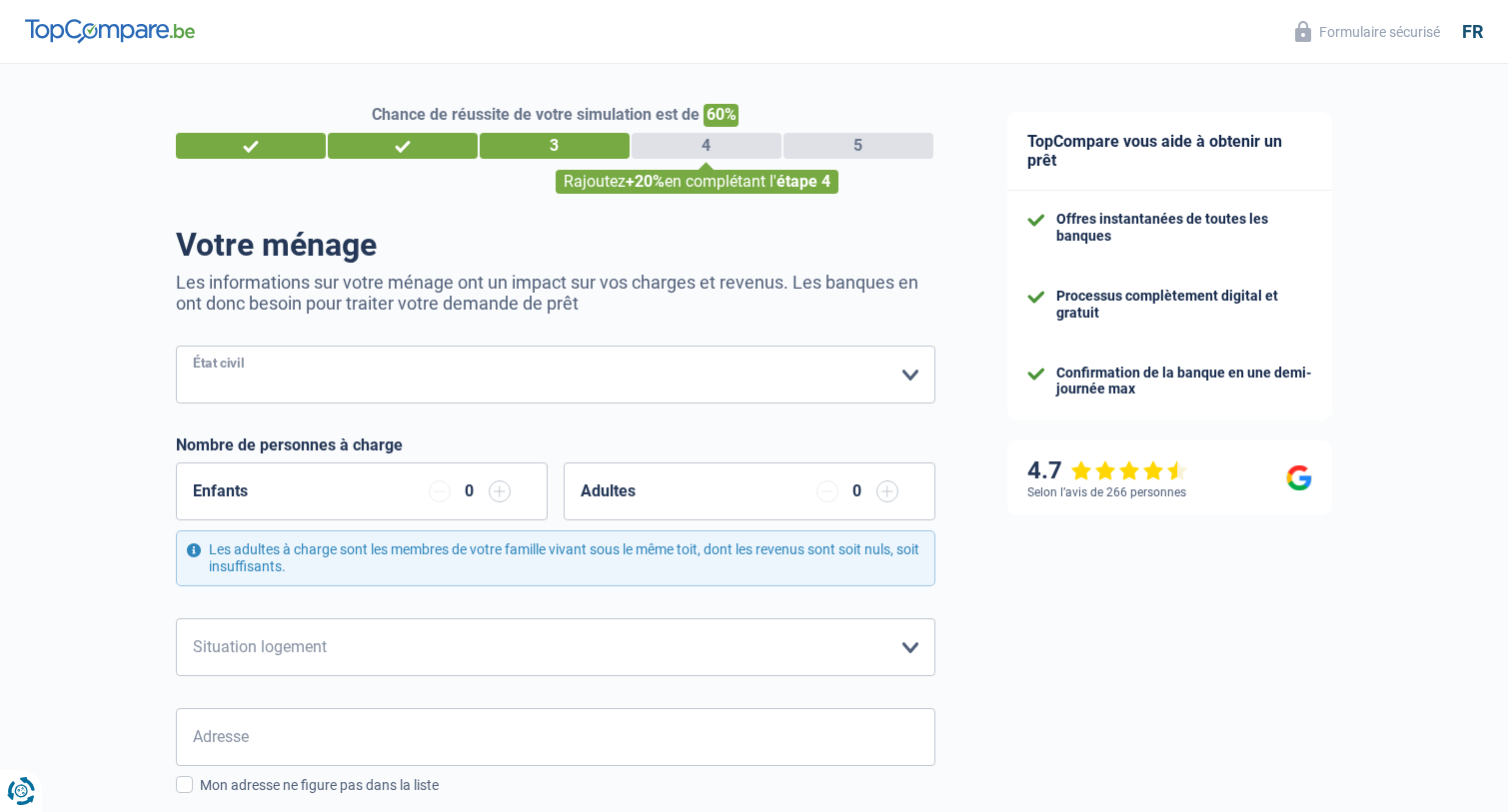 click on "Célibataire Marié(e) Cohabitant(e) légal(e) Divorcé(e) Veuf(ve) Séparé (de fait)
Veuillez sélectionner une option" at bounding box center [556, 375] 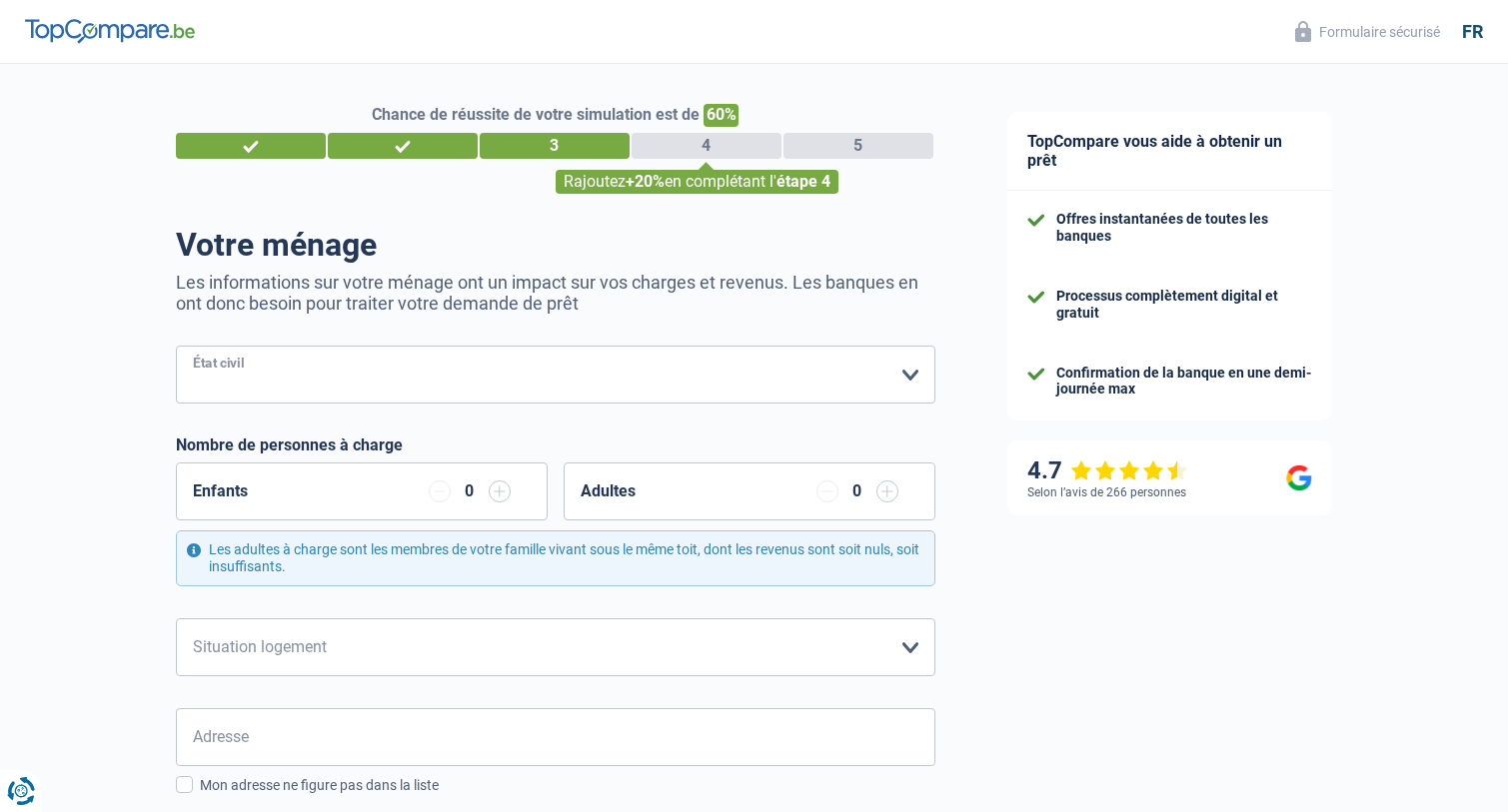 select on "married" 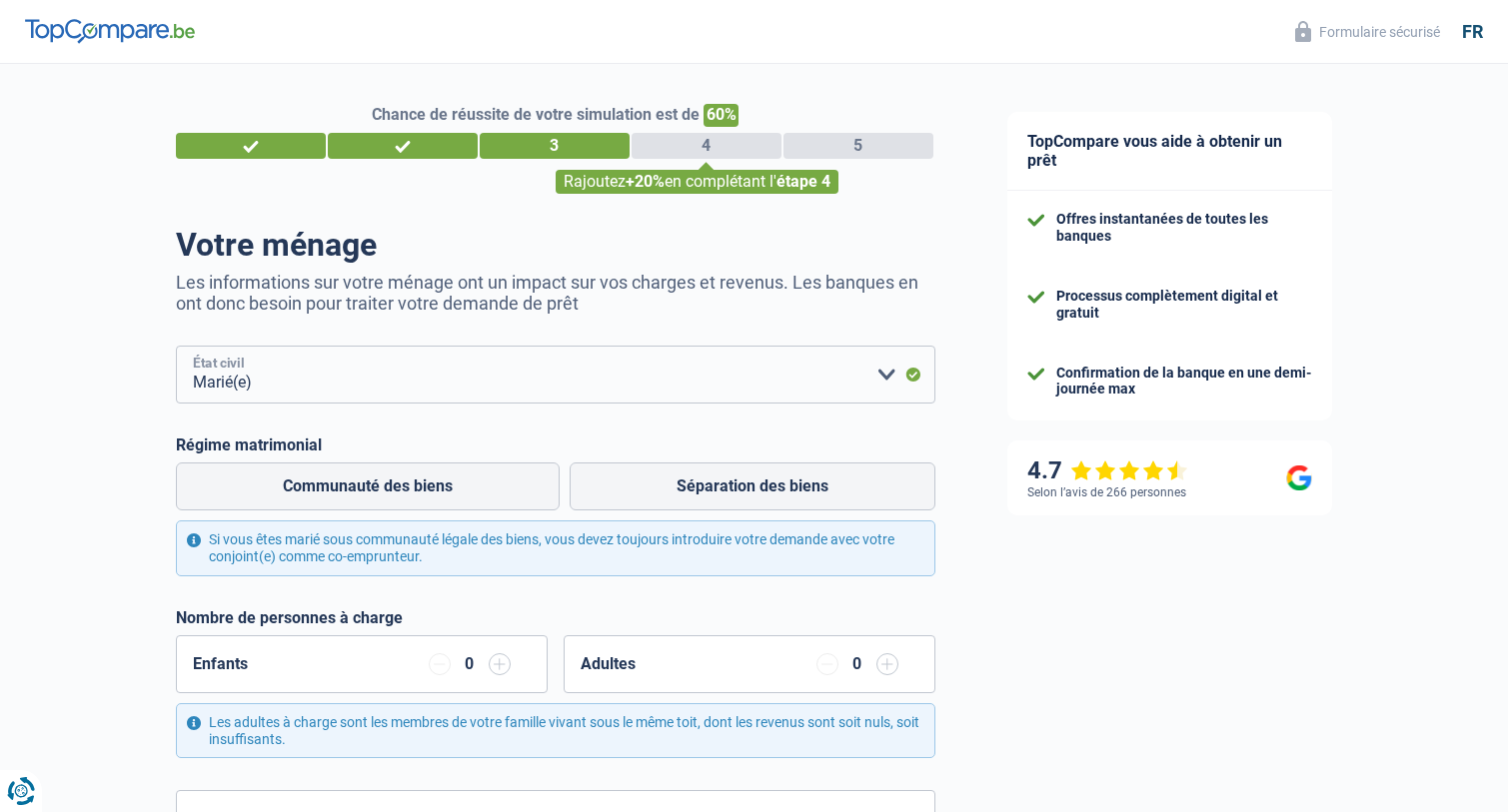 scroll, scrollTop: 100, scrollLeft: 0, axis: vertical 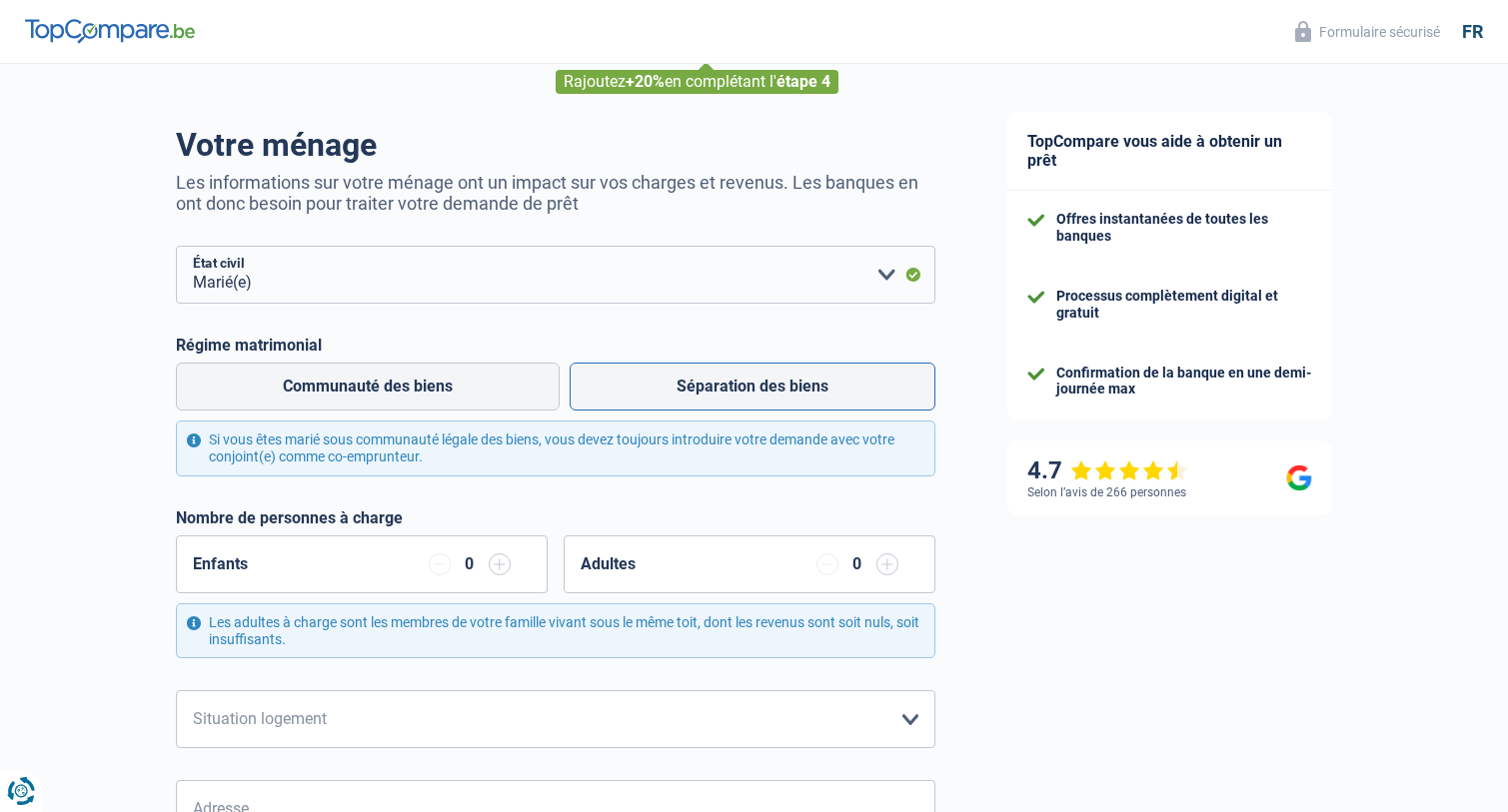 click on "Séparation des biens" at bounding box center (753, 387) 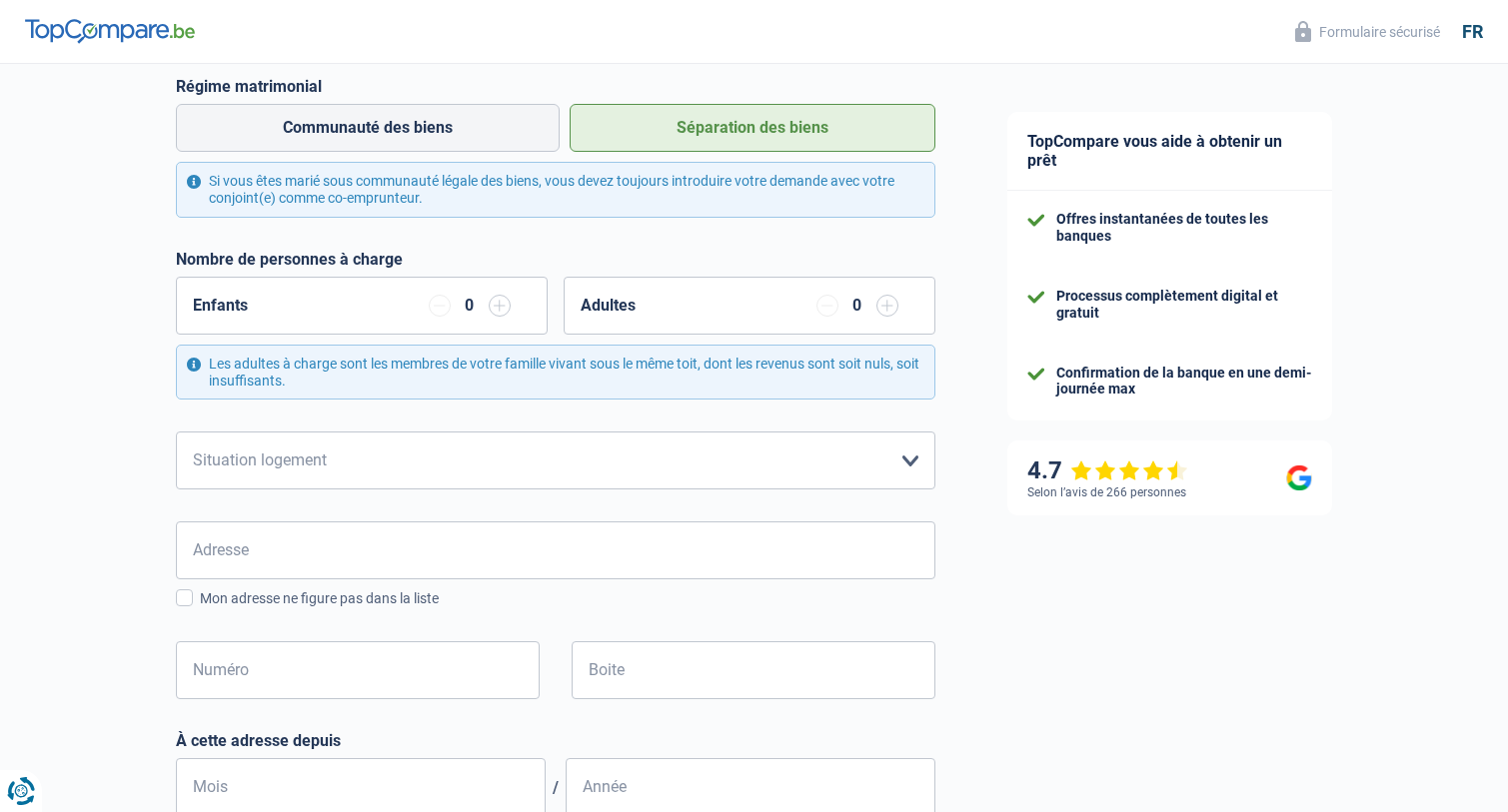 scroll, scrollTop: 400, scrollLeft: 0, axis: vertical 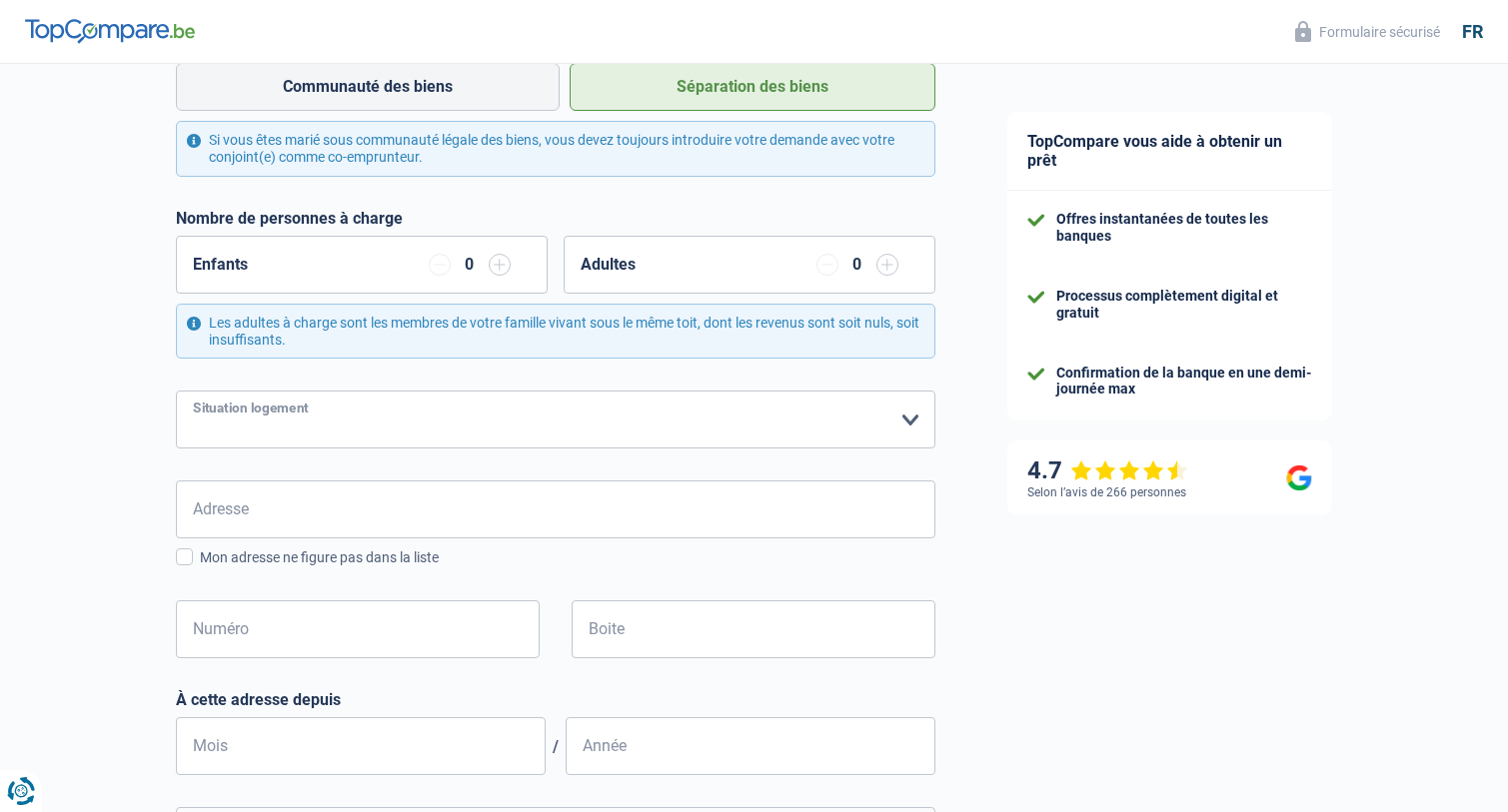 click on "Locataire Propriétaire avec prêt hypothécaire Propriétaire sans prêt hypothécaire Logé(e) par la famille Concierge
Veuillez sélectionner une option" at bounding box center [556, 419] 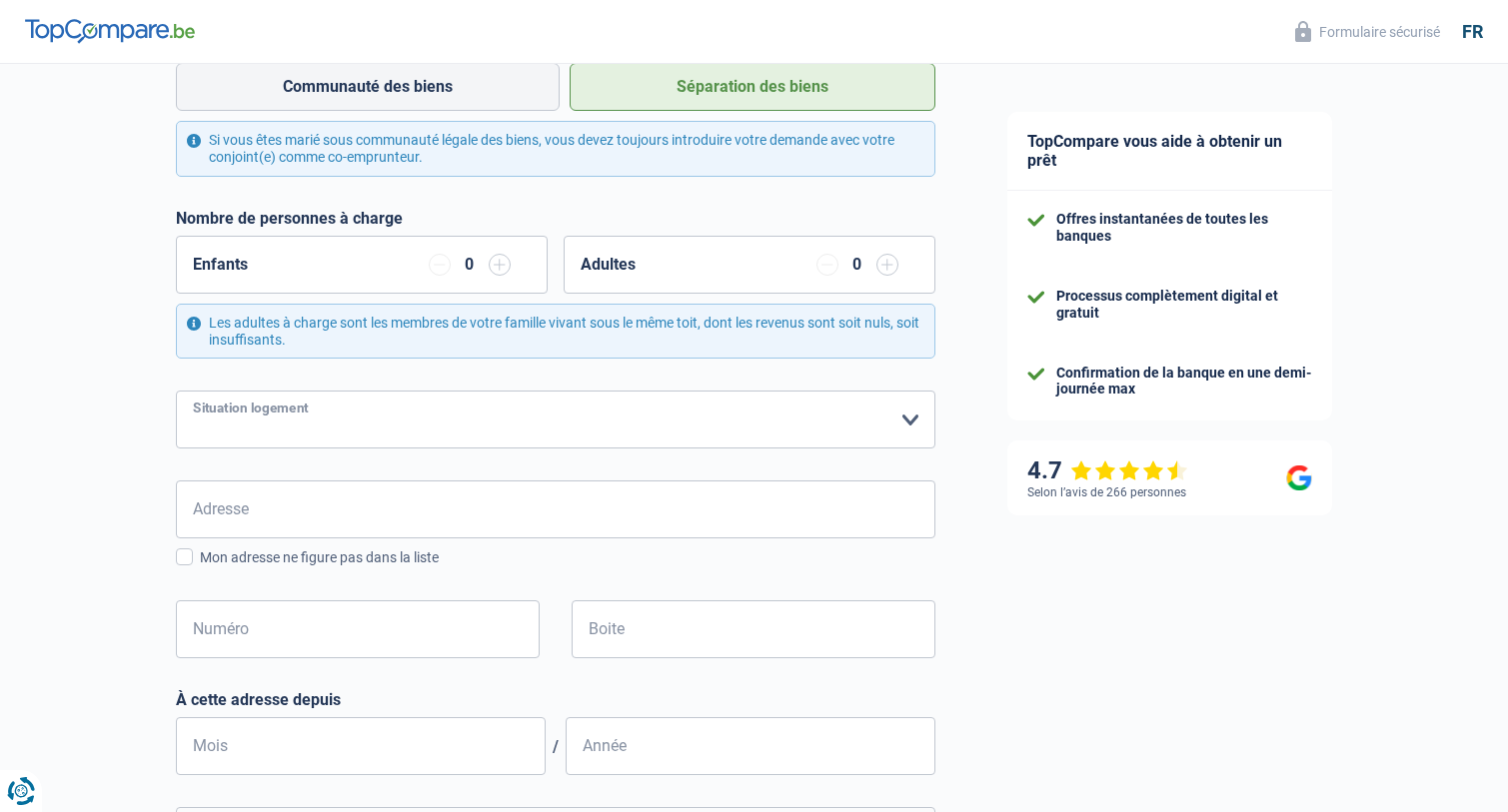 select on "rents" 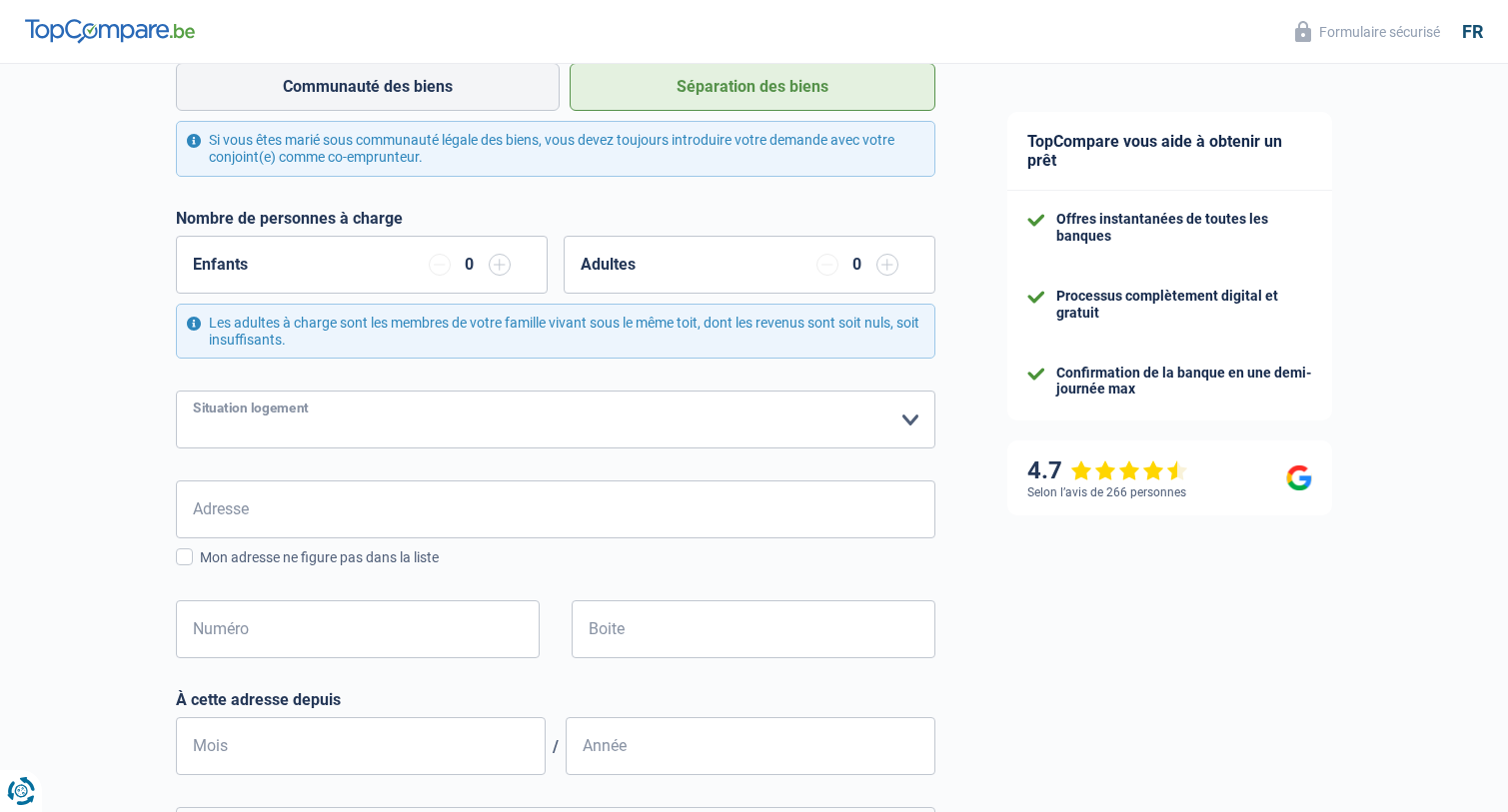 click on "Locataire Propriétaire avec prêt hypothécaire Propriétaire sans prêt hypothécaire Logé(e) par la famille Concierge
Veuillez sélectionner une option" at bounding box center [556, 419] 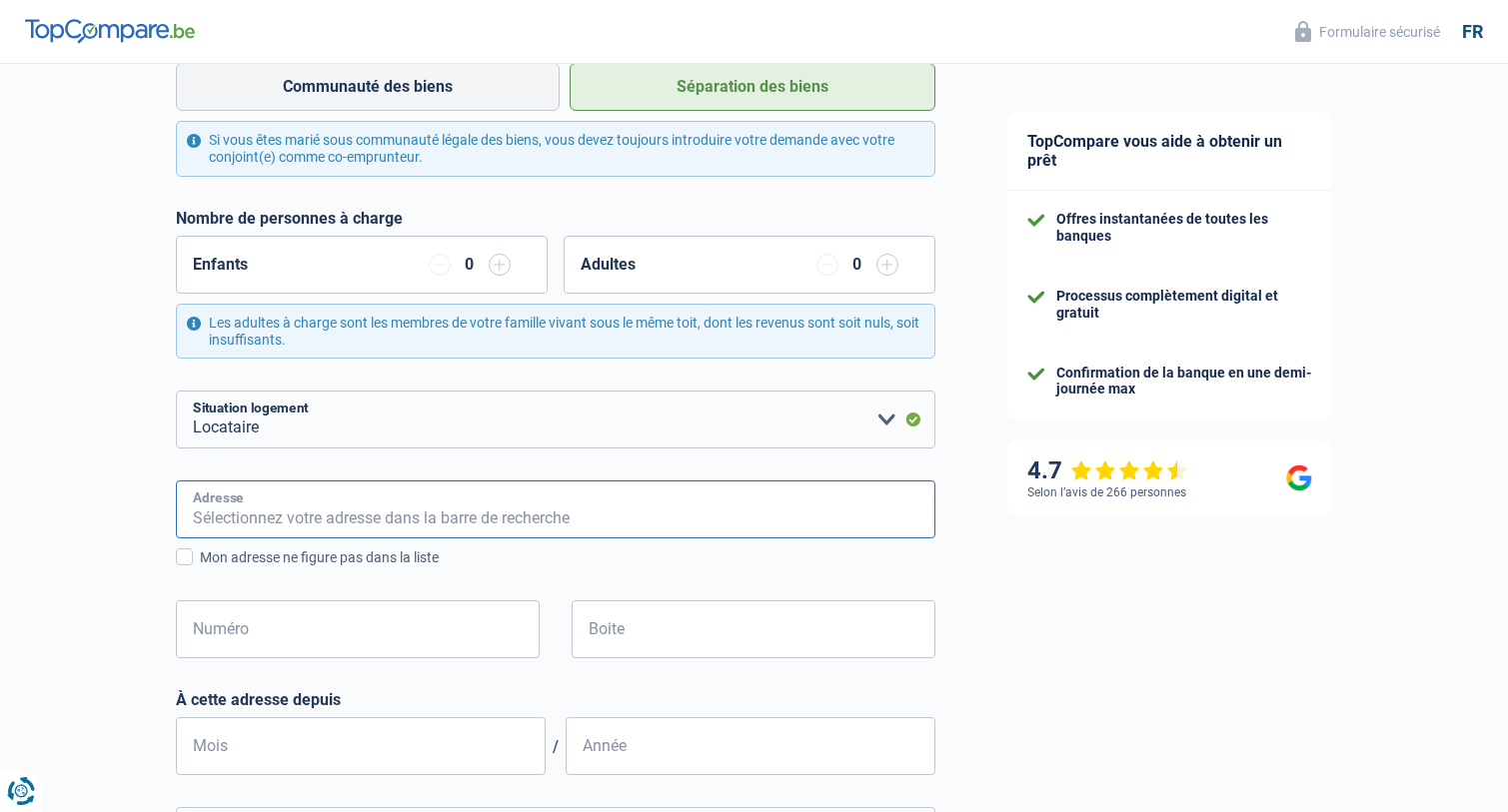 click on "Adresse" at bounding box center (556, 509) 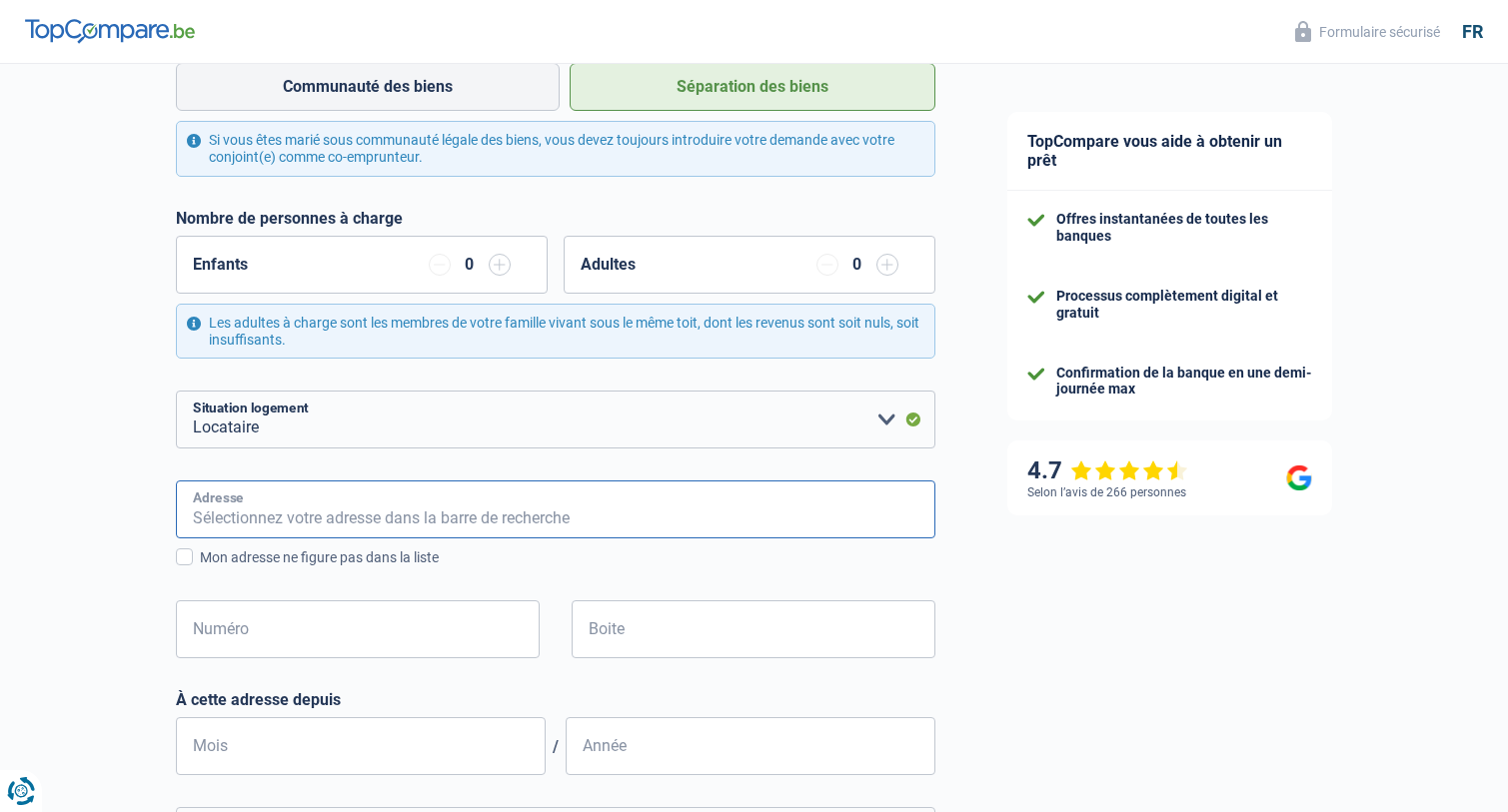 type on "[NUMBER] [STREET]" 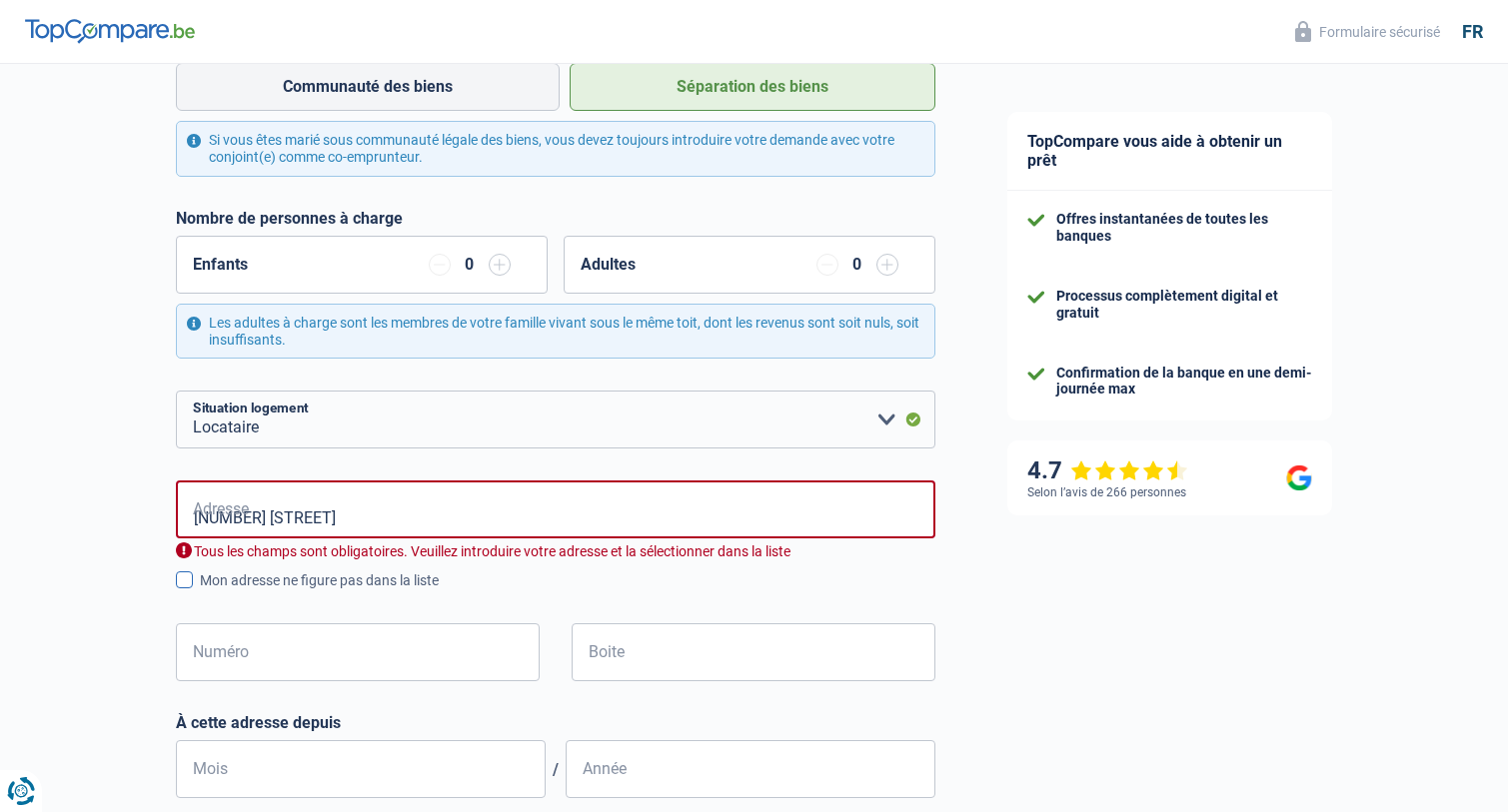 type on "[COUNTRY]" 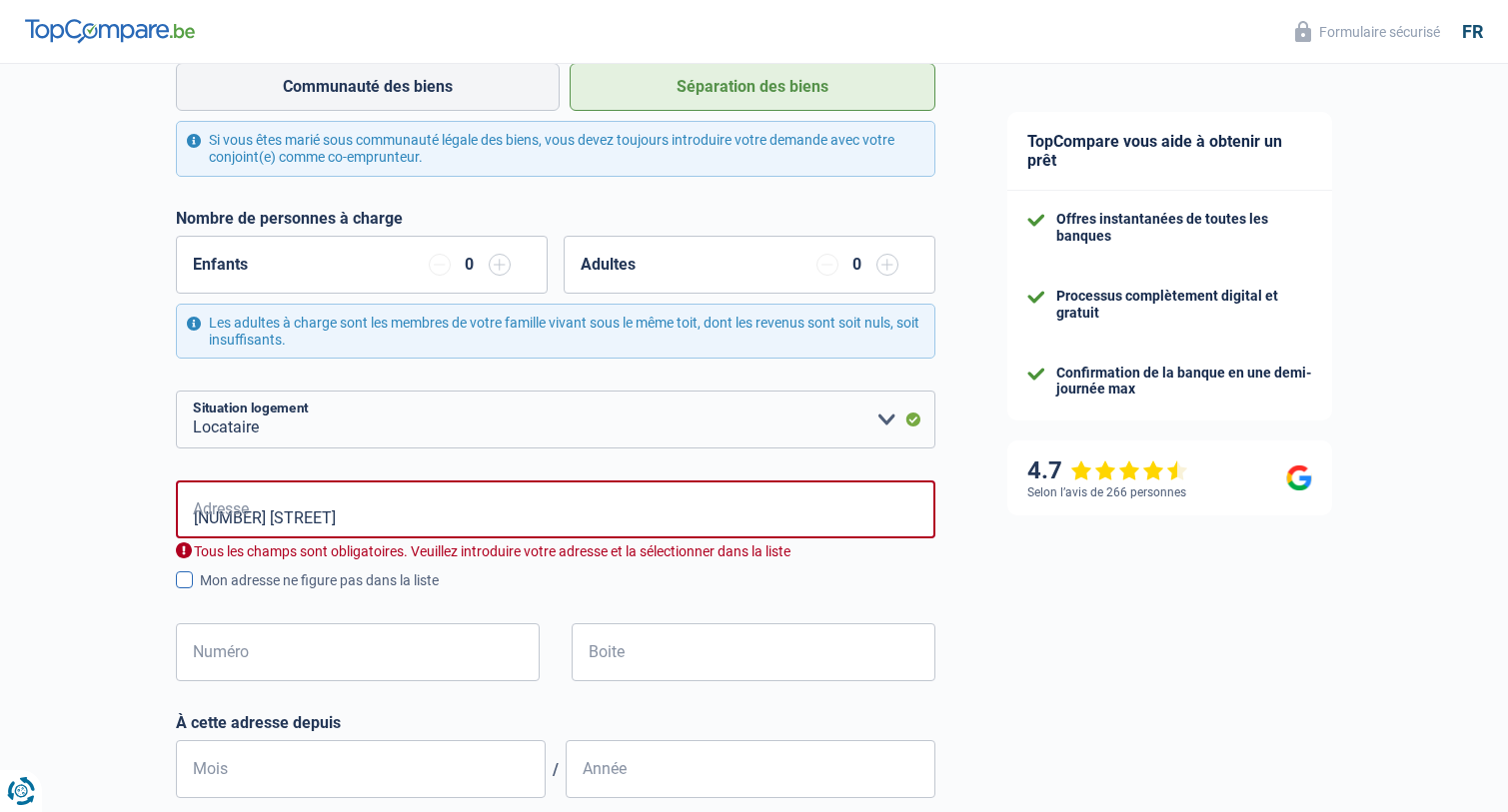 click at bounding box center (184, 579) 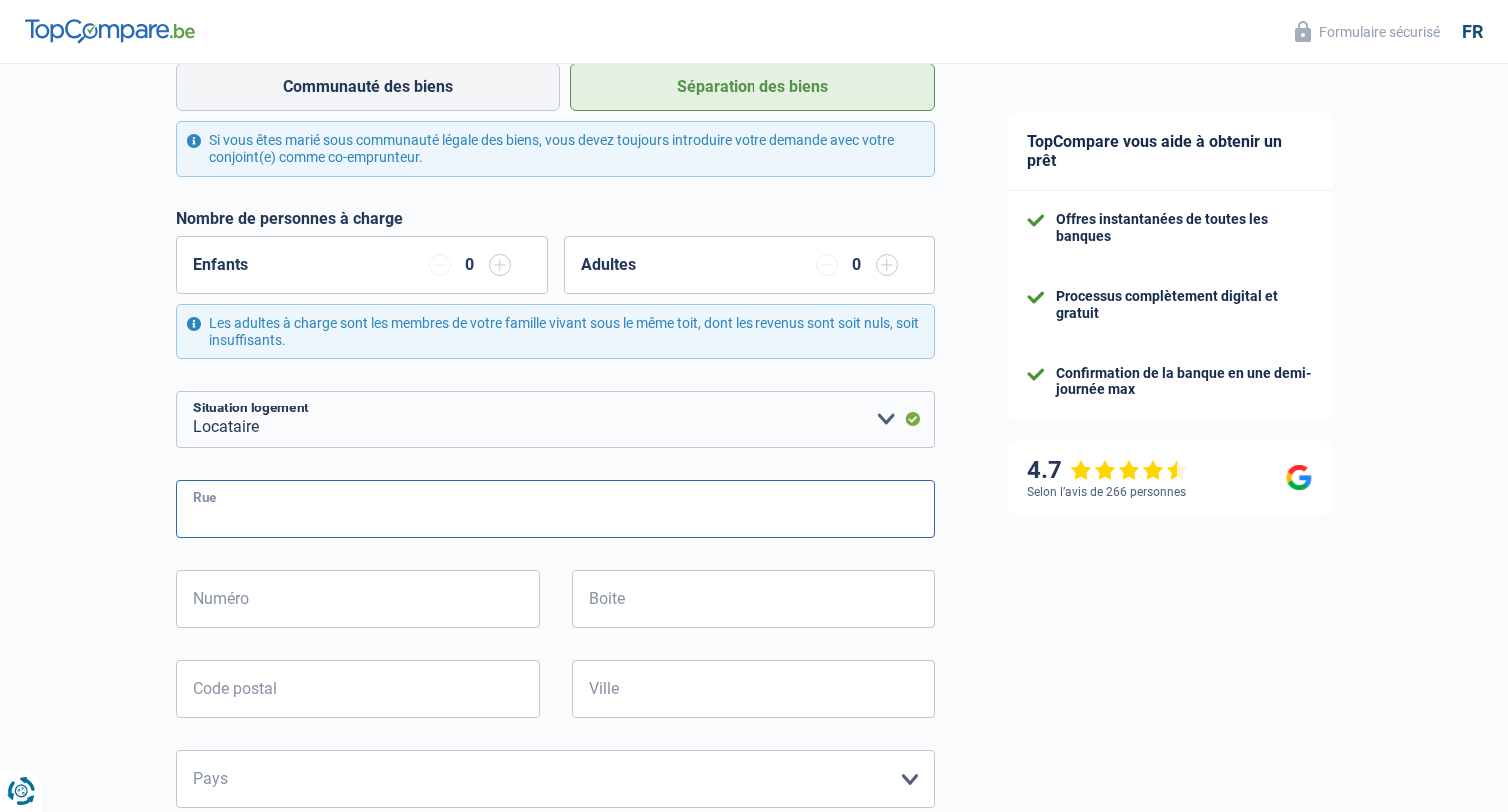click on "Rue" at bounding box center [556, 509] 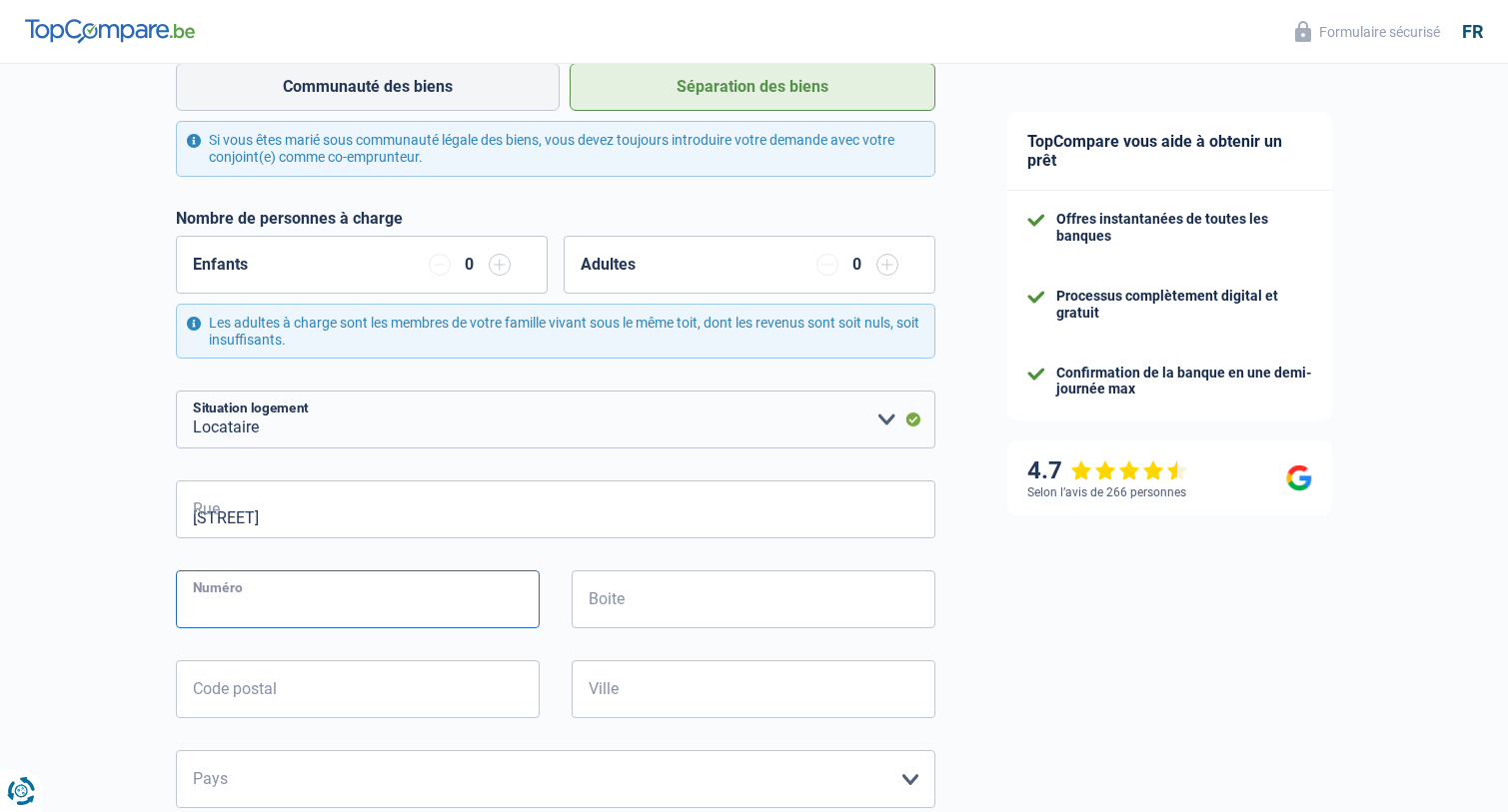 type on "241" 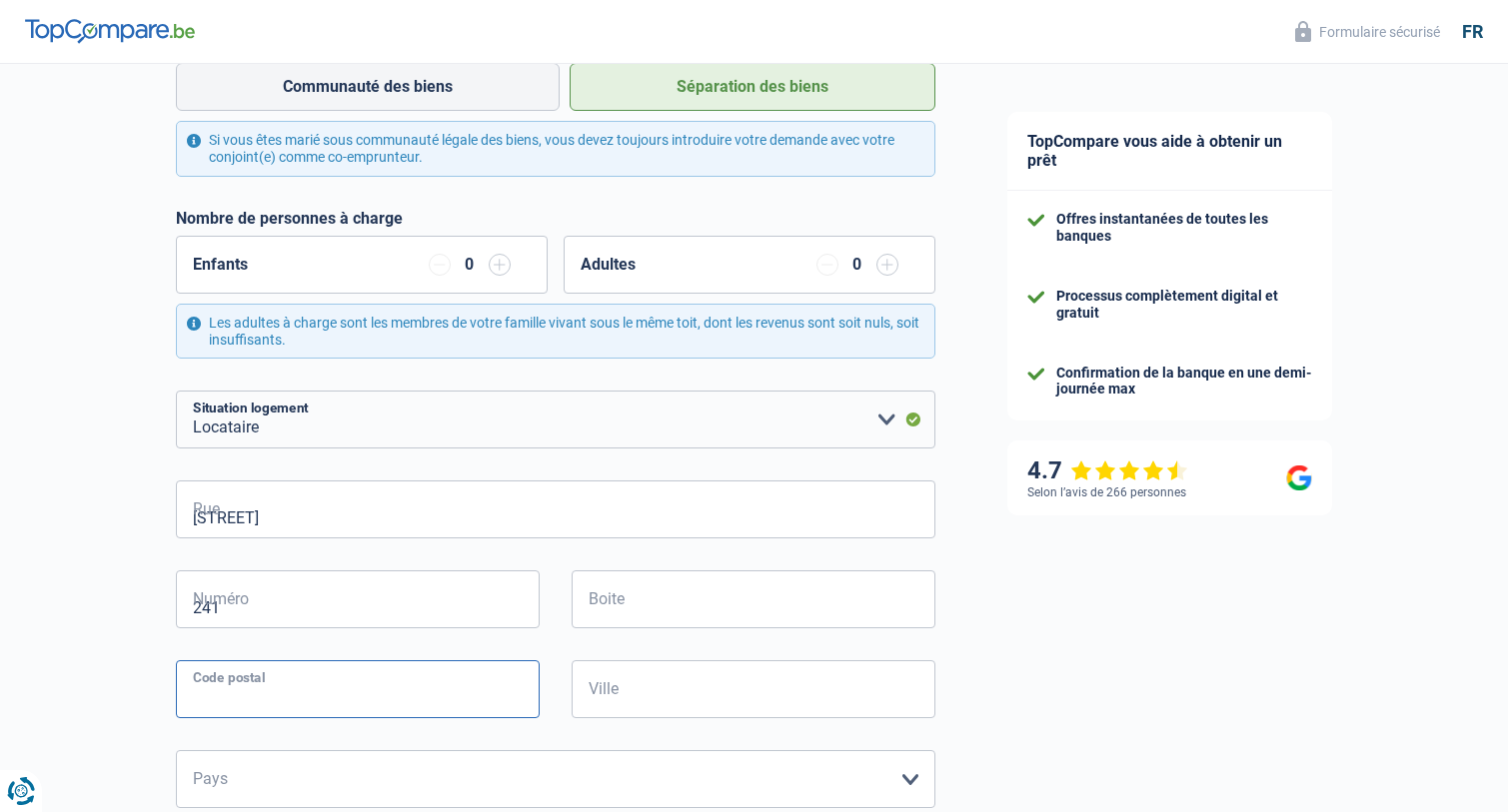 type on "5000" 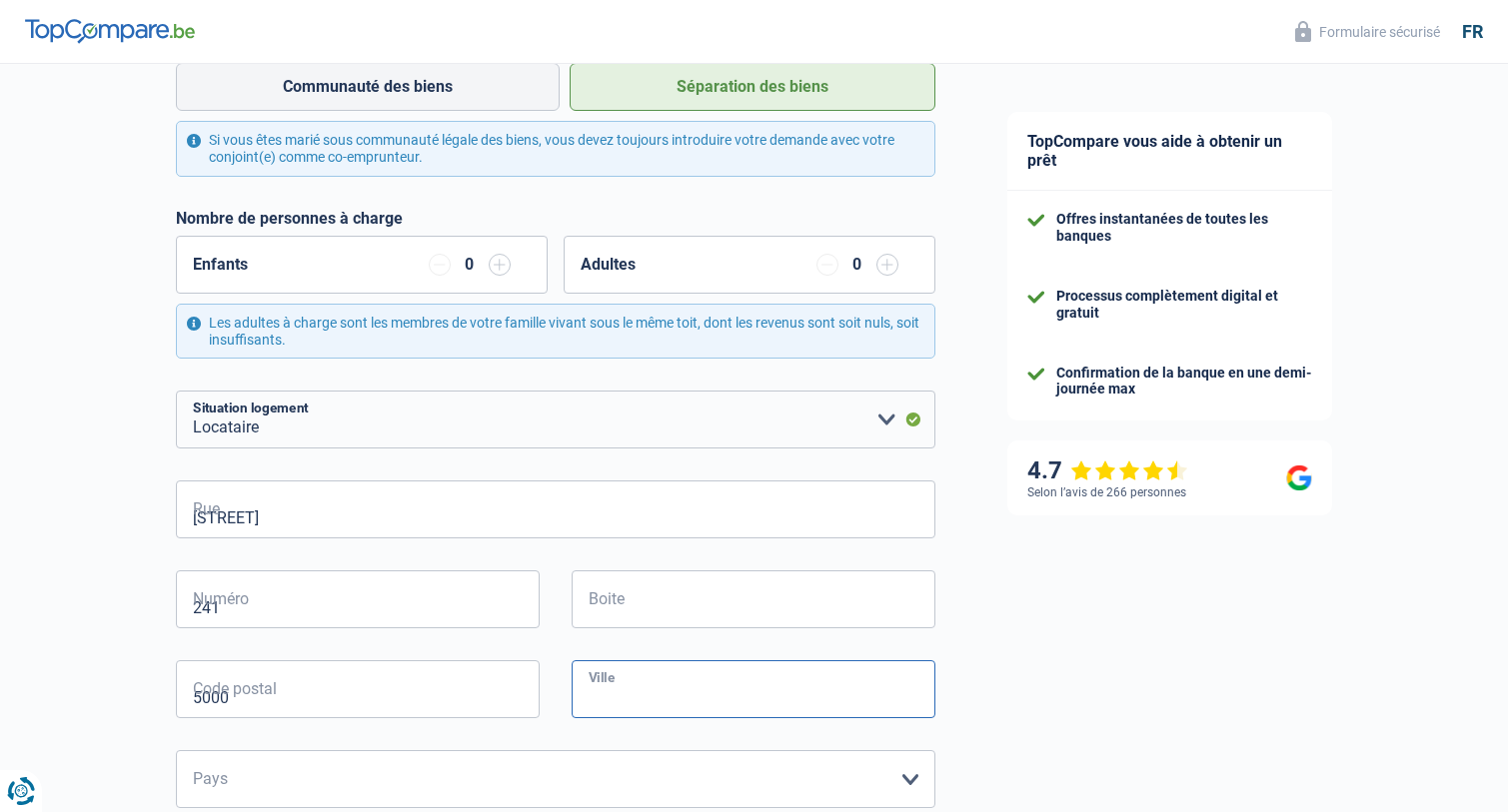 type on "[CITY]" 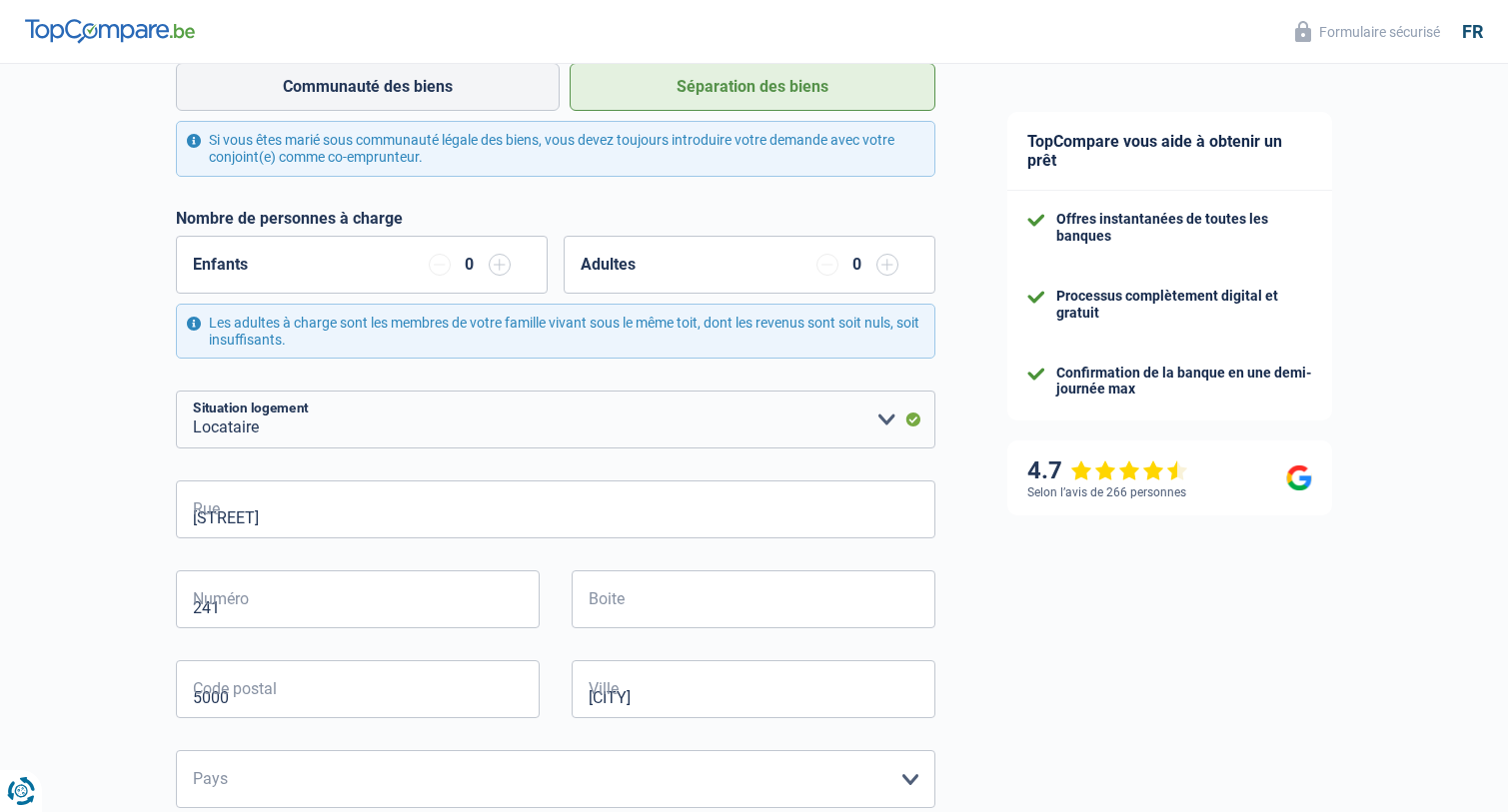 type on "[CITY]" 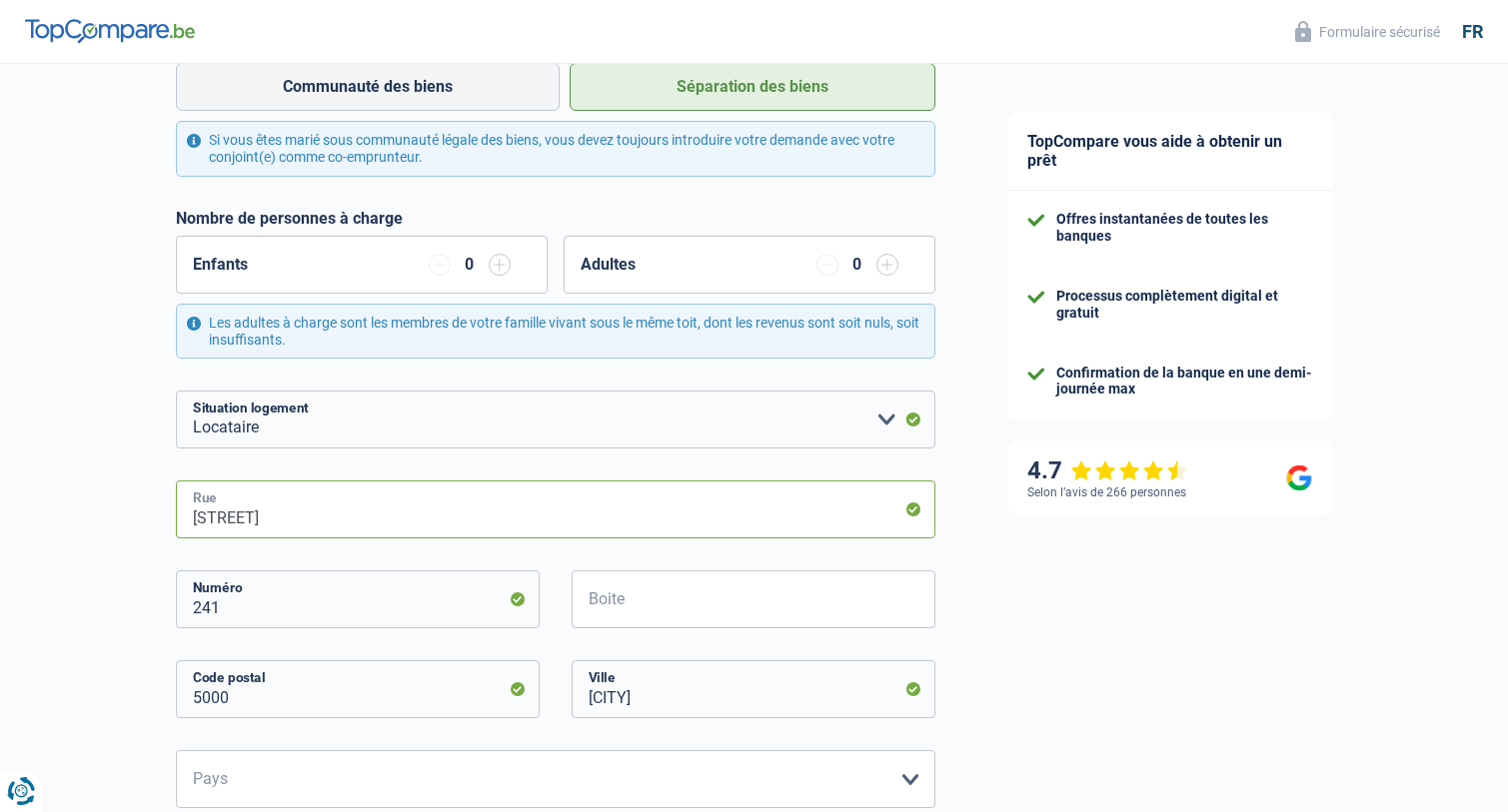 type on "[NUMBER] [STREET]" 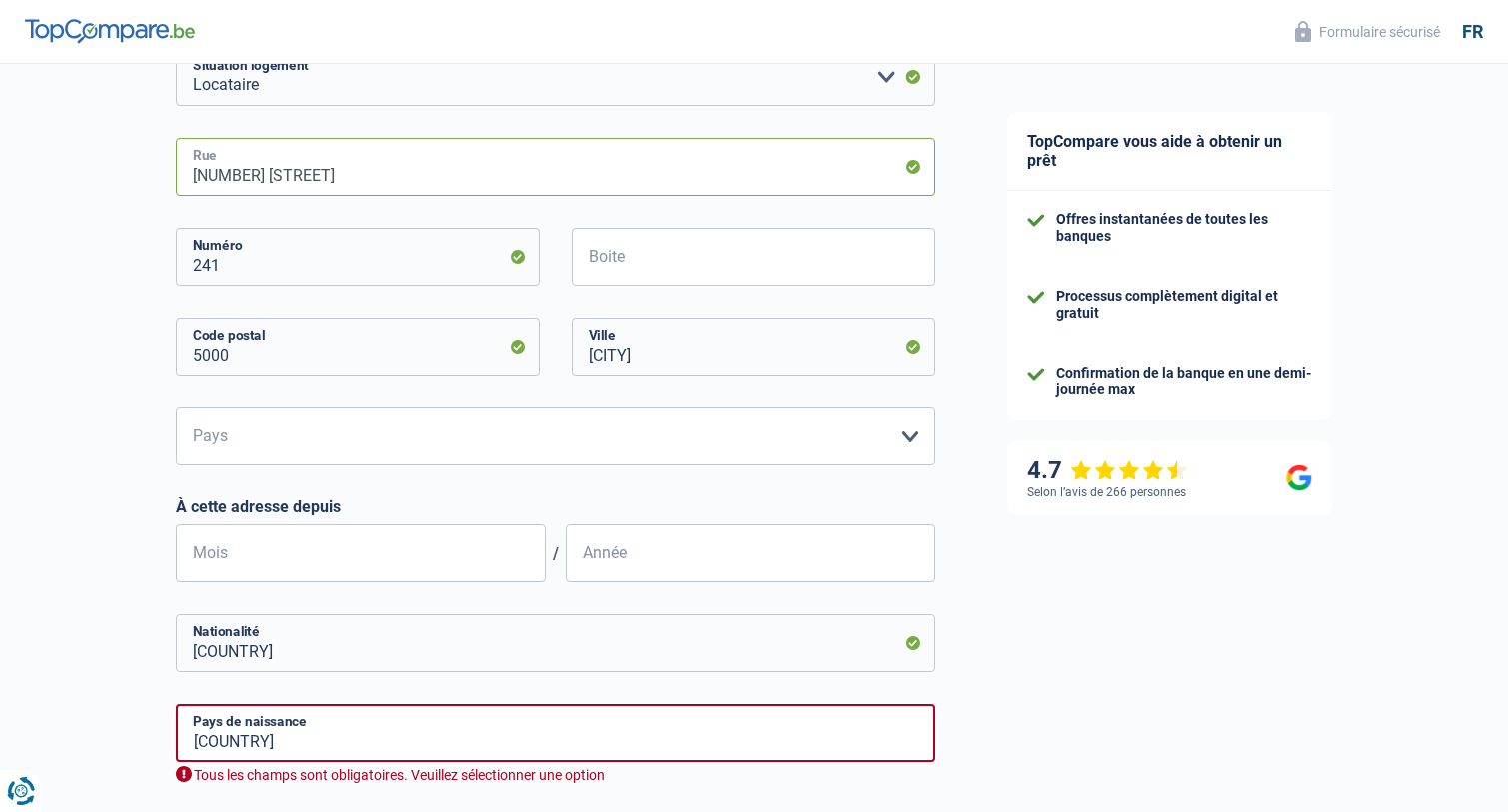 scroll, scrollTop: 799, scrollLeft: 0, axis: vertical 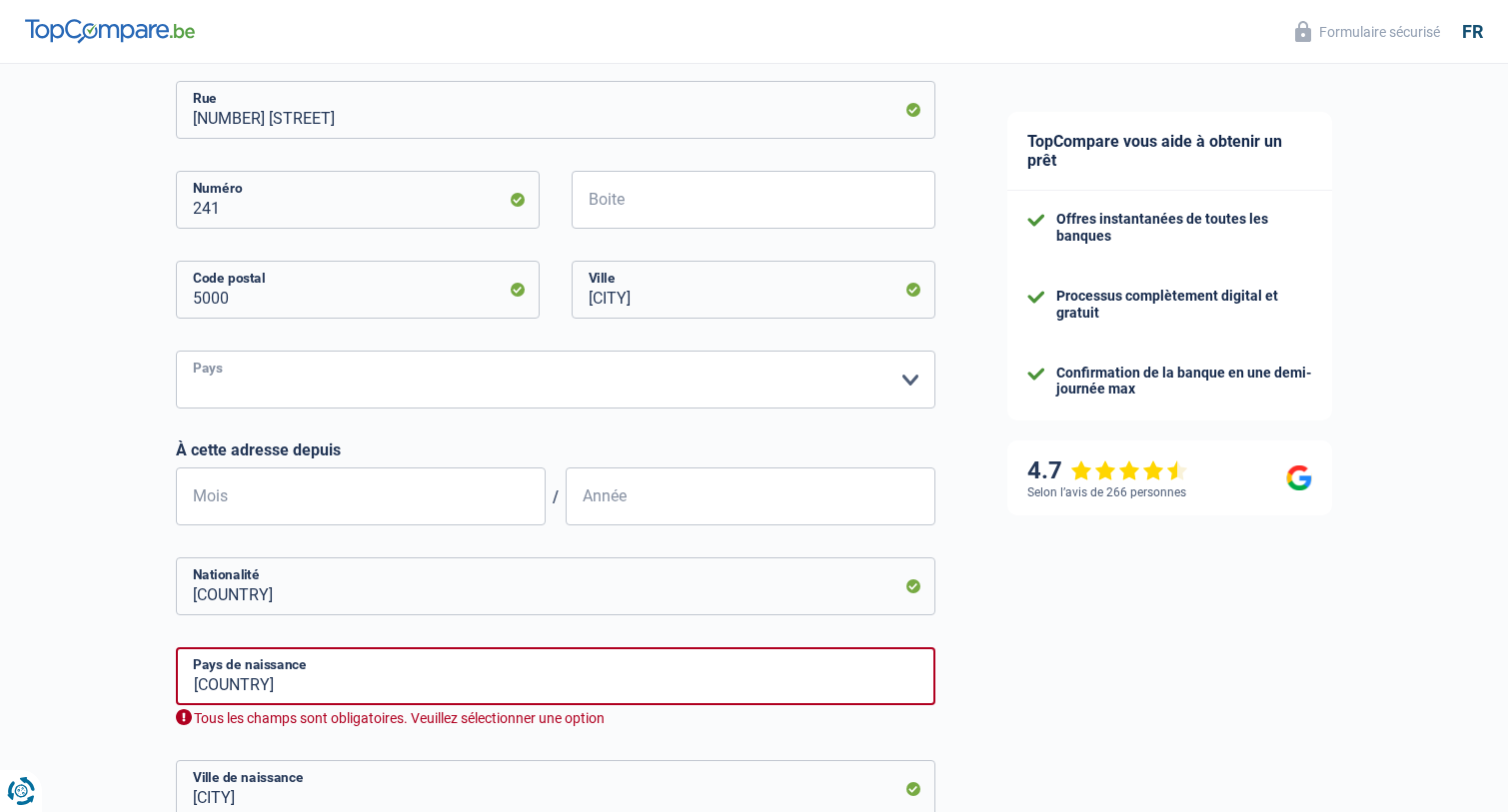 click on "[COUNTRY] [COUNTRY]
Veuillez sélectionner une option" at bounding box center (556, 380) 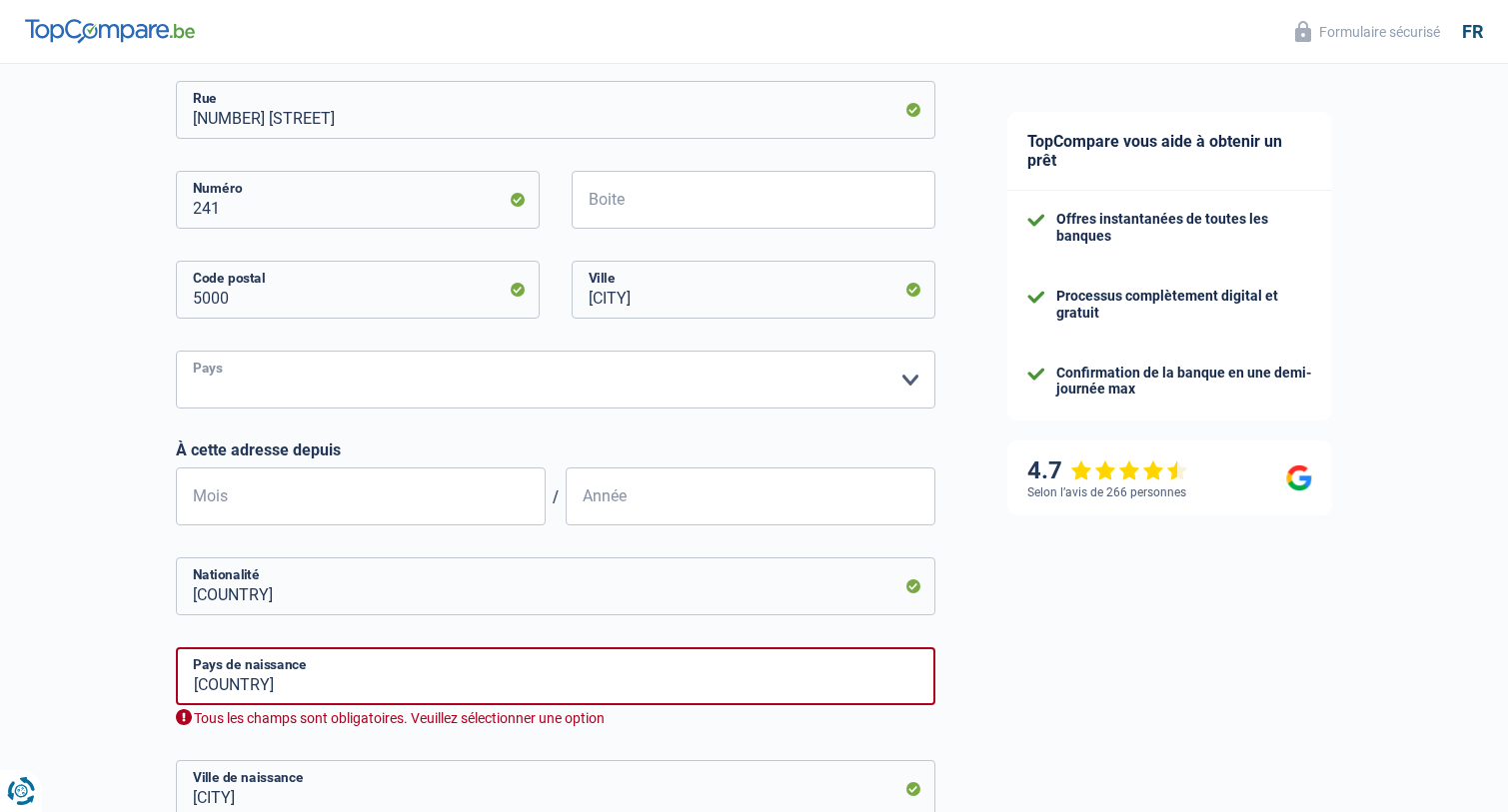 select on "BE" 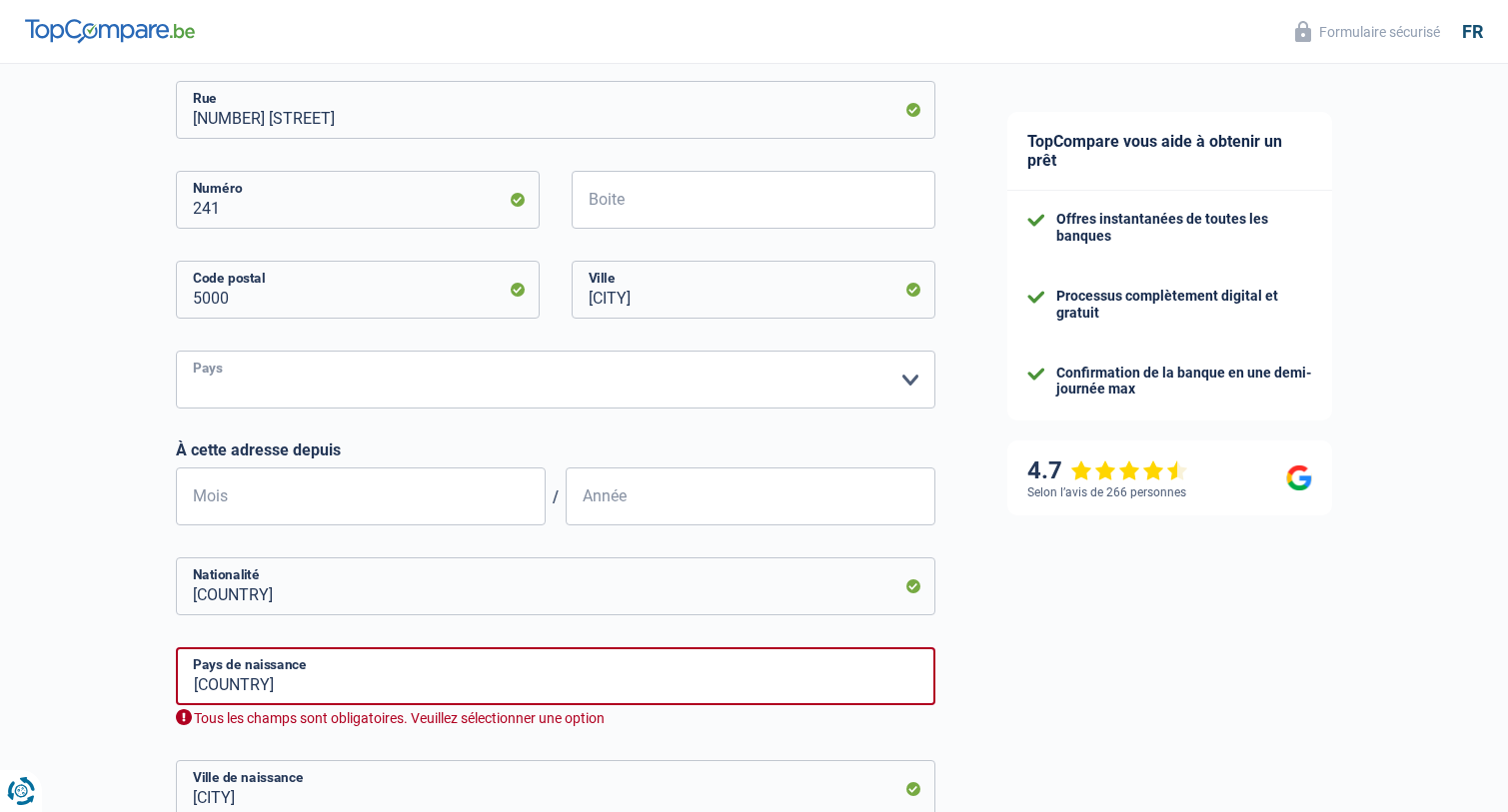 click on "[COUNTRY] [COUNTRY]
Veuillez sélectionner une option" at bounding box center [556, 380] 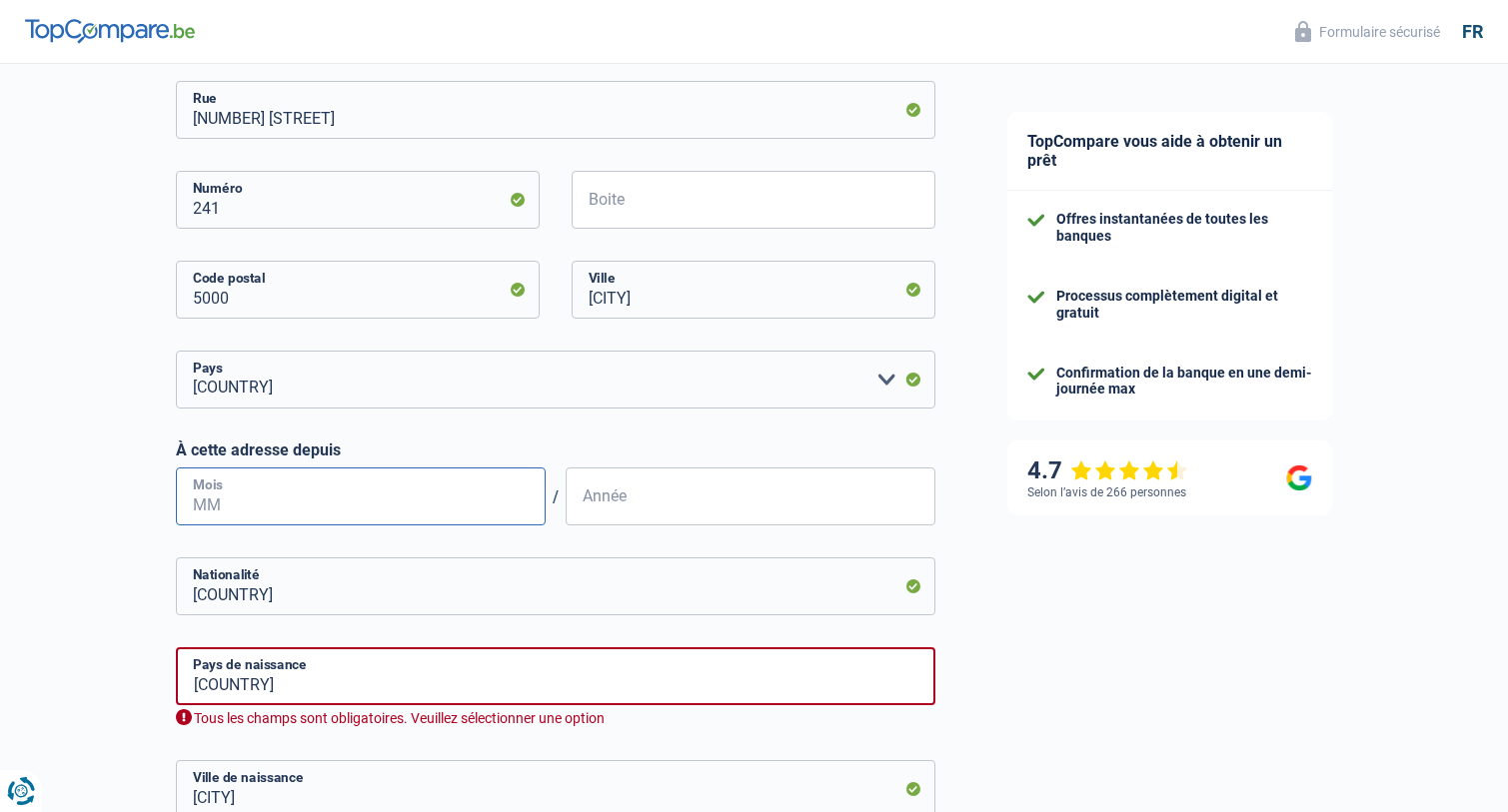 click on "Mois" at bounding box center (361, 496) 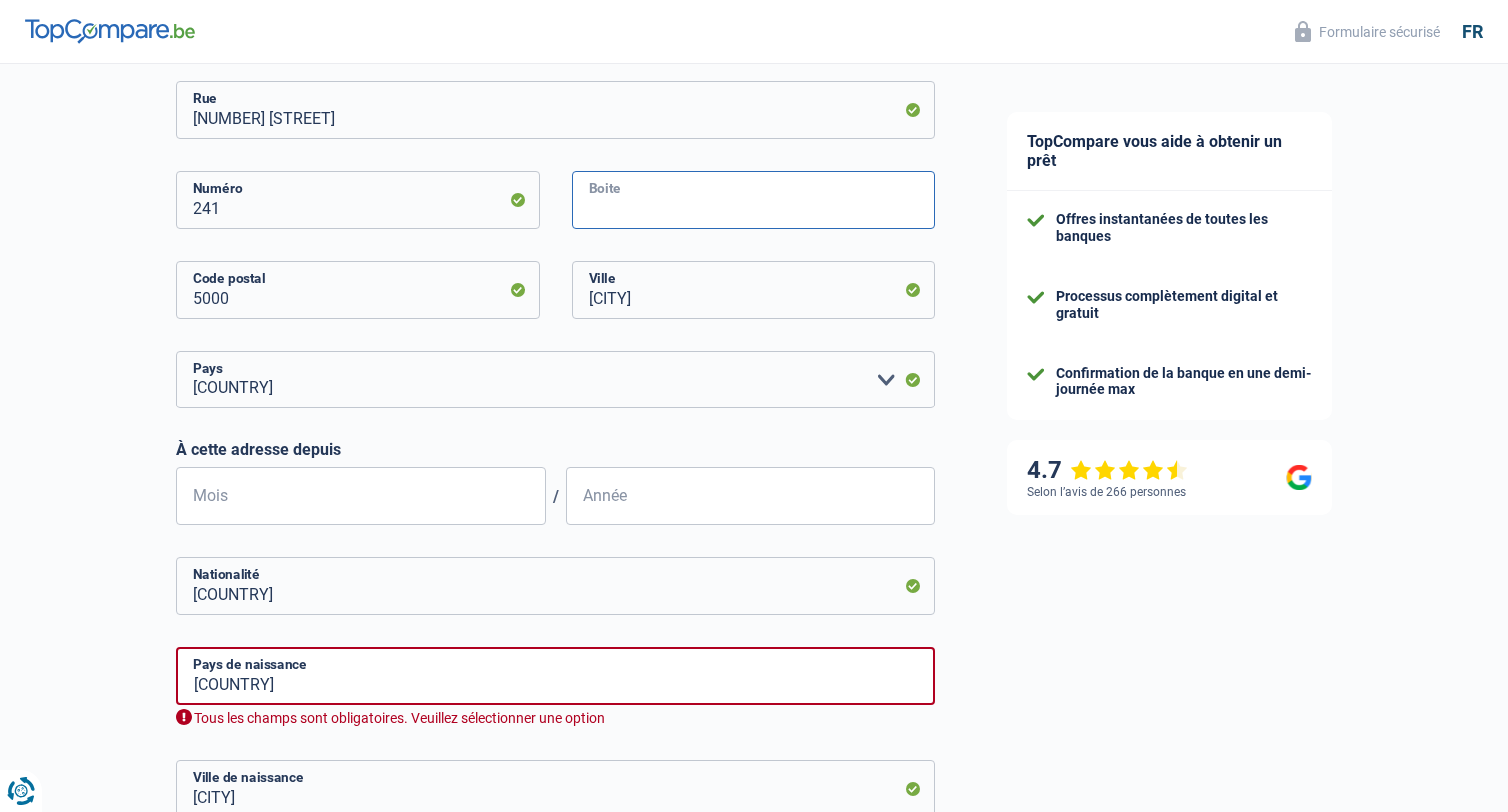 click on "Boite" at bounding box center [754, 200] 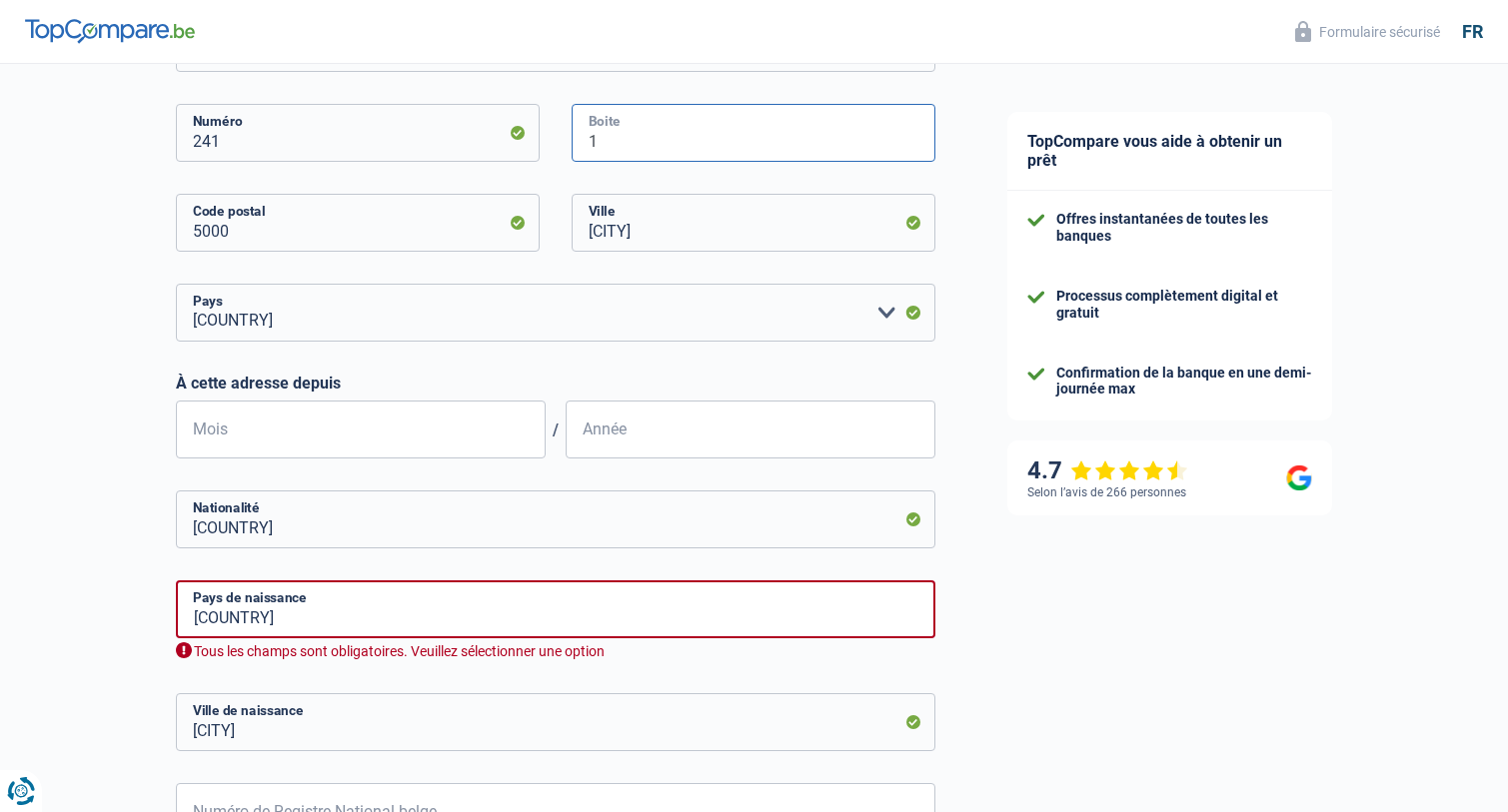 scroll, scrollTop: 899, scrollLeft: 0, axis: vertical 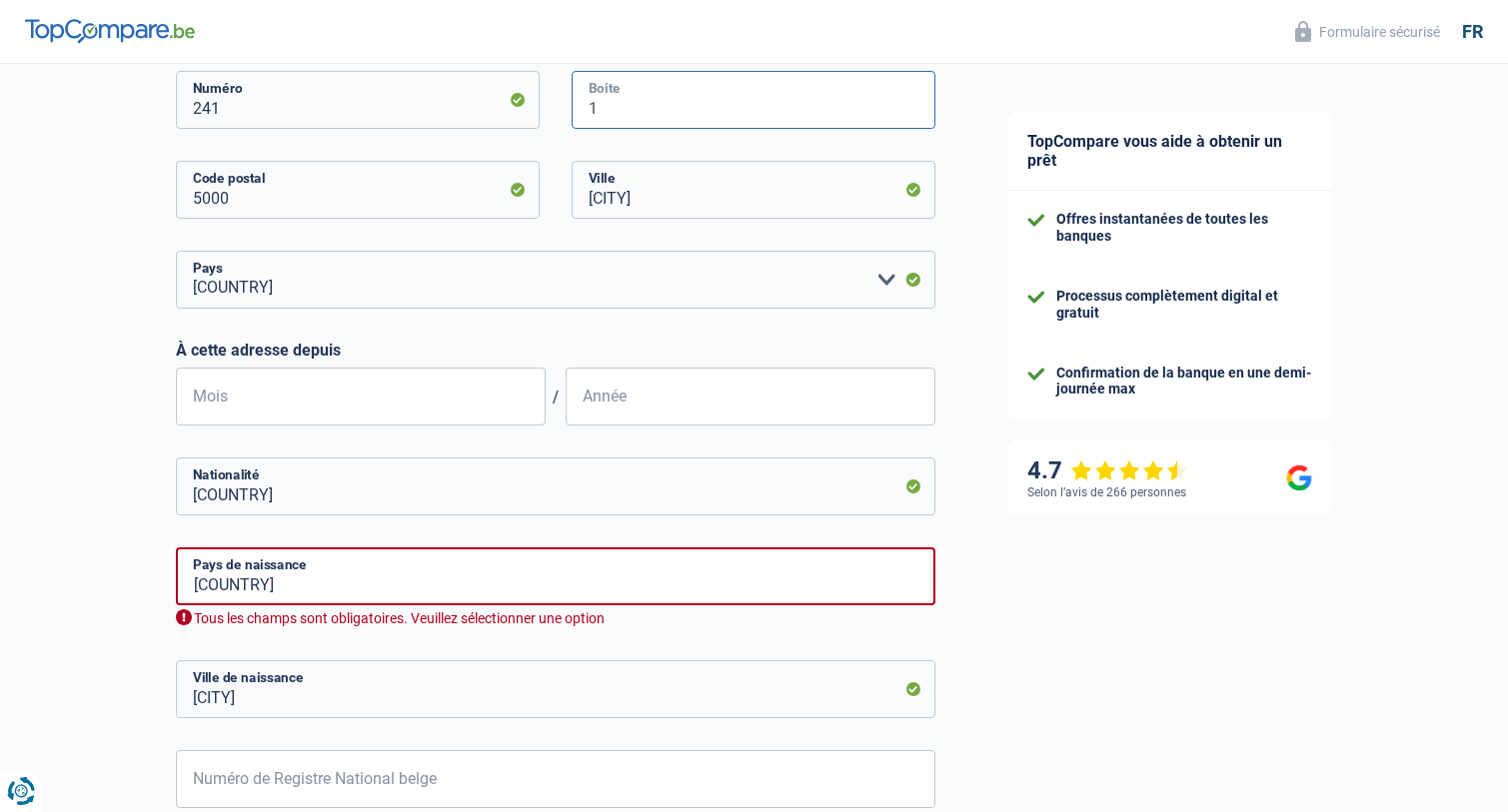 type on "1" 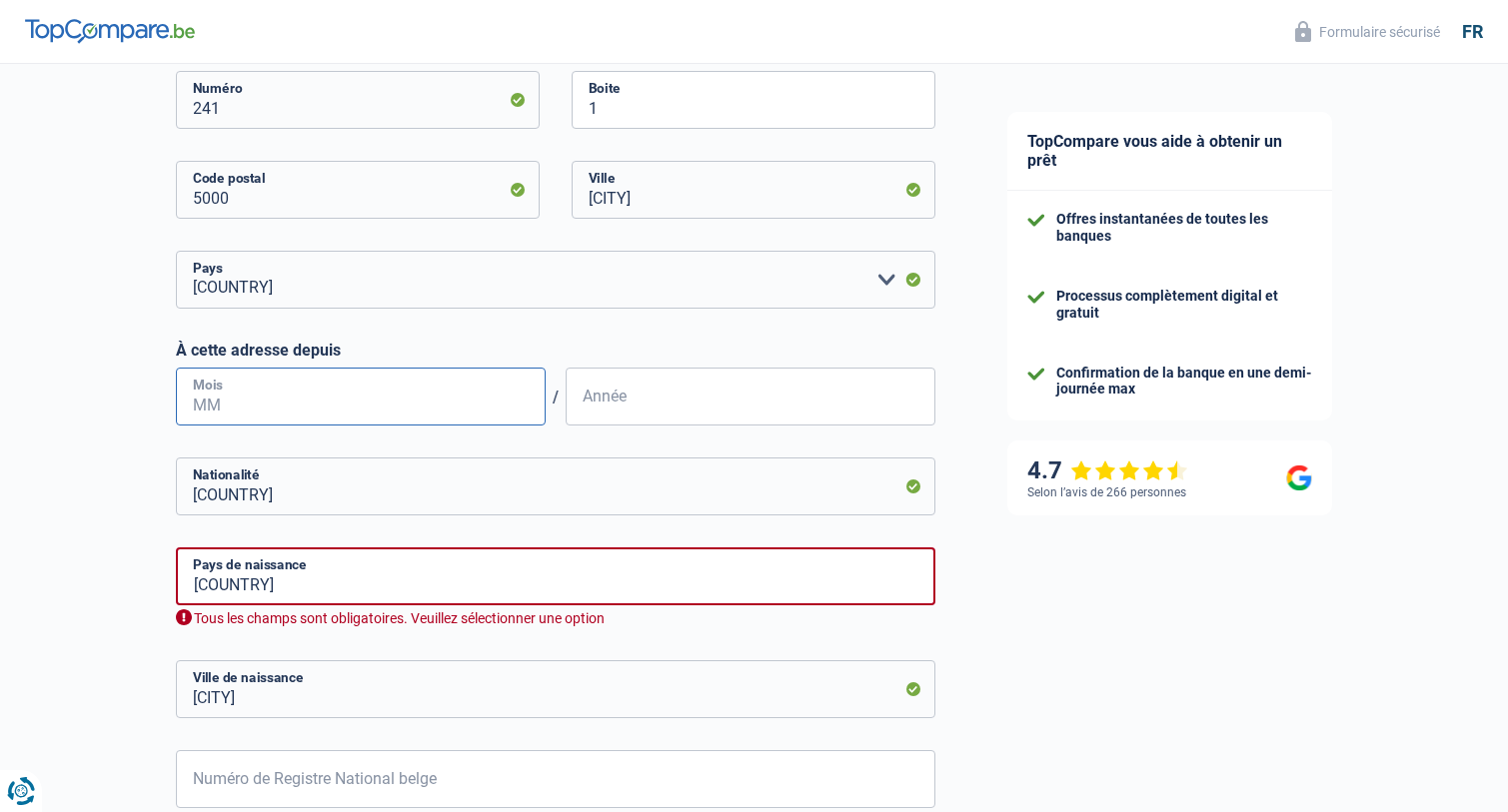 click on "Mois" at bounding box center [361, 397] 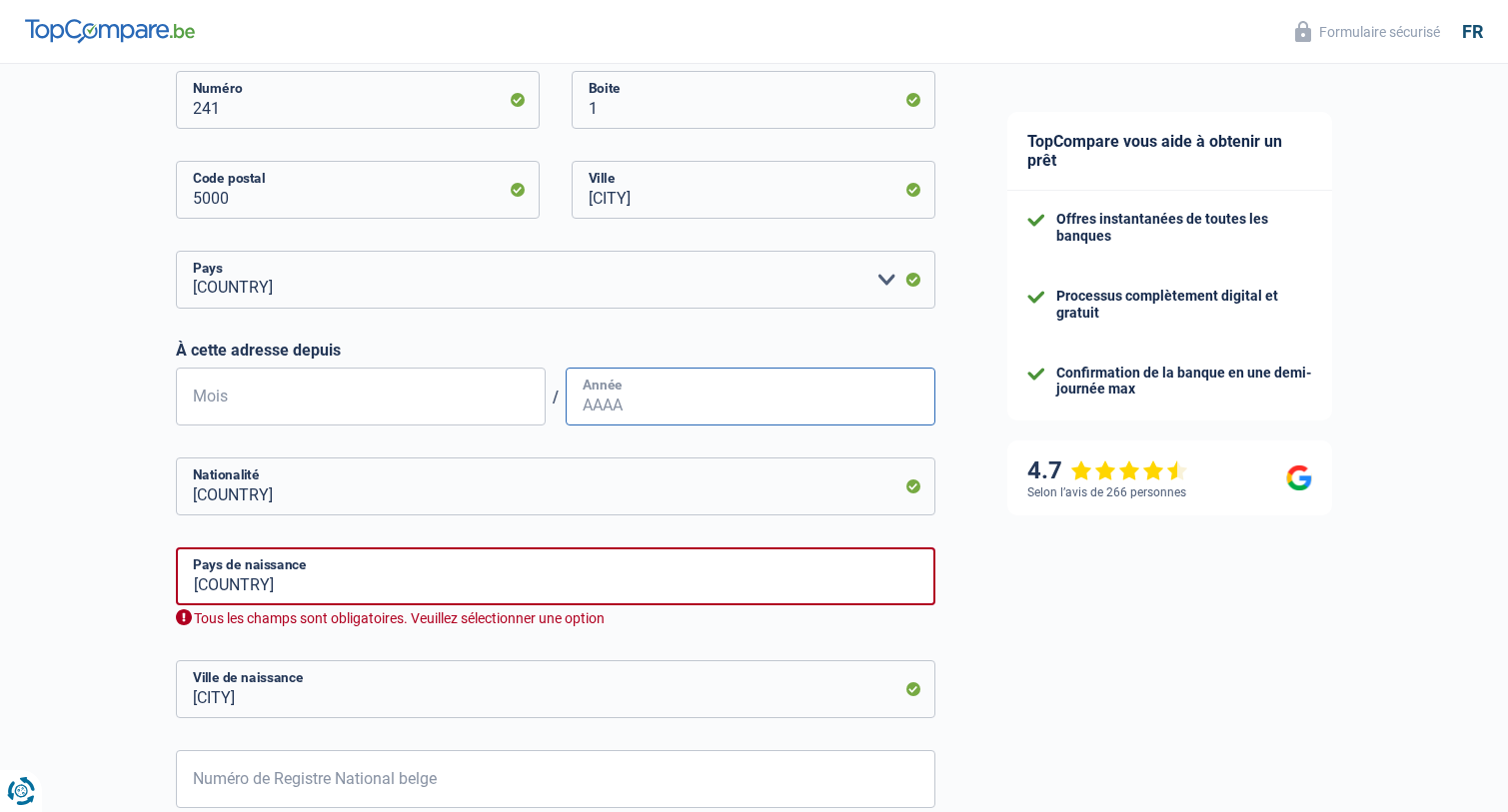 click on "Année" at bounding box center [751, 397] 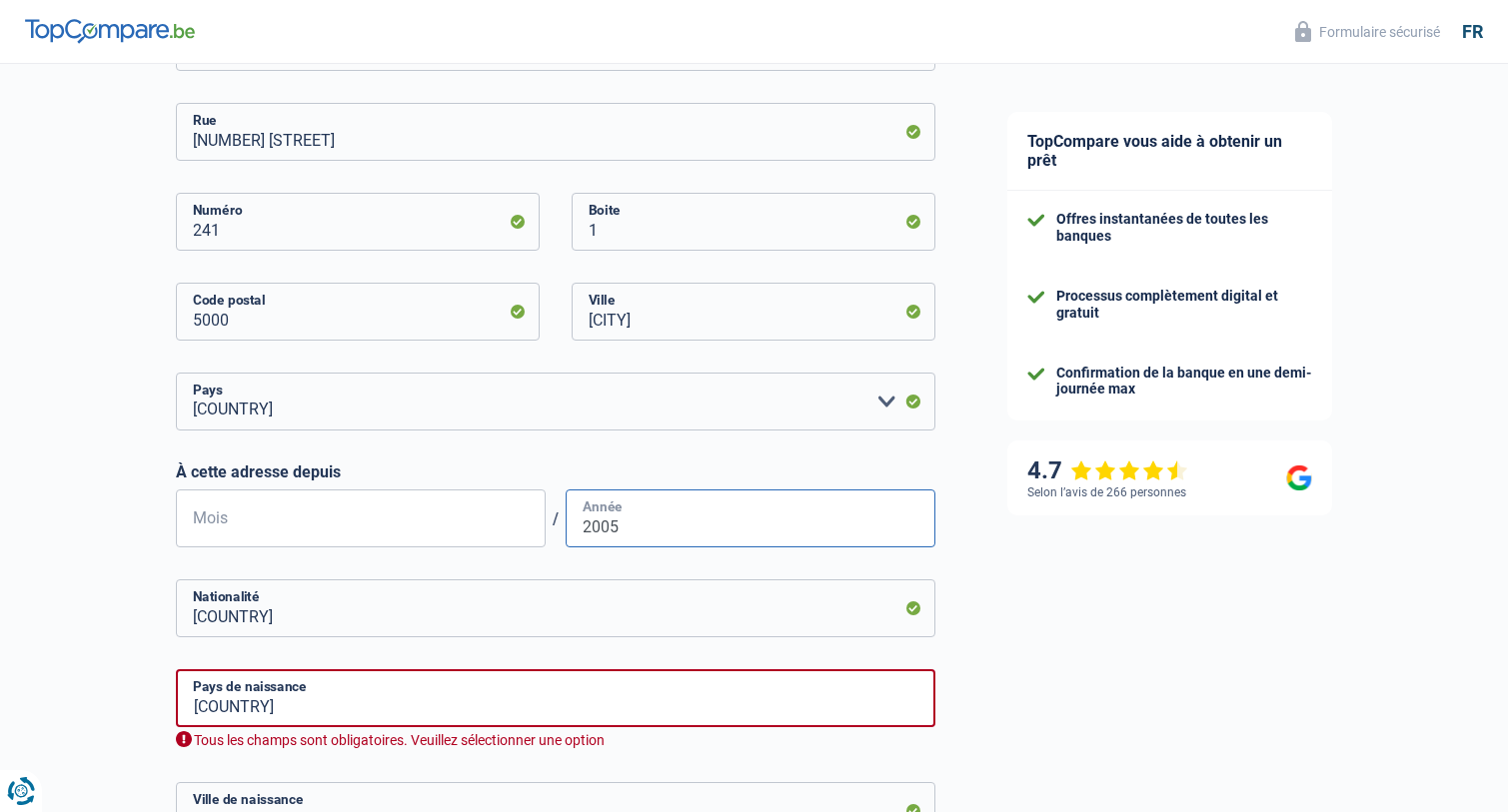 scroll, scrollTop: 699, scrollLeft: 0, axis: vertical 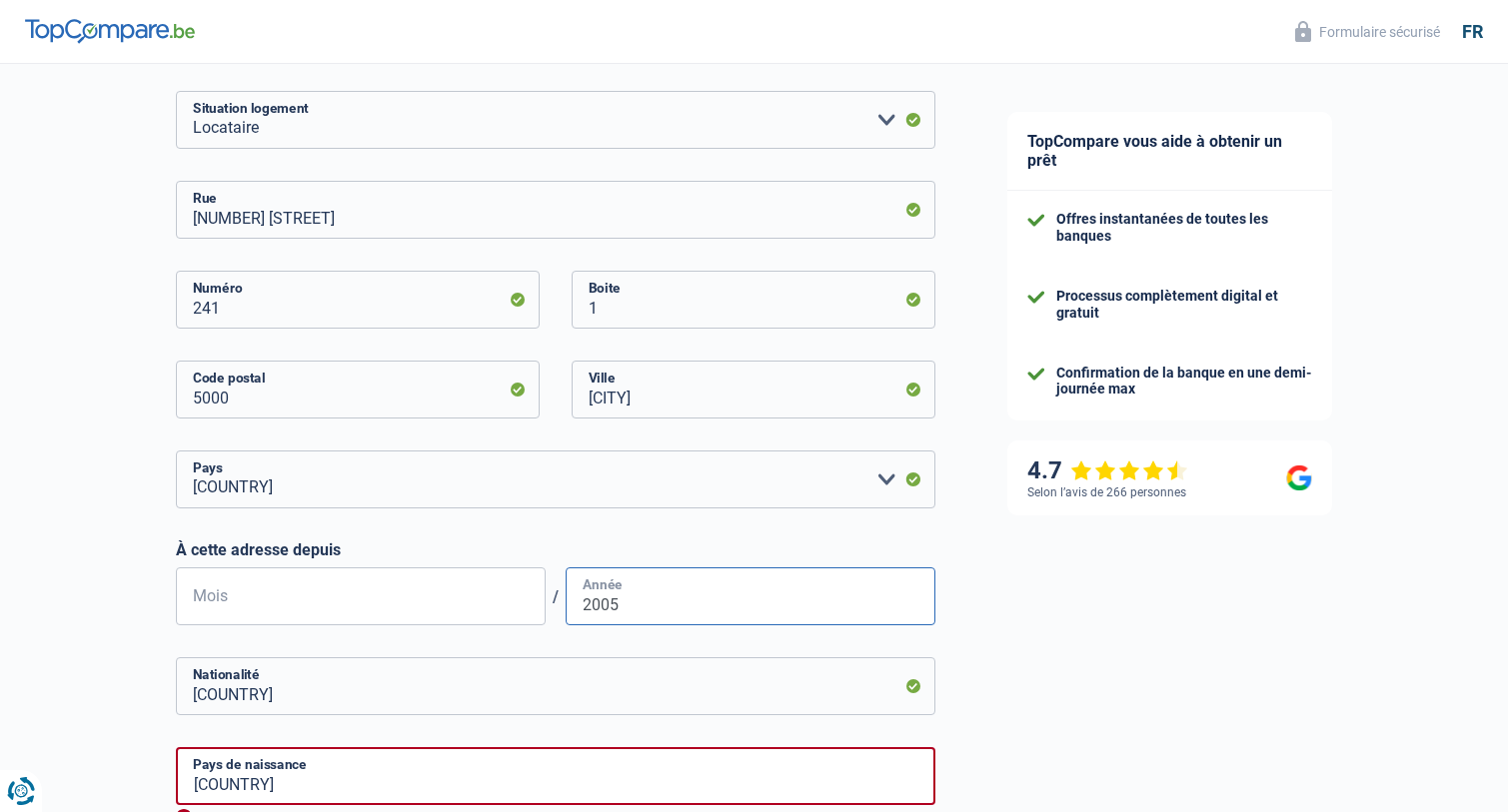 type on "2005" 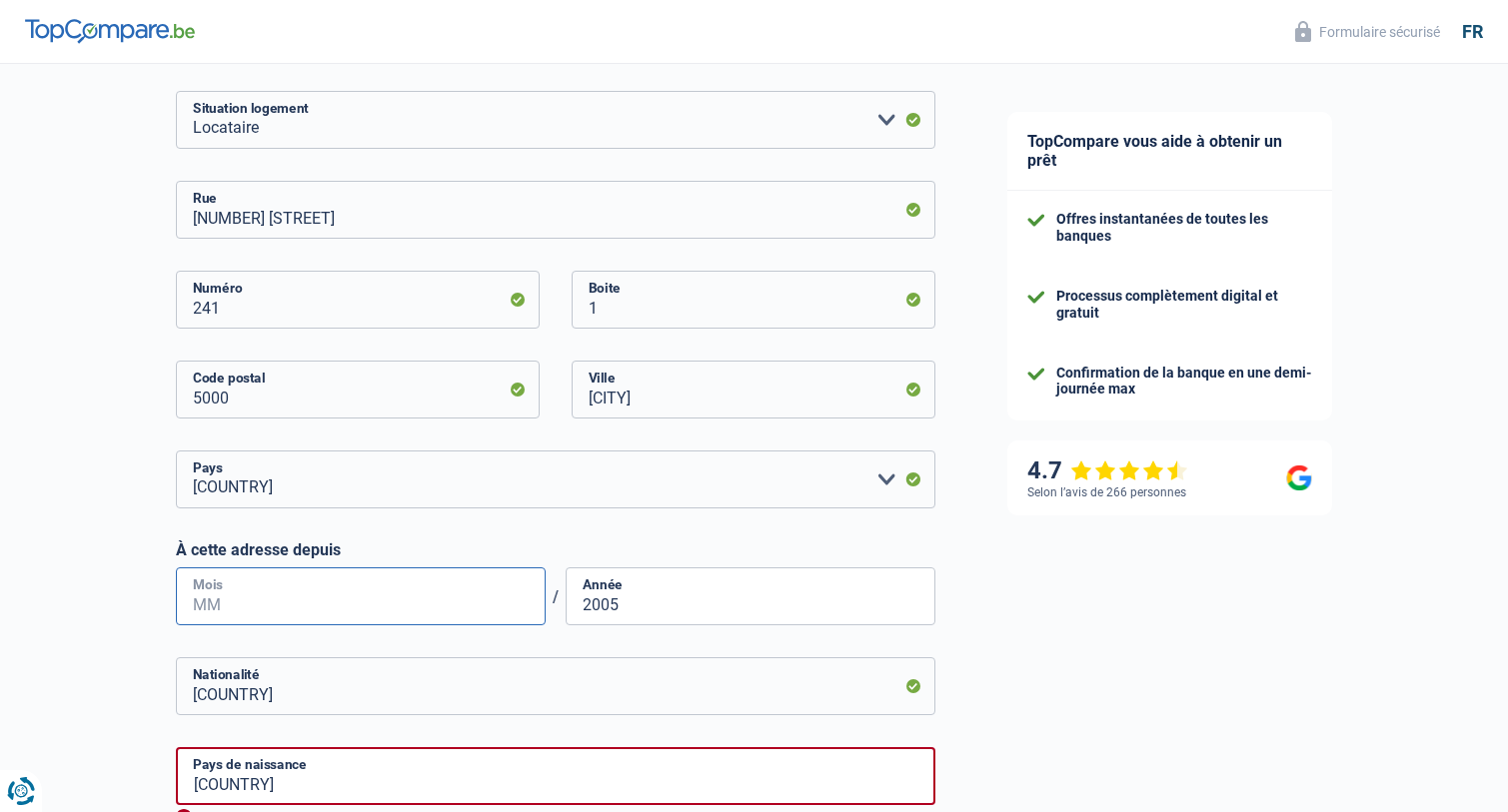 click on "Mois" at bounding box center (361, 596) 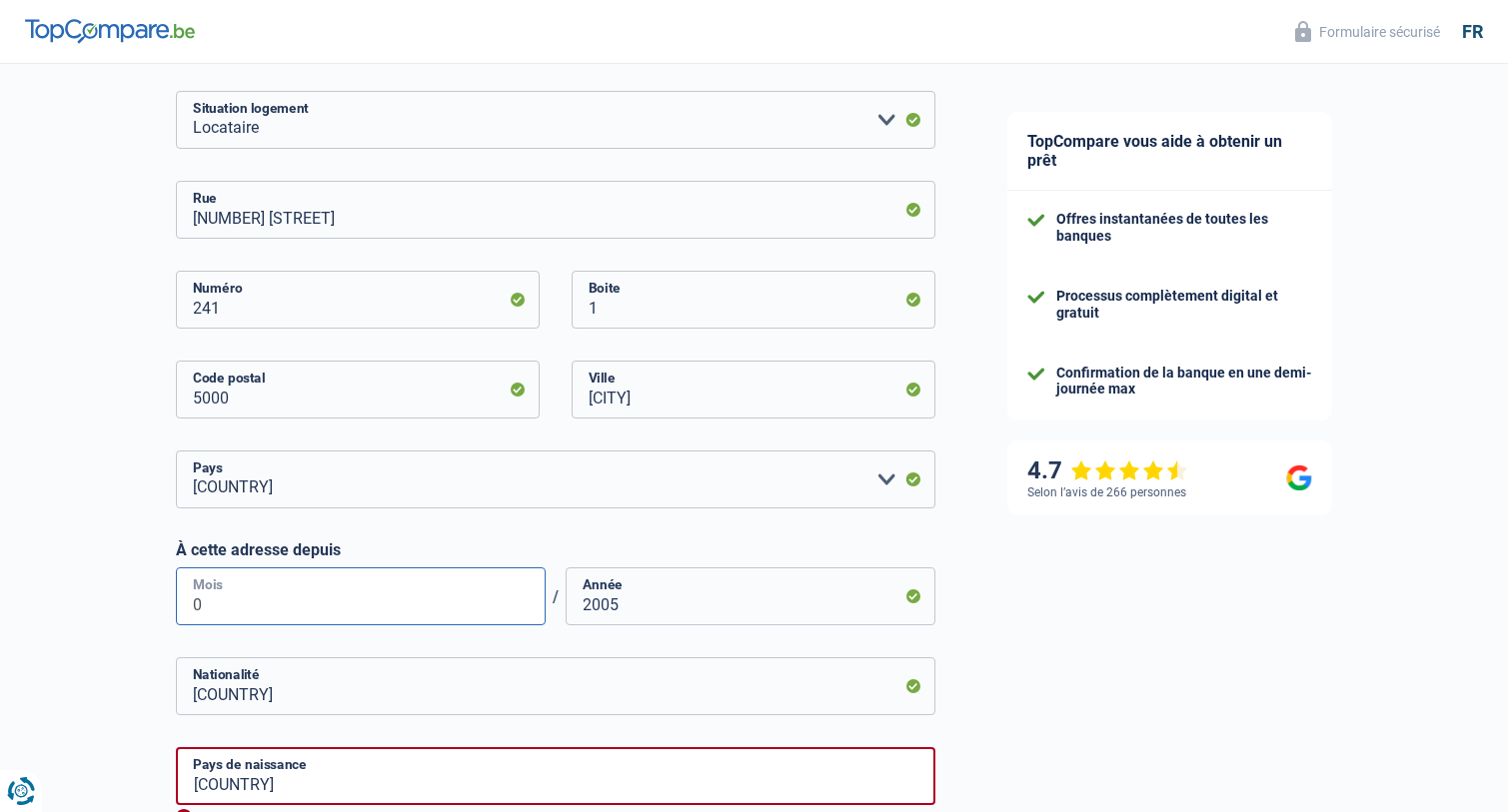 type on "09" 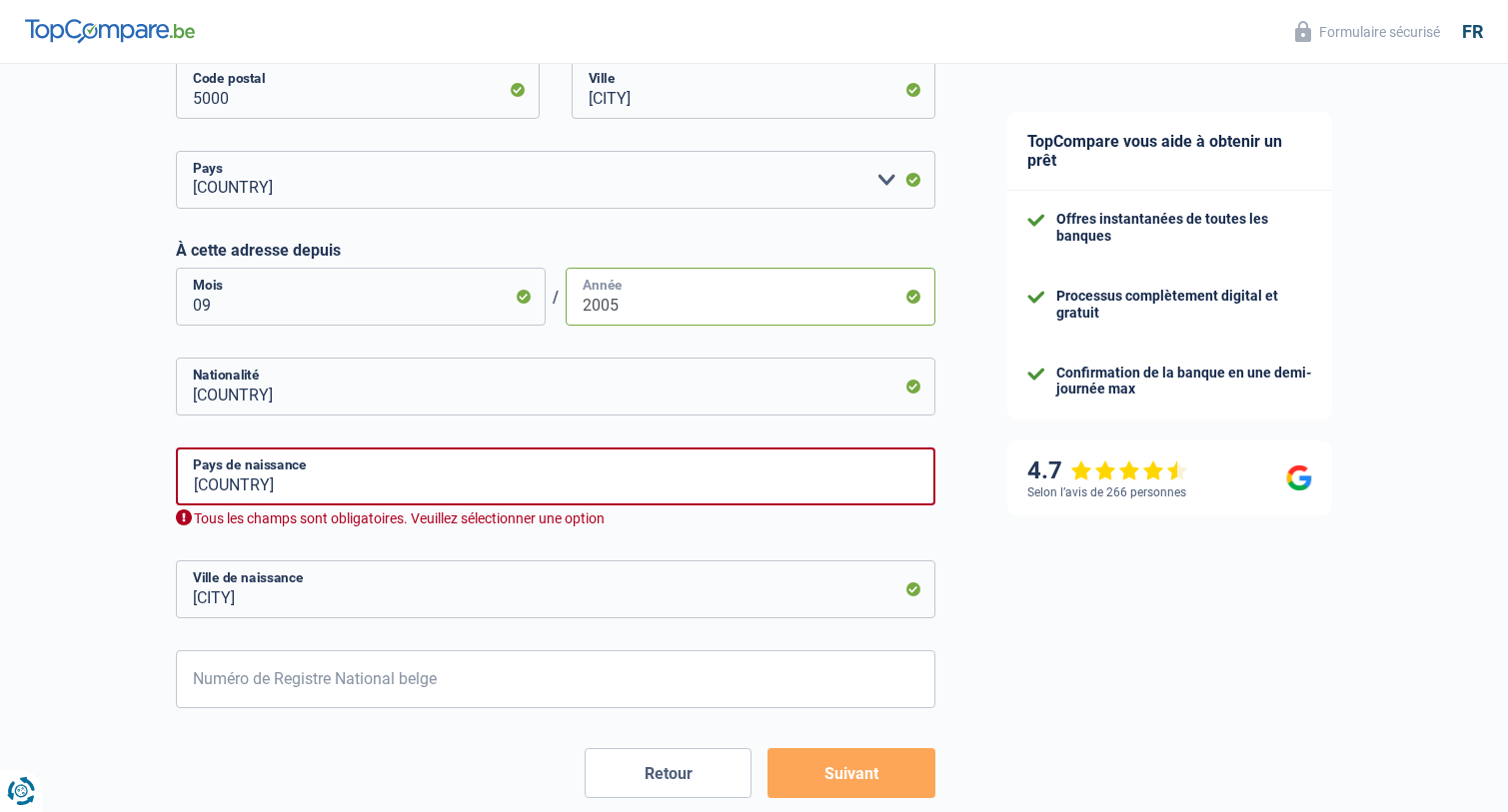 scroll, scrollTop: 1099, scrollLeft: 0, axis: vertical 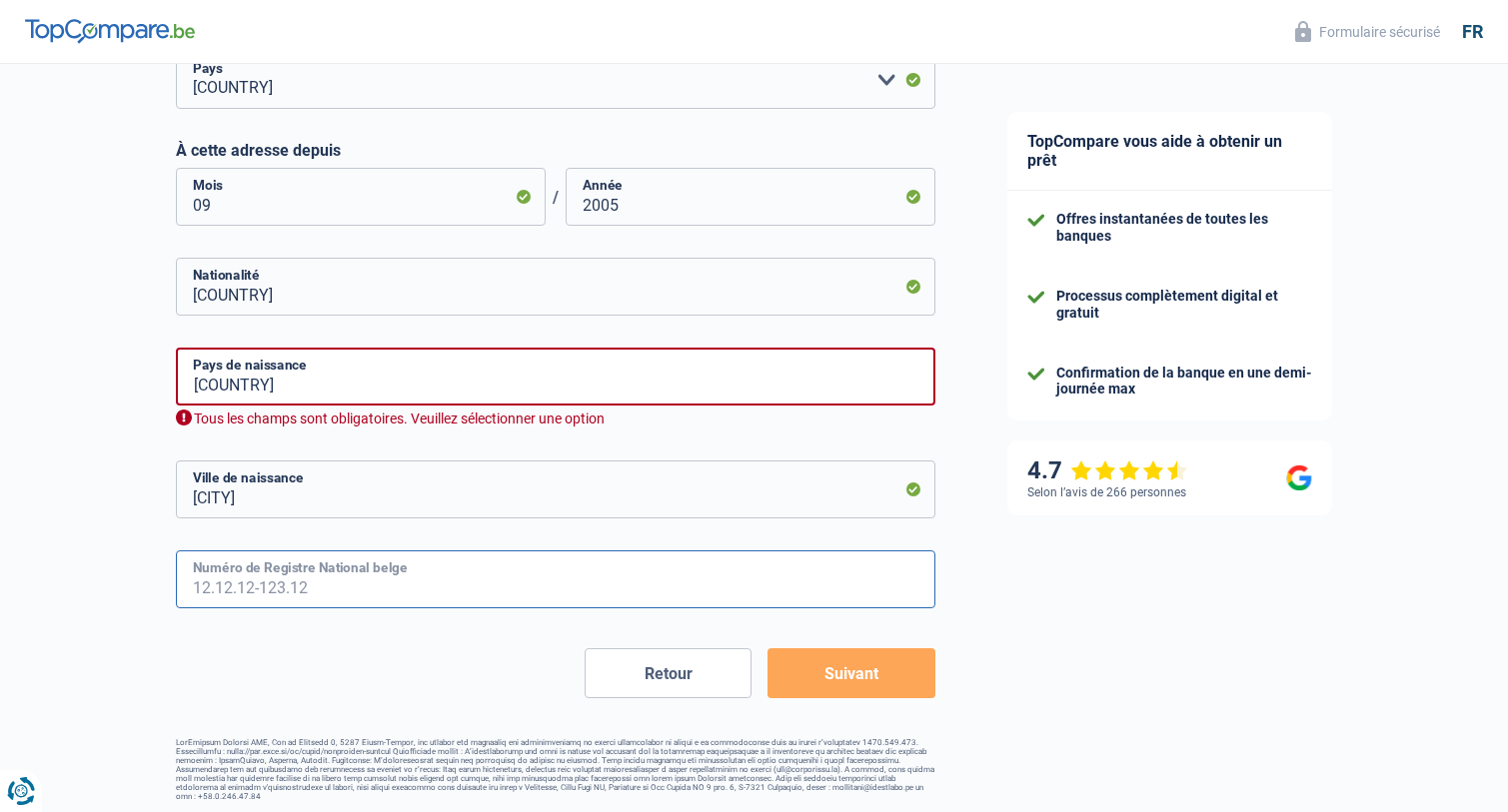 click on "Numéro de Registre National belge" at bounding box center [556, 579] 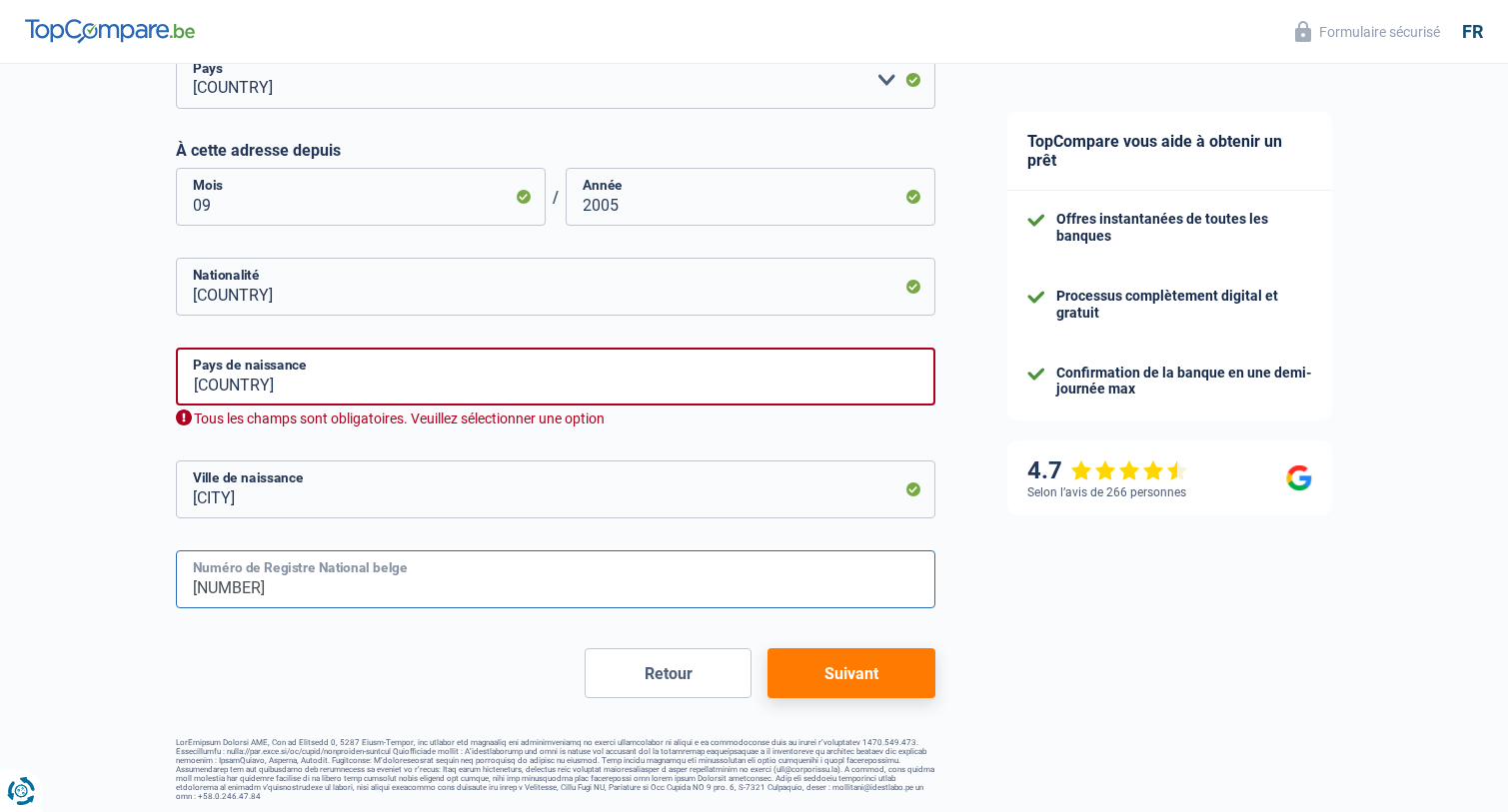 type on "[NUMBER]" 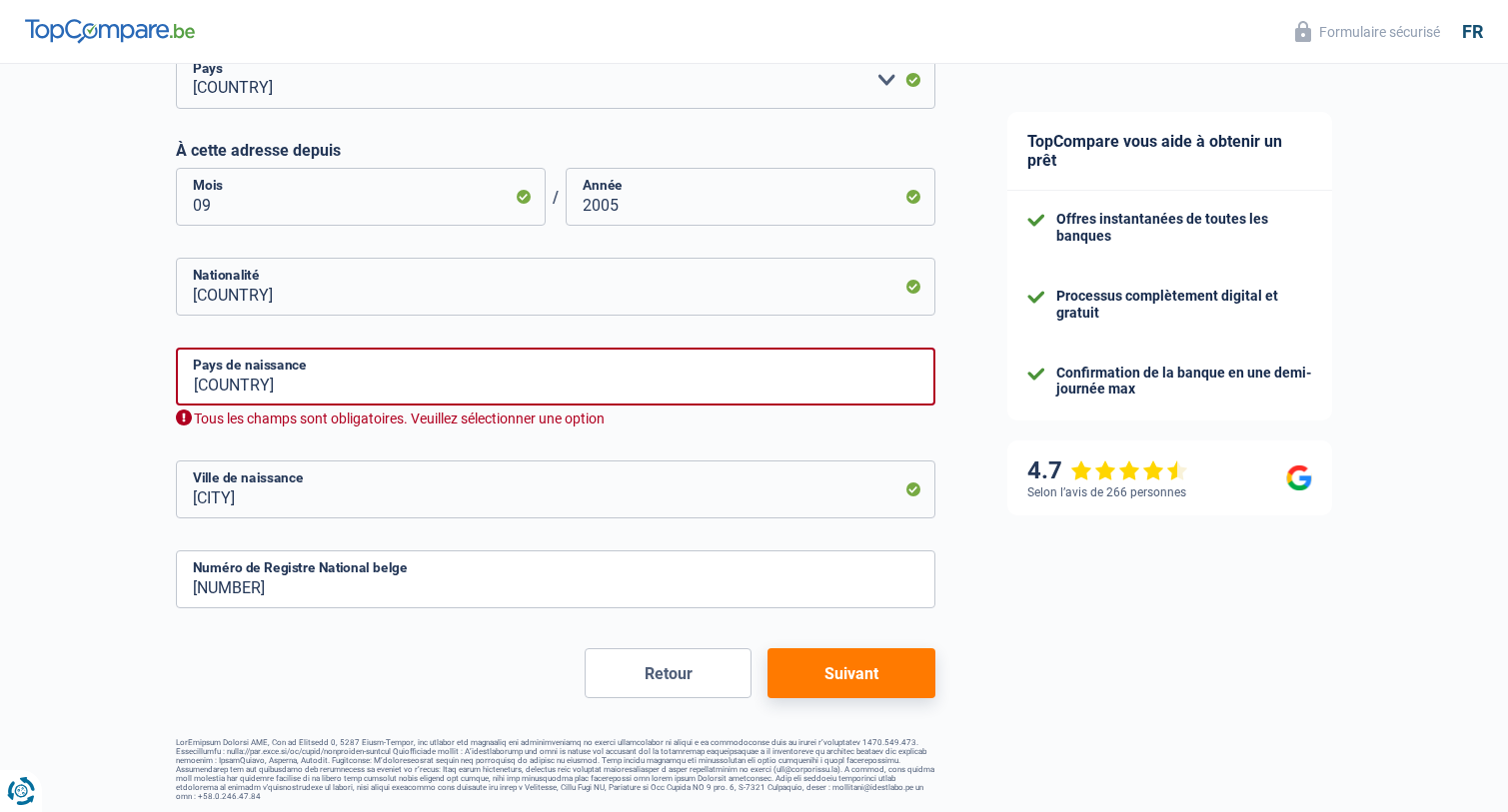 click on "Suivant" at bounding box center (850, 673) 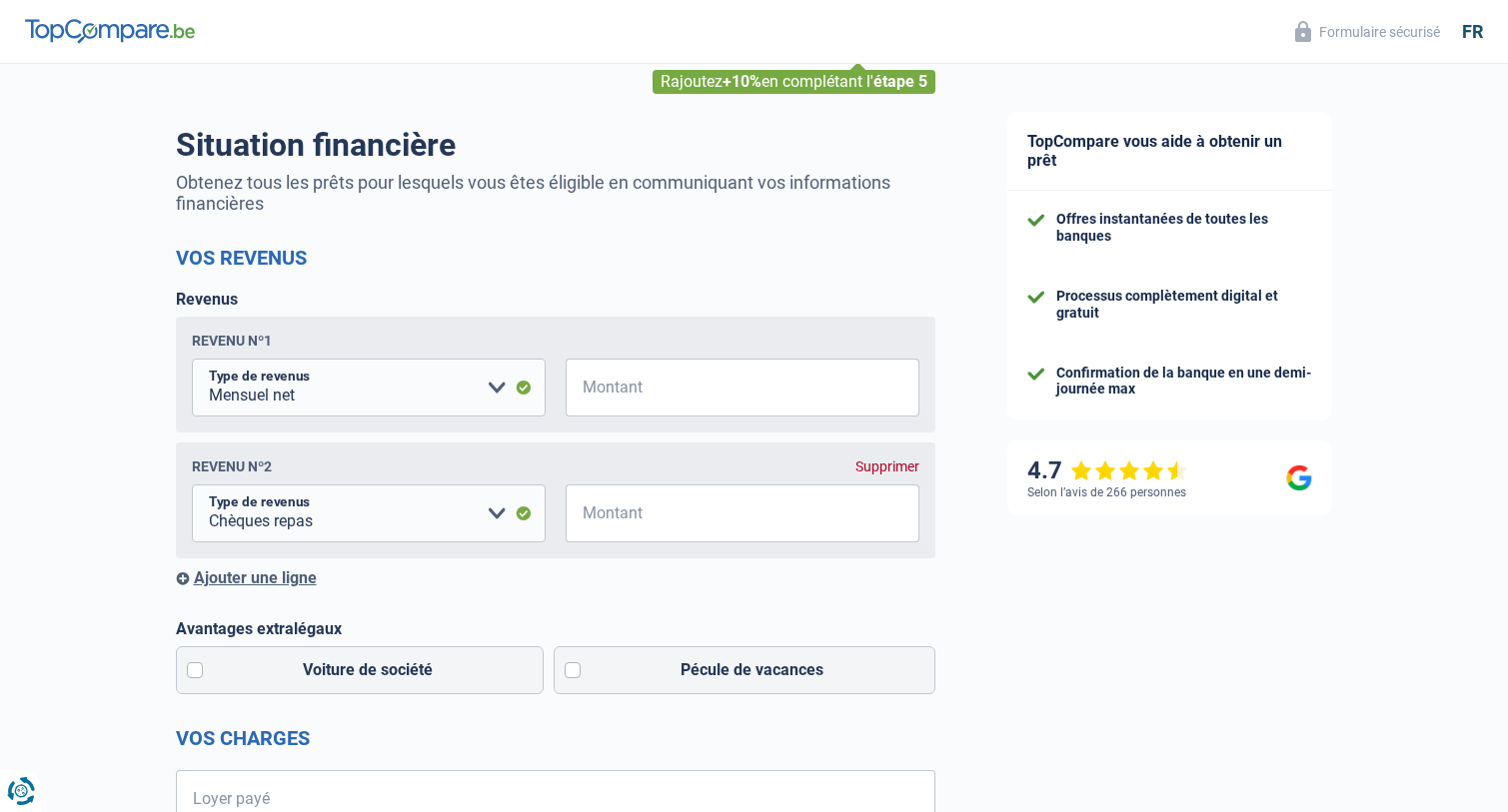 scroll, scrollTop: 200, scrollLeft: 0, axis: vertical 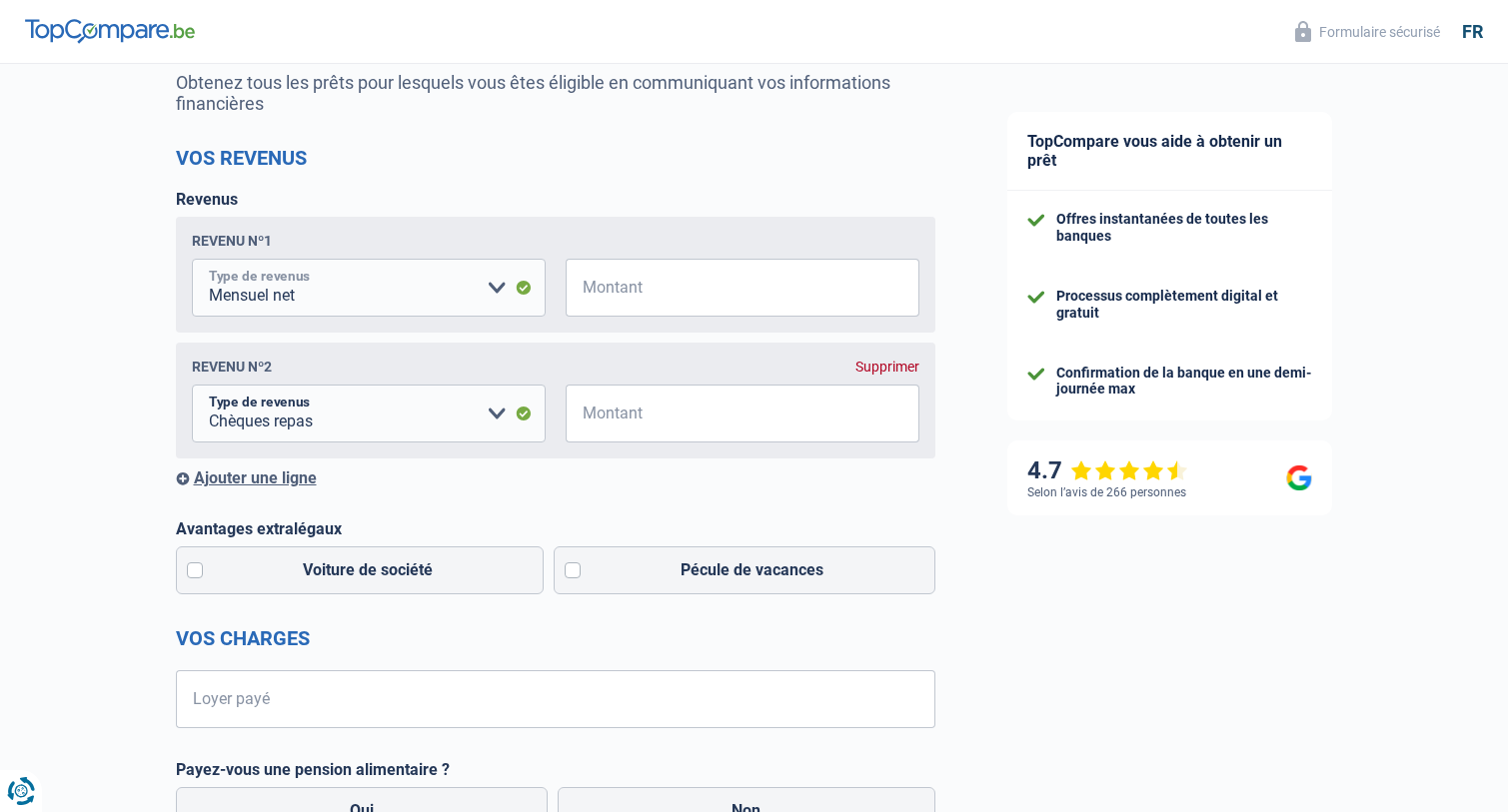 click on "Allocation d'handicap Allocations chômage Allocations familiales Chèques repas Complément d'entreprise Indemnité mutuelle Indépendant complémentaire Mensuel net Pension Pension alimentaire Pension d'invalidité Revenu d'intégration sociale Revenus locatifs Autres revenus
Veuillez sélectionner une option" at bounding box center [369, 288] 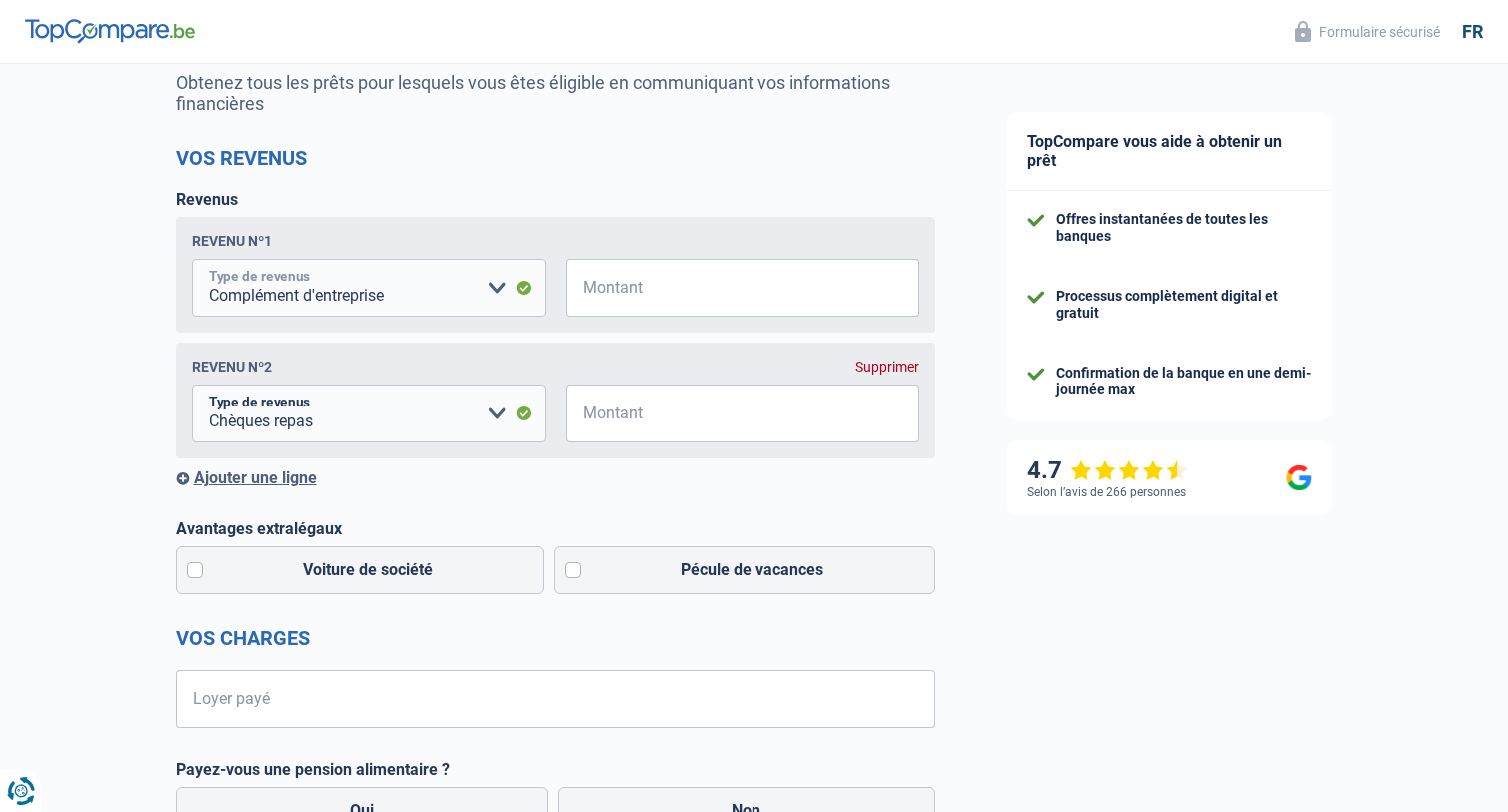 click on "Allocation d'handicap Allocations chômage Allocations familiales Chèques repas Complément d'entreprise Indemnité mutuelle Indépendant complémentaire Mensuel net Pension Pension alimentaire Pension d'invalidité Revenu d'intégration sociale Revenus locatifs Autres revenus
Veuillez sélectionner une option" at bounding box center (369, 288) 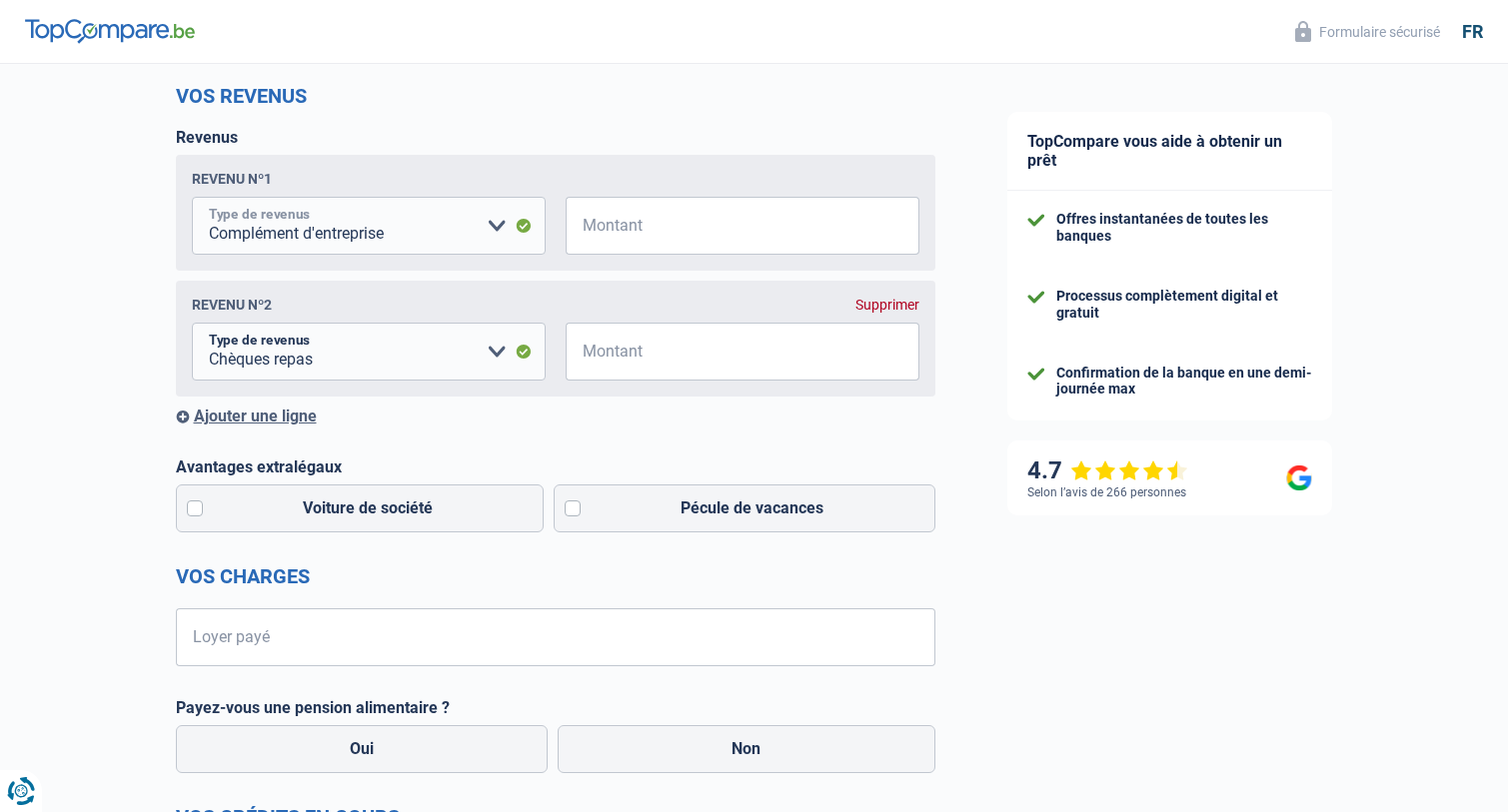 scroll, scrollTop: 300, scrollLeft: 0, axis: vertical 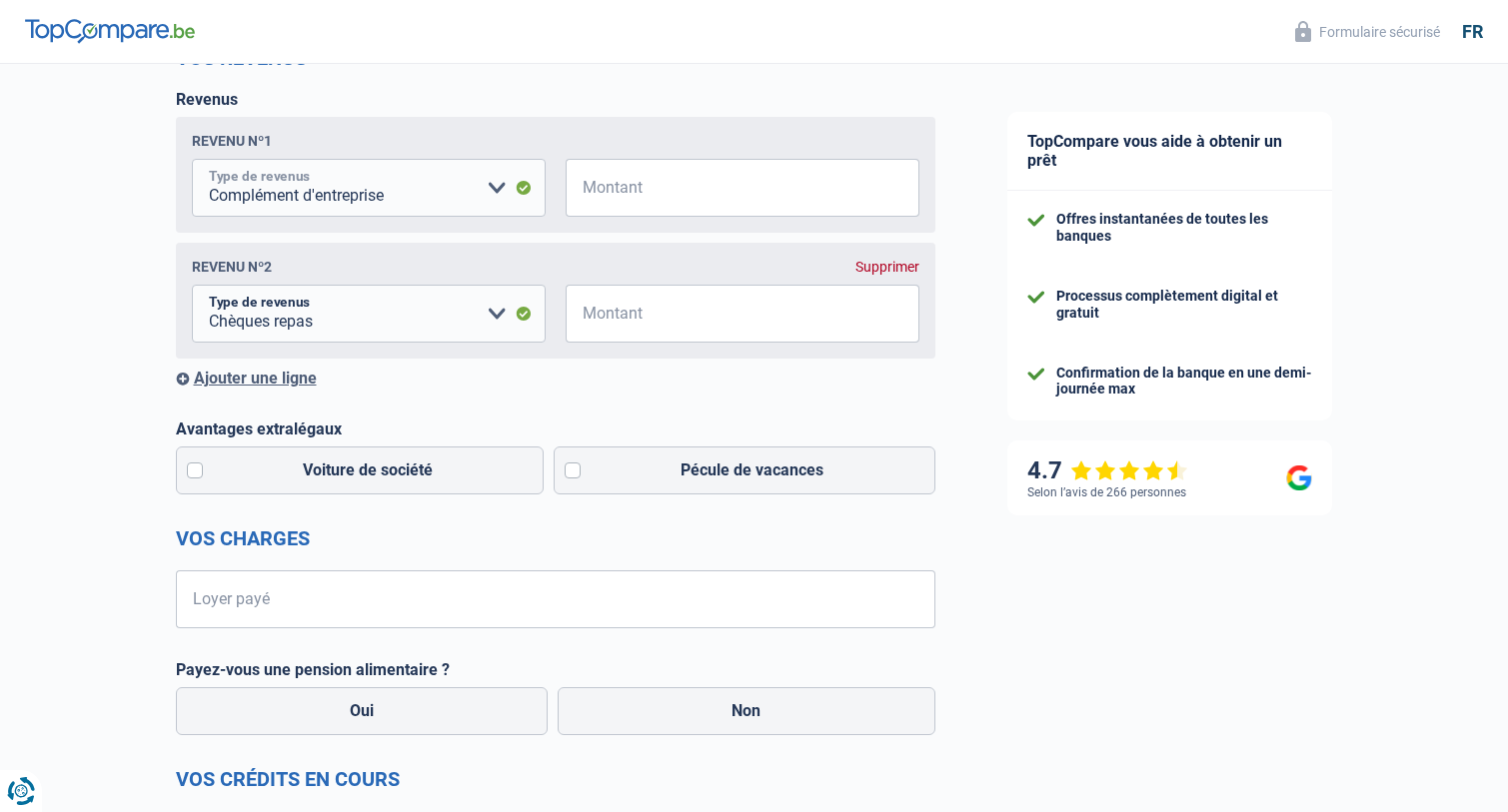 click on "Allocation d'handicap Allocations chômage Allocations familiales Chèques repas Complément d'entreprise Indemnité mutuelle Indépendant complémentaire Mensuel net Pension Pension alimentaire Pension d'invalidité Revenu d'intégration sociale Revenus locatifs Autres revenus
Veuillez sélectionner une option" at bounding box center [369, 188] 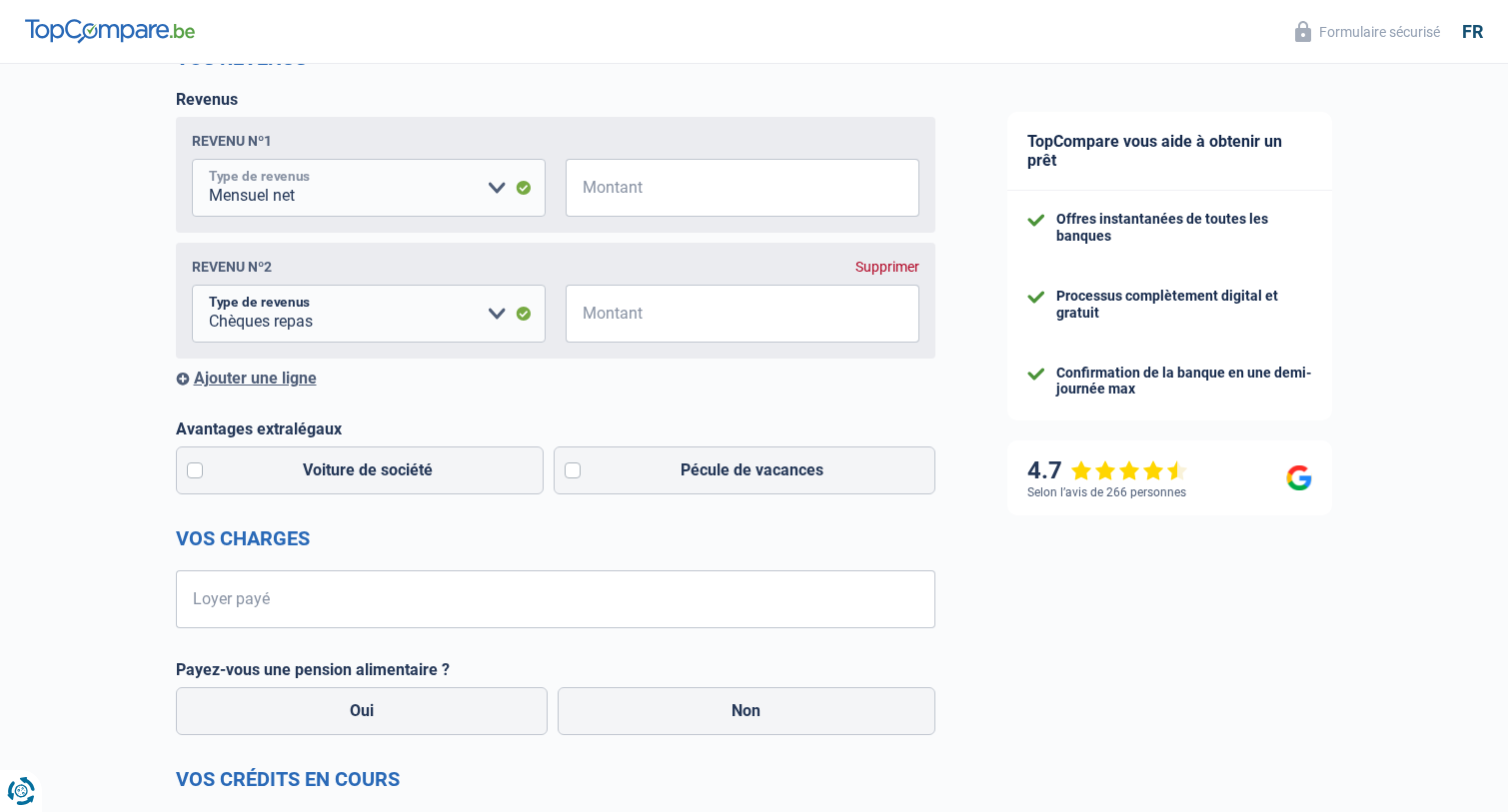 click on "Allocation d'handicap Allocations chômage Allocations familiales Chèques repas Complément d'entreprise Indemnité mutuelle Indépendant complémentaire Mensuel net Pension Pension alimentaire Pension d'invalidité Revenu d'intégration sociale Revenus locatifs Autres revenus
Veuillez sélectionner une option" at bounding box center [369, 188] 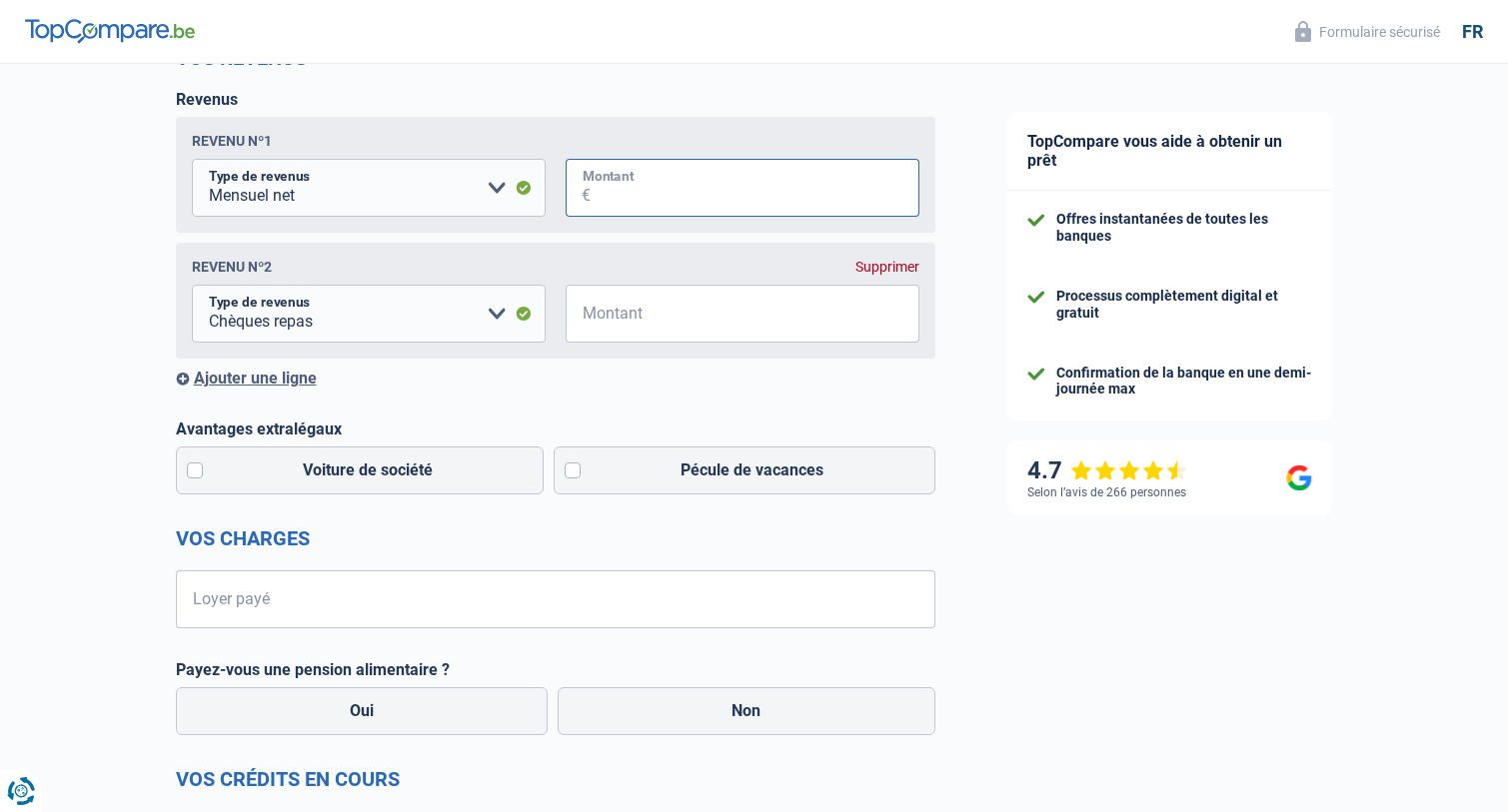 click on "Montant" at bounding box center [754, 188] 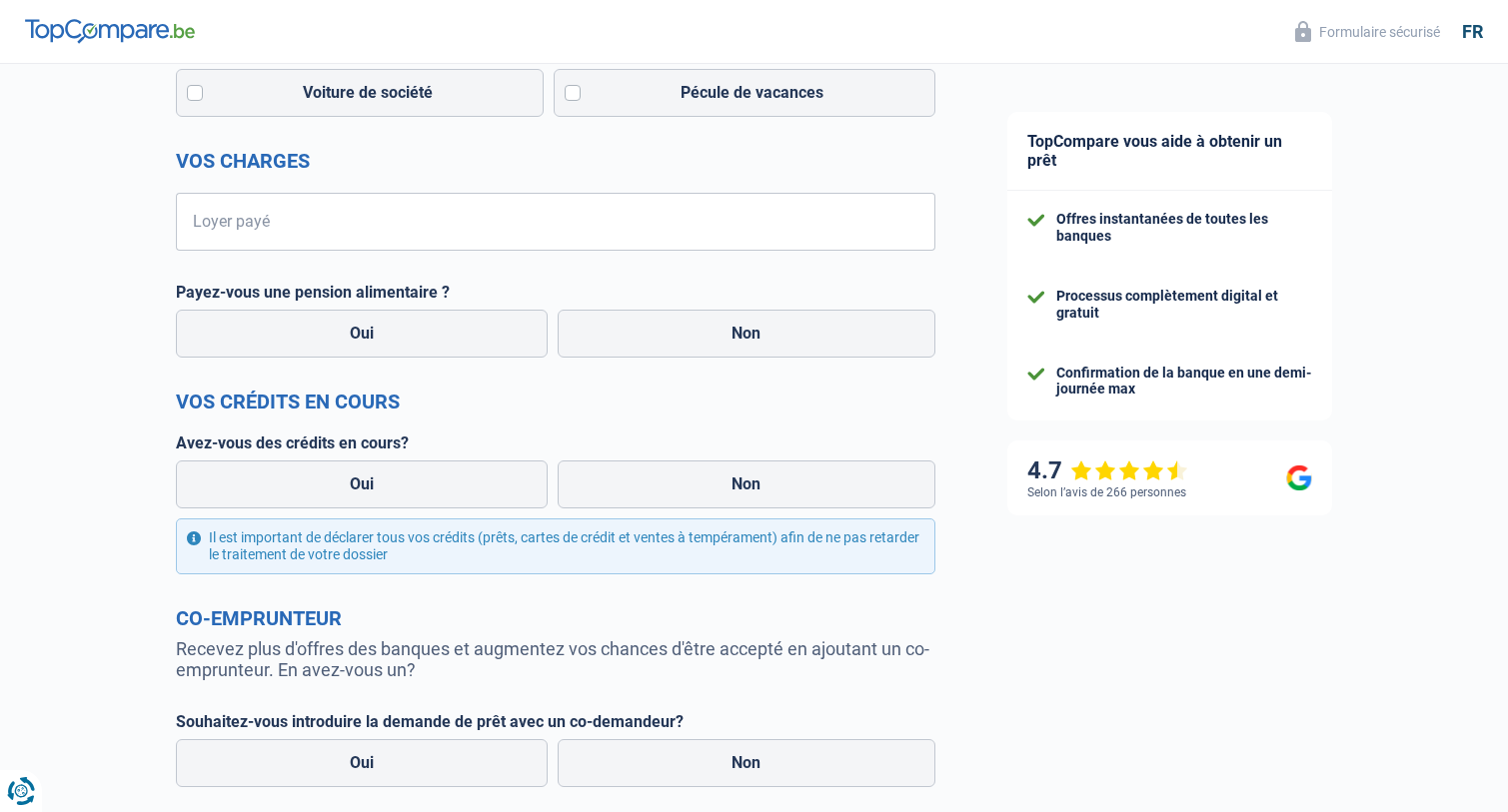 scroll, scrollTop: 699, scrollLeft: 0, axis: vertical 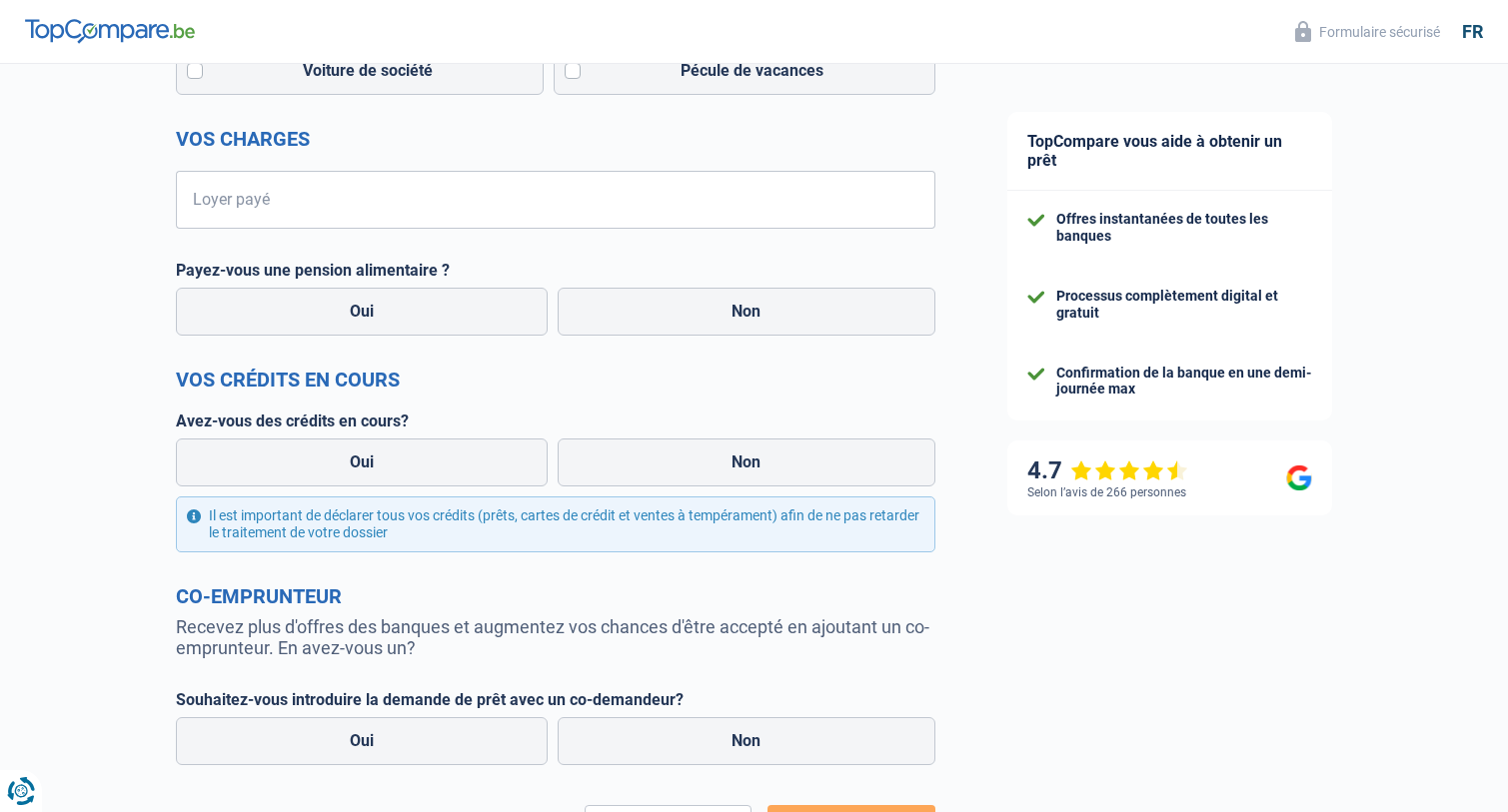 type on "1.800" 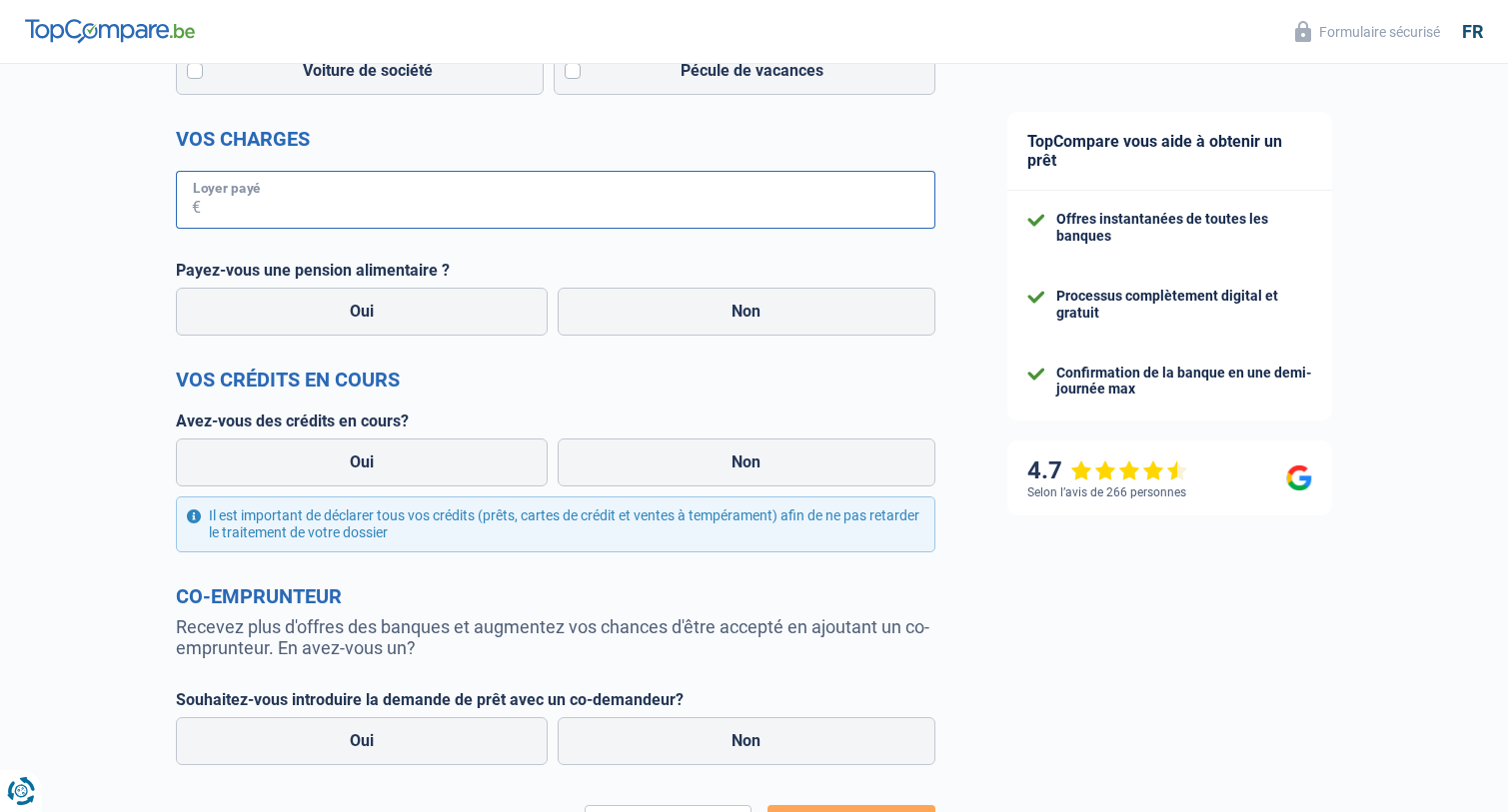 click on "Loyer payé" at bounding box center (568, 200) 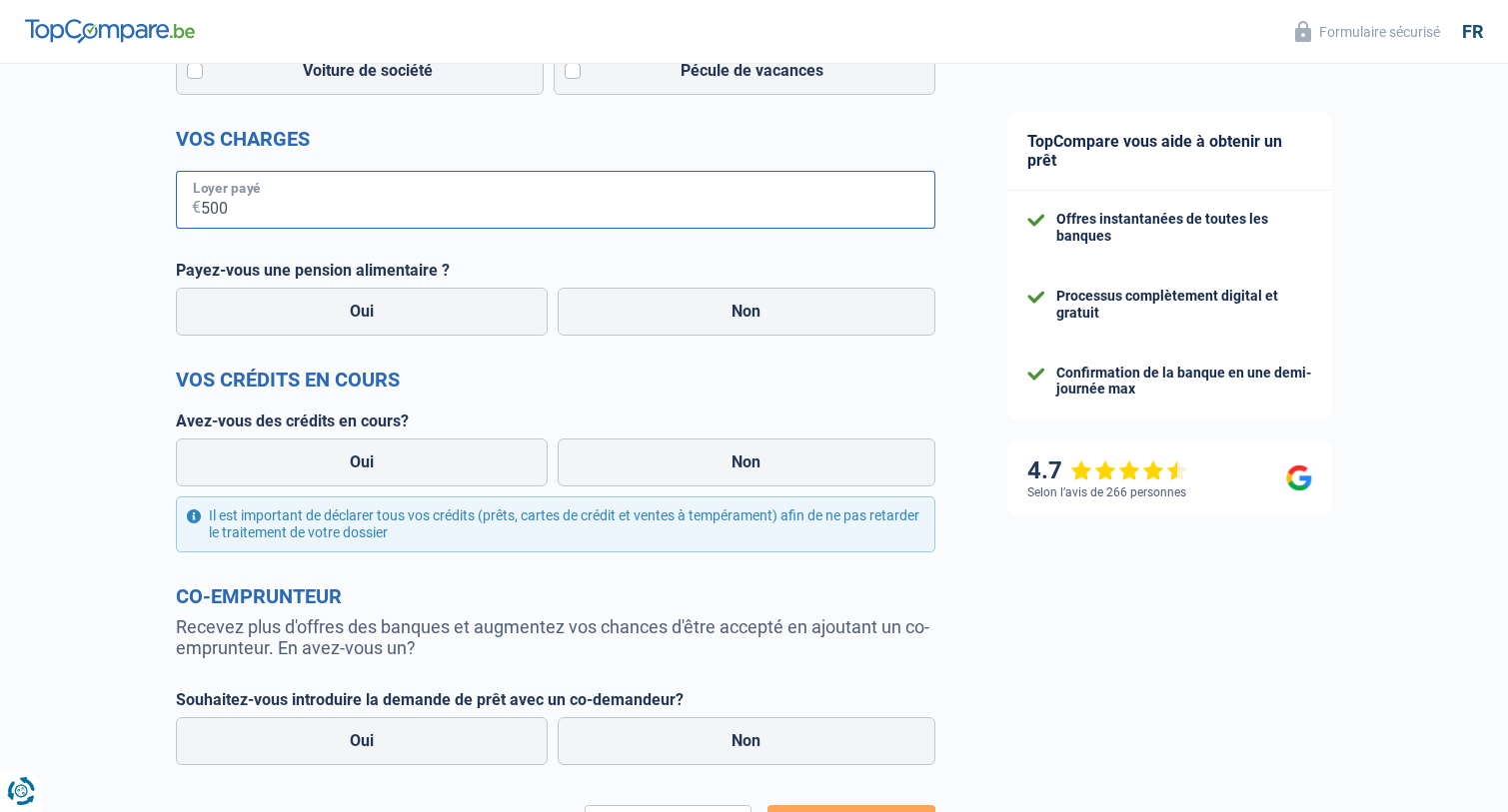 type on "500" 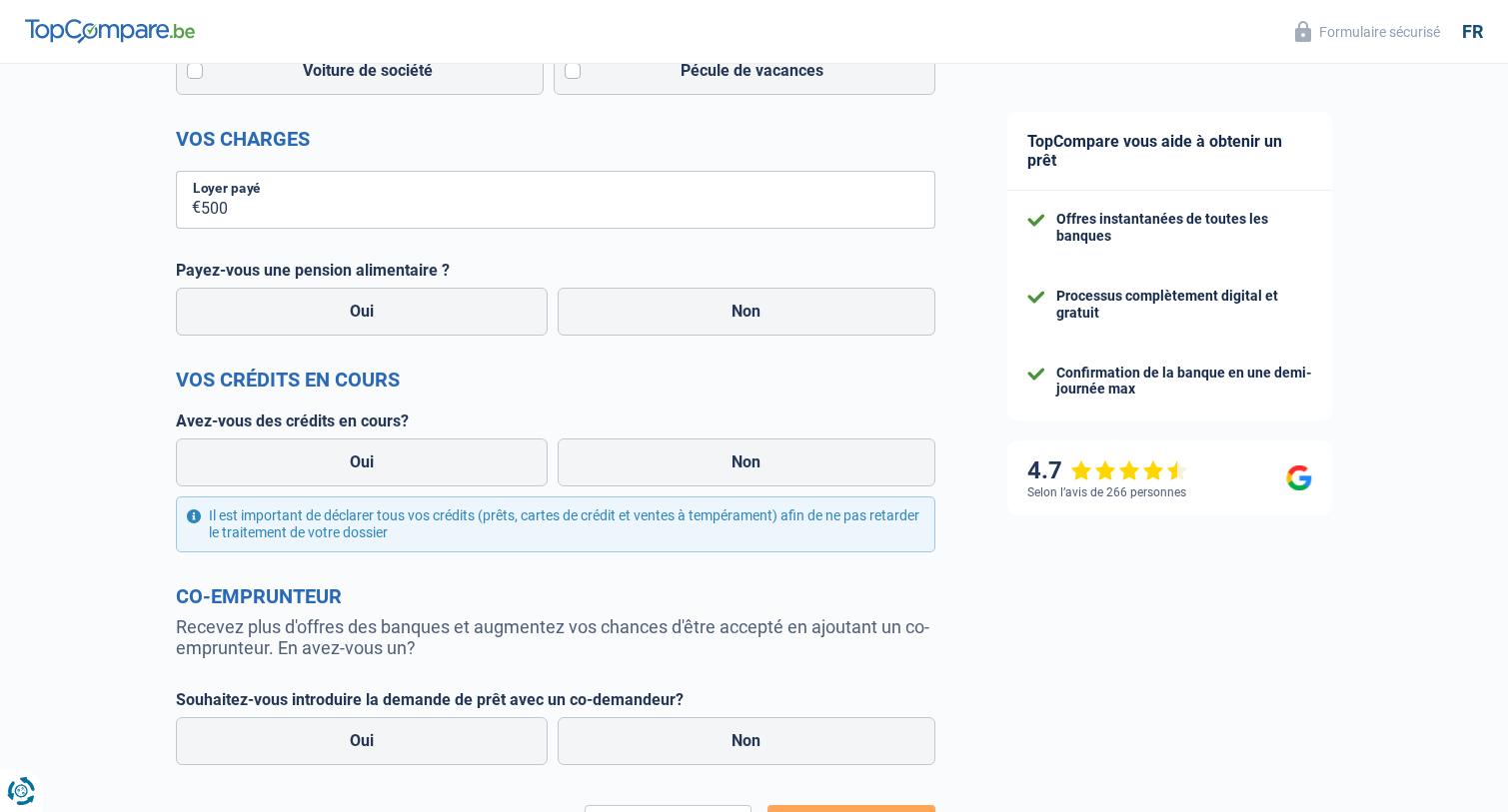 click on "80%
1
2
3
4
5
Rajoutez  +10%  en complétant l' étape 5
Situation financière
Obtenez tous les prêts pour lesquels vous êtes éligible en communiquant vos informations financières
Vos revenus
Revenus
Revenu nº1
Allocation d'handicap Allocations chômage Allocations familiales Chèques repas Complément d'entreprise Indemnité mutuelle Indépendant complémentaire Mensuel net Pension Pension alimentaire Pension d'invalidité Revenu d'intégration sociale Revenus locatifs Autres revenus
Type de revenus
1.800" at bounding box center (486, 161) 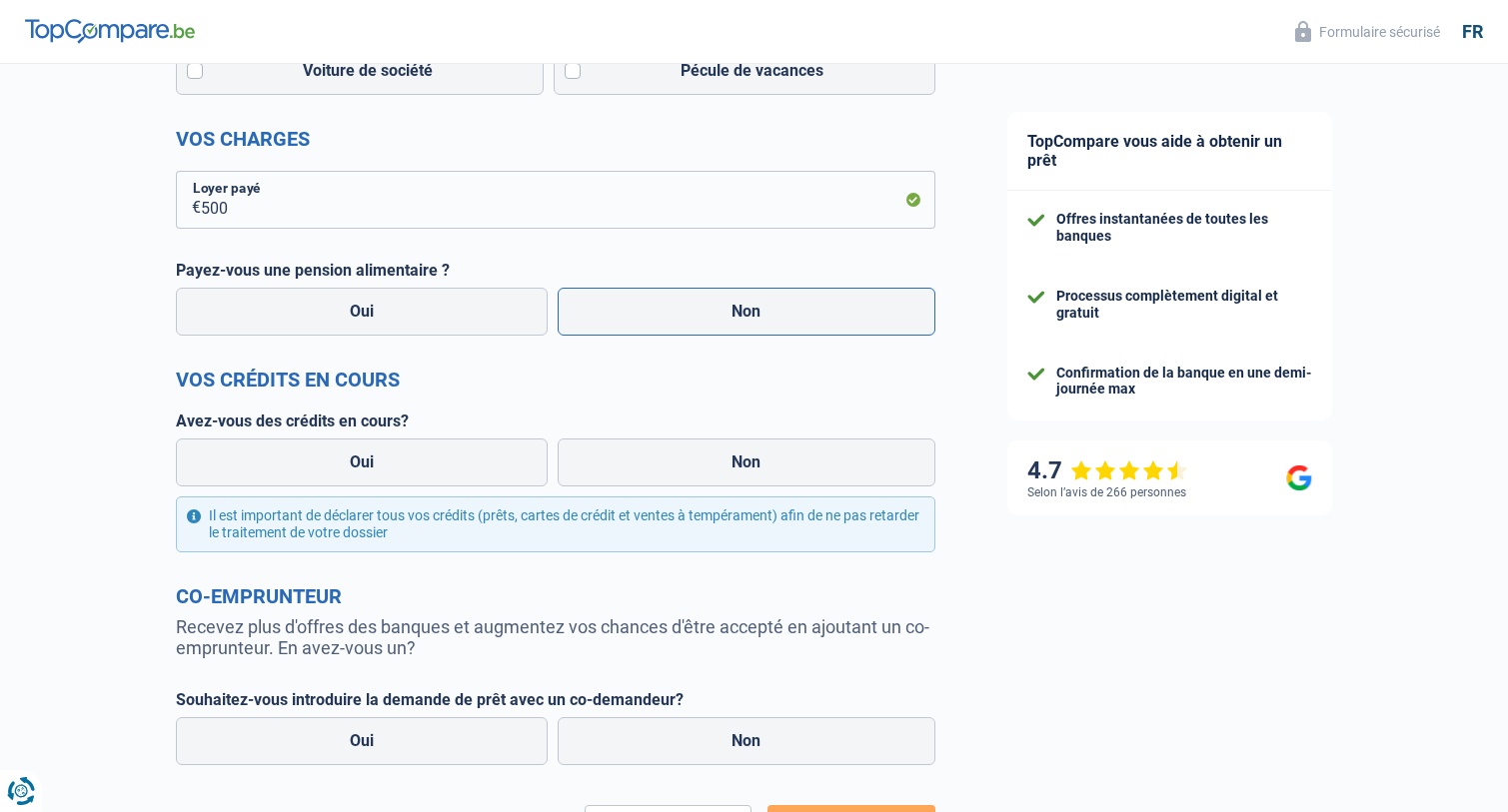 click on "Non" at bounding box center [747, 312] 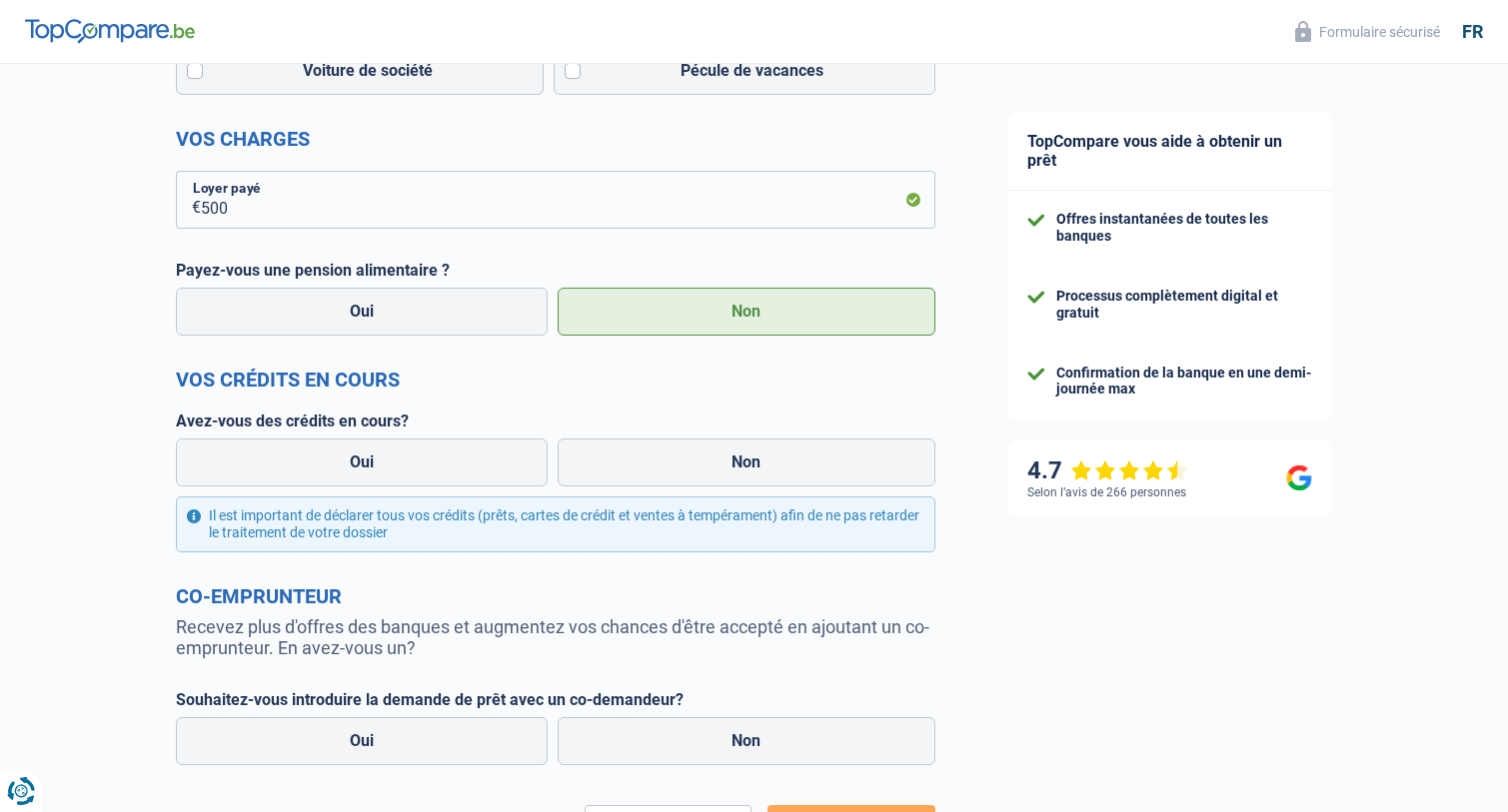 scroll, scrollTop: 860, scrollLeft: 0, axis: vertical 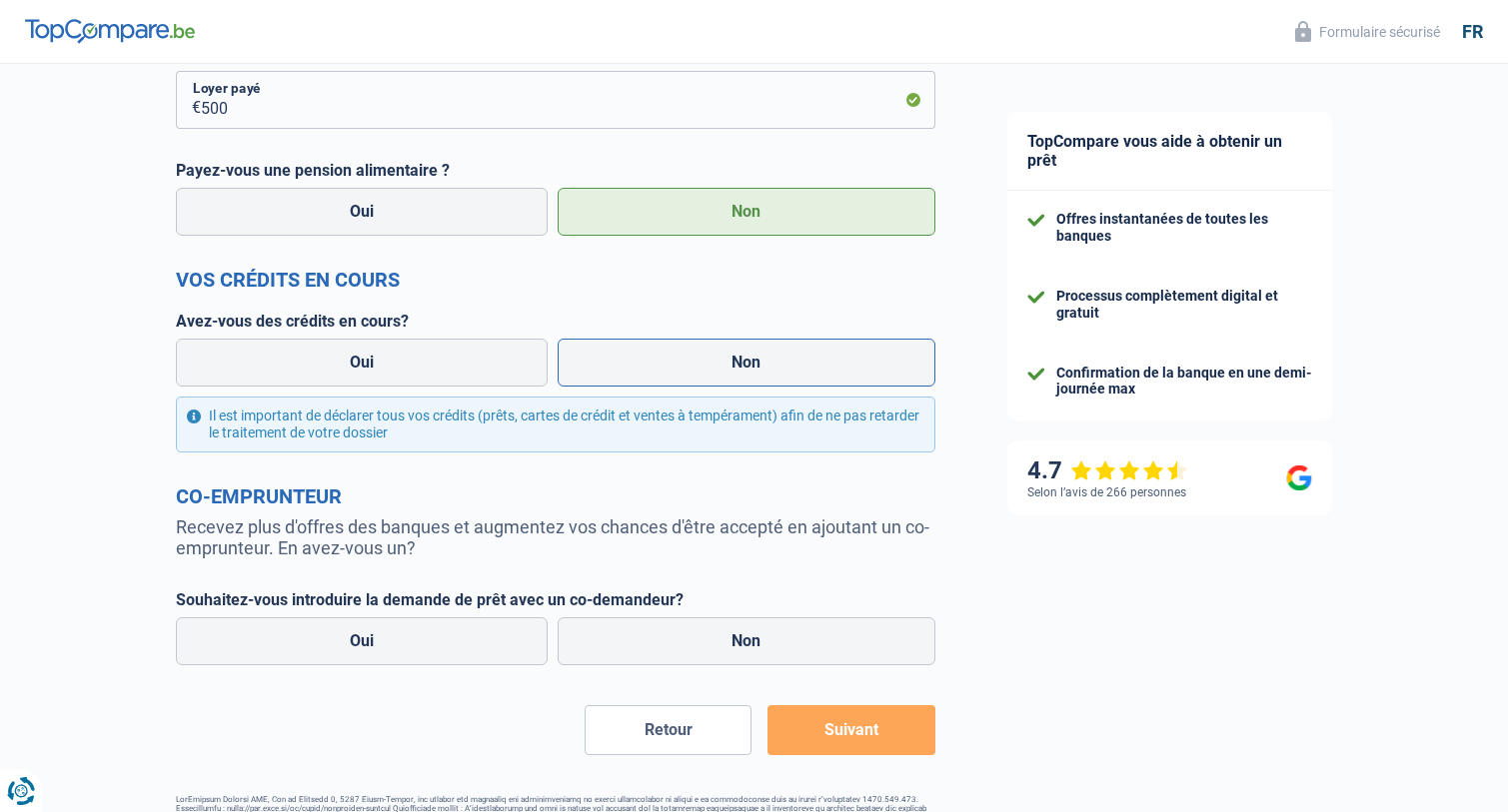 click on "Non" at bounding box center [747, 363] 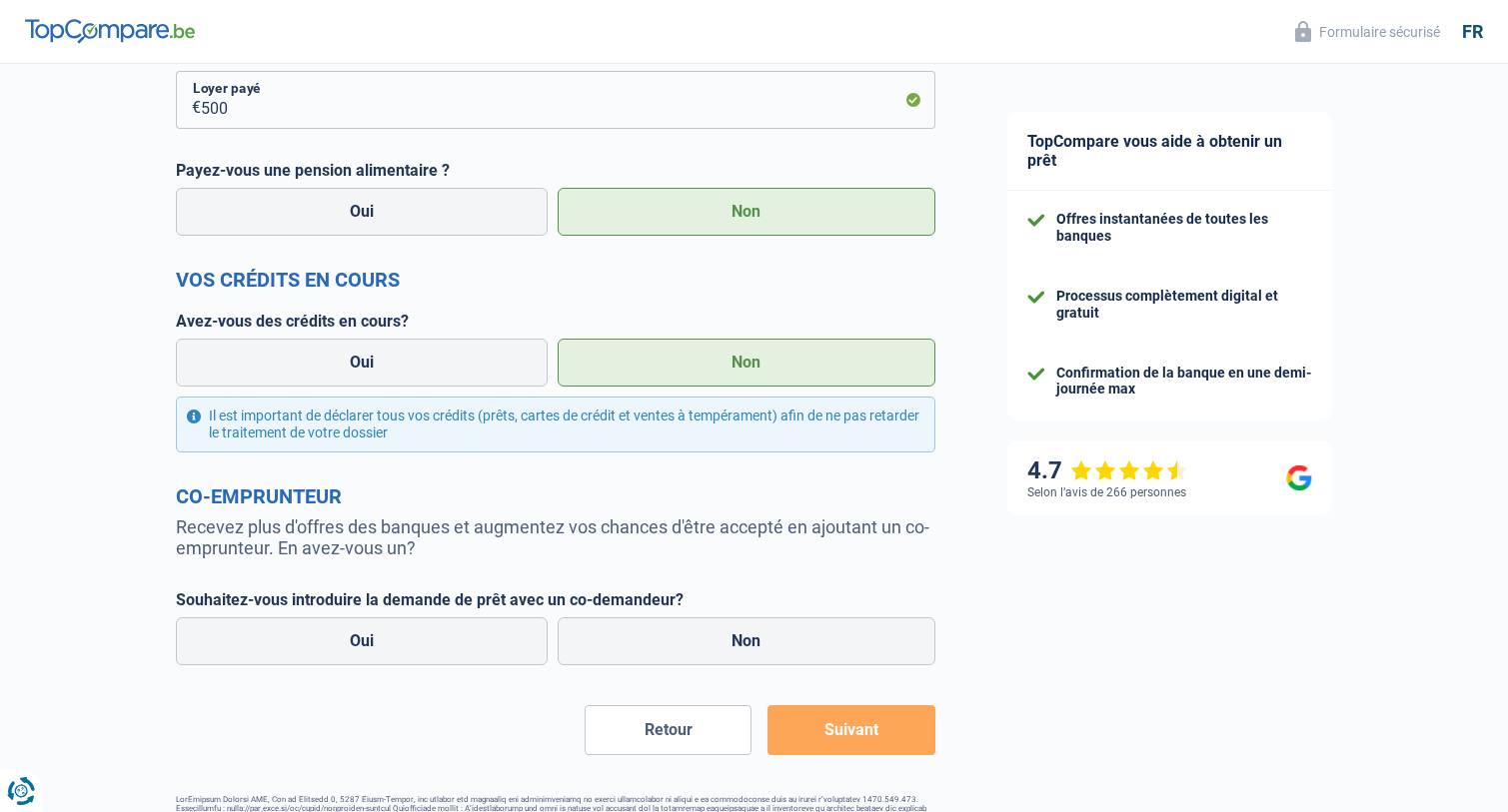 scroll, scrollTop: 925, scrollLeft: 0, axis: vertical 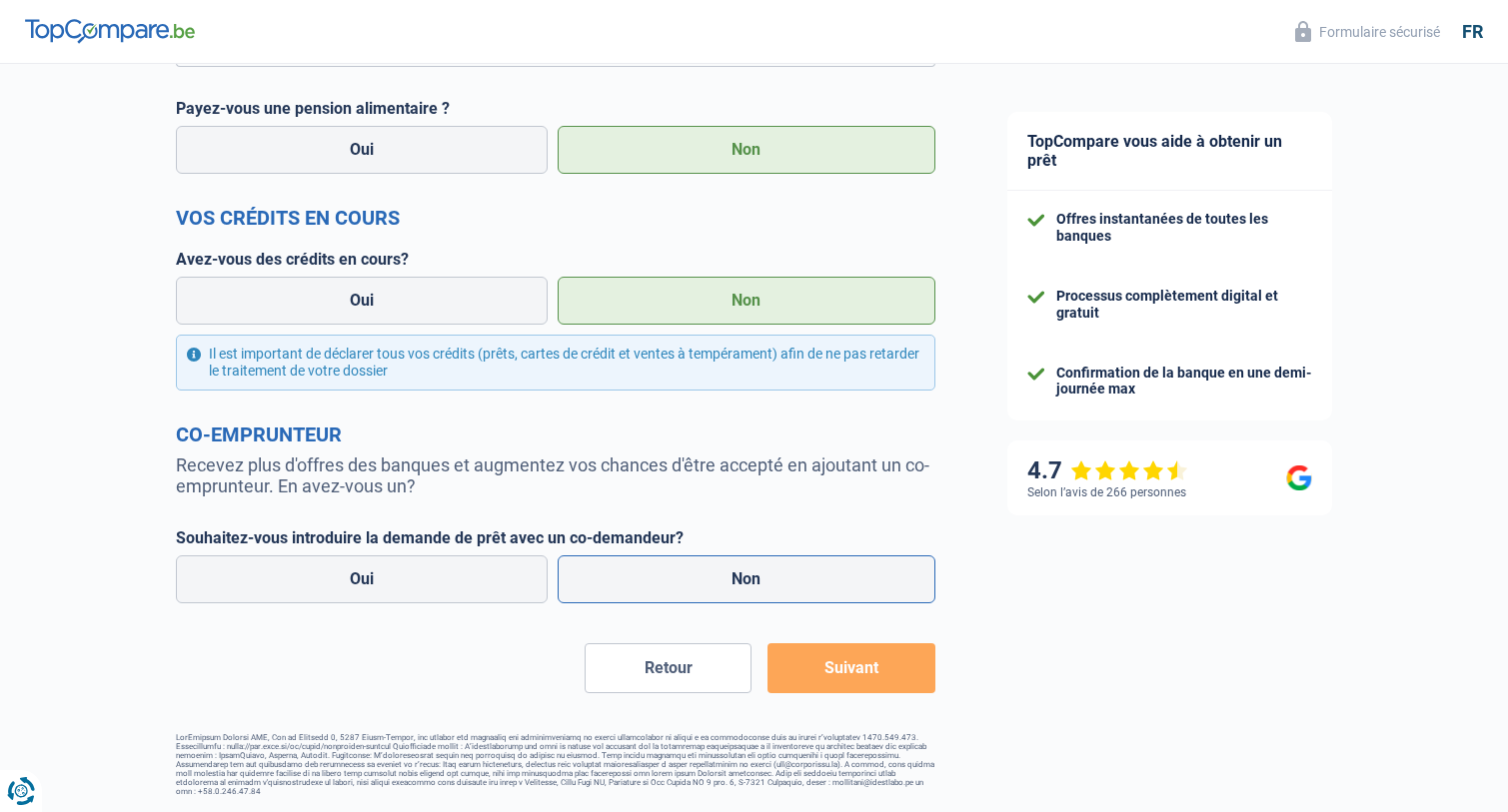 click on "Non" at bounding box center (747, 579) 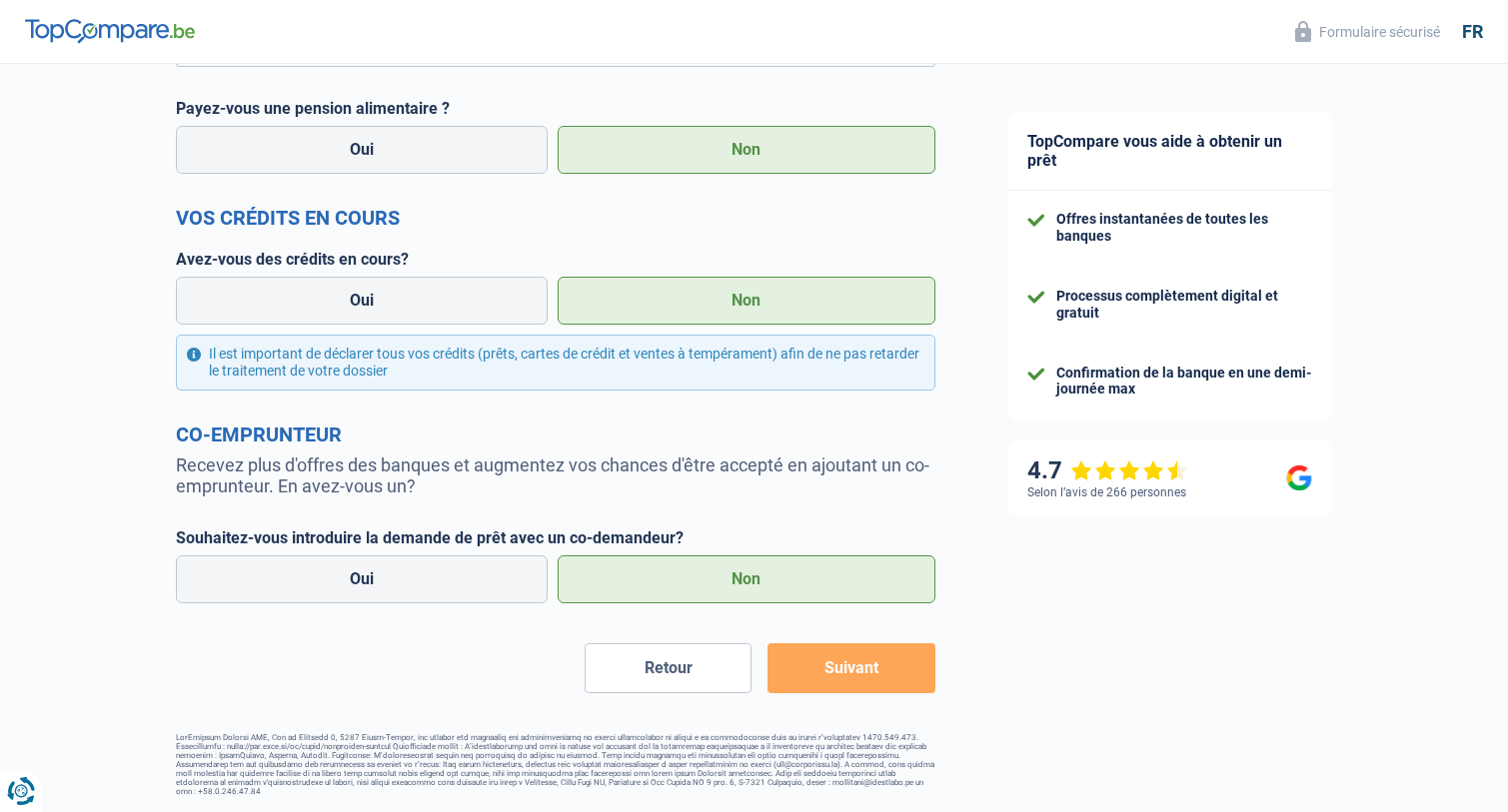 click on "Suivant" at bounding box center [850, 668] 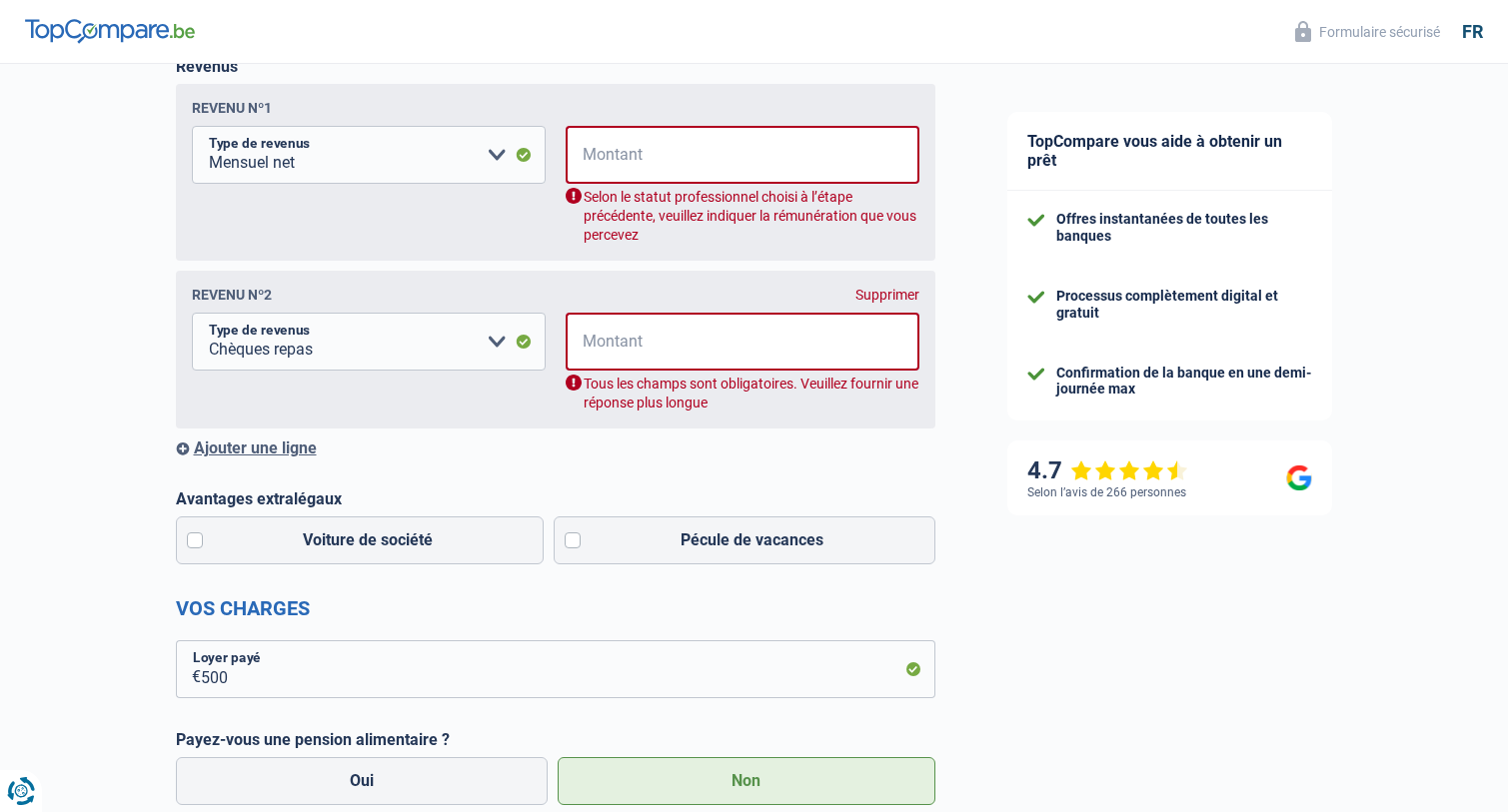 scroll, scrollTop: 324, scrollLeft: 0, axis: vertical 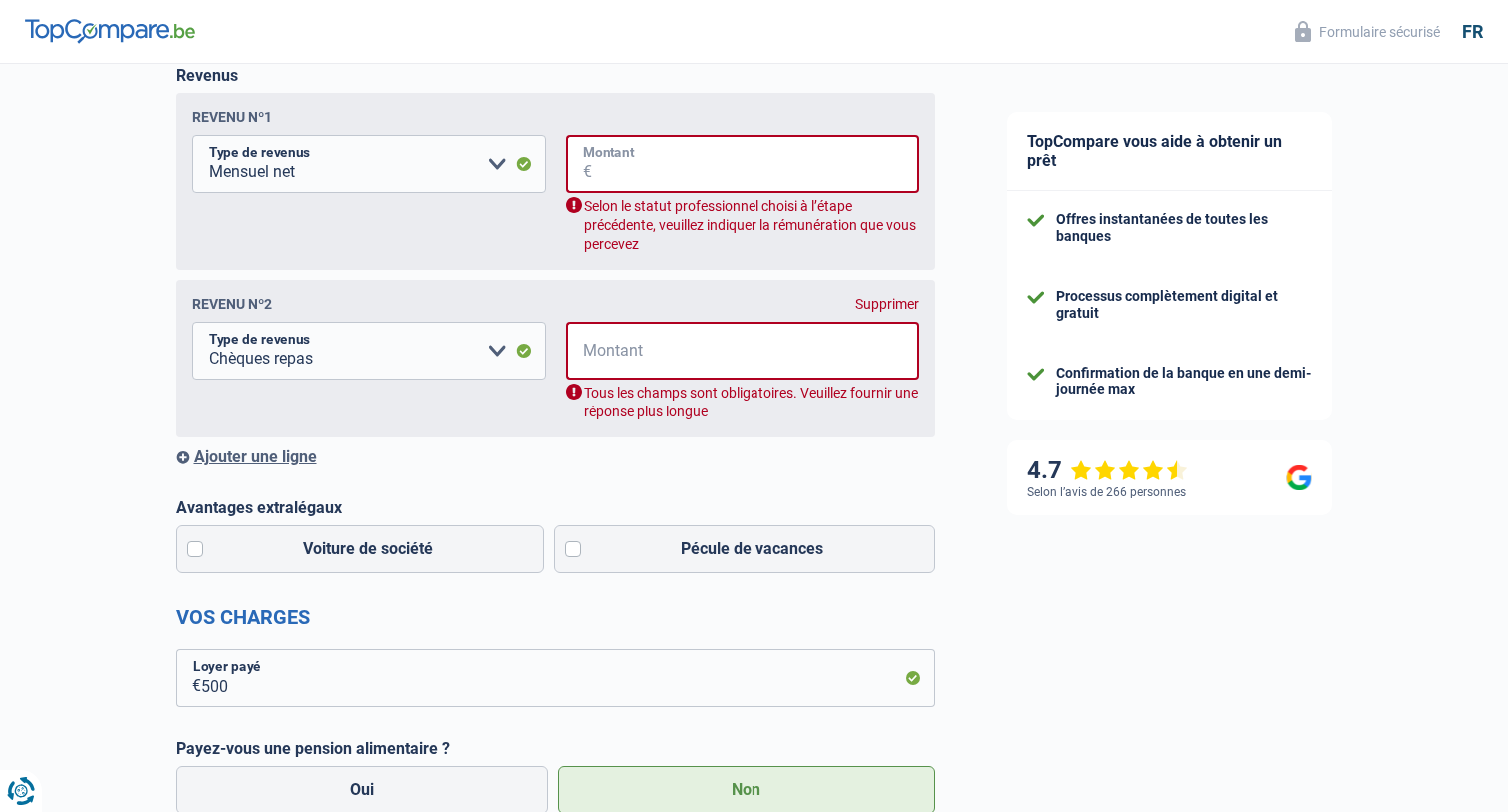 click on "Montant" at bounding box center [755, 164] 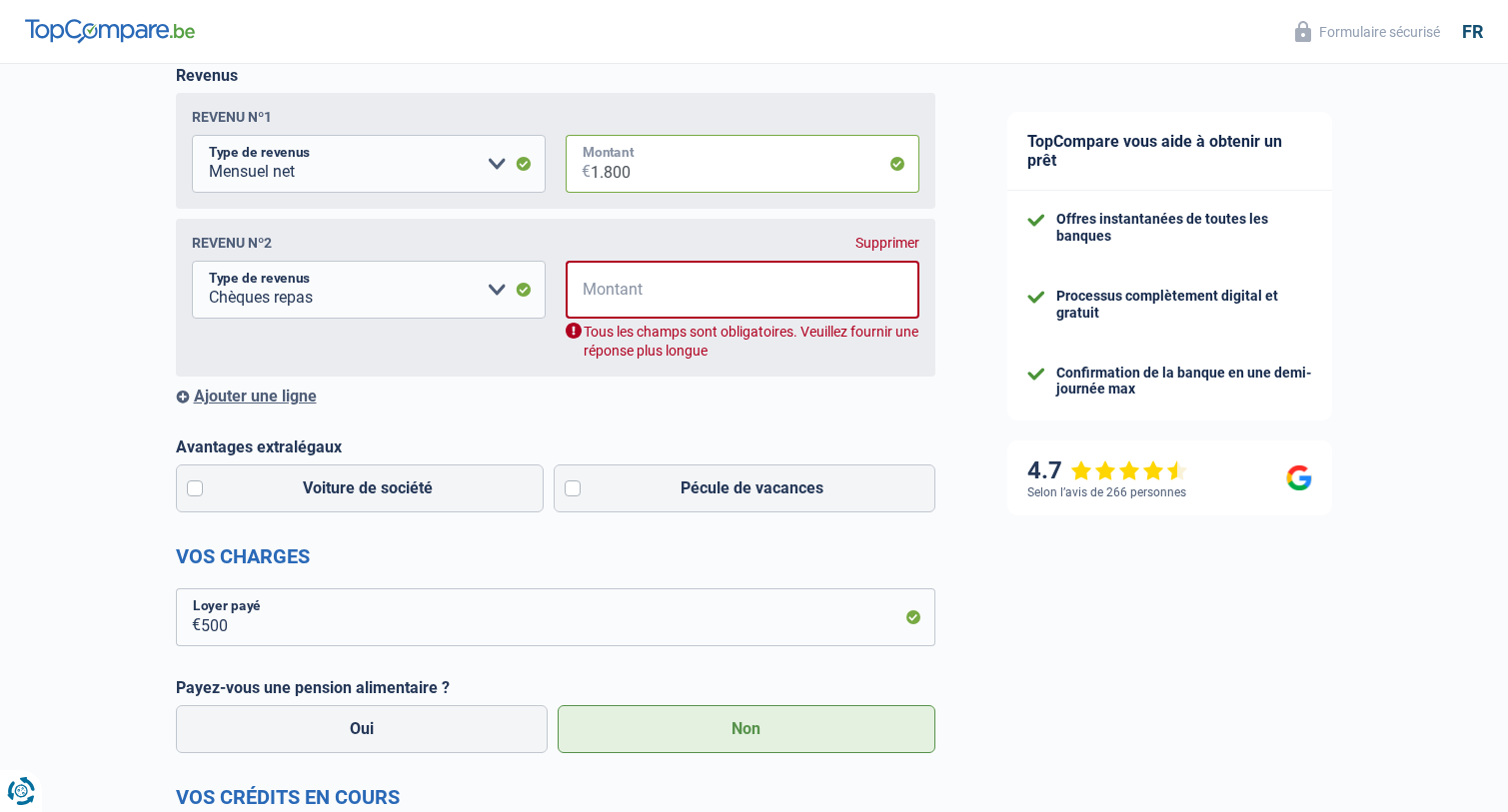 type on "1.800" 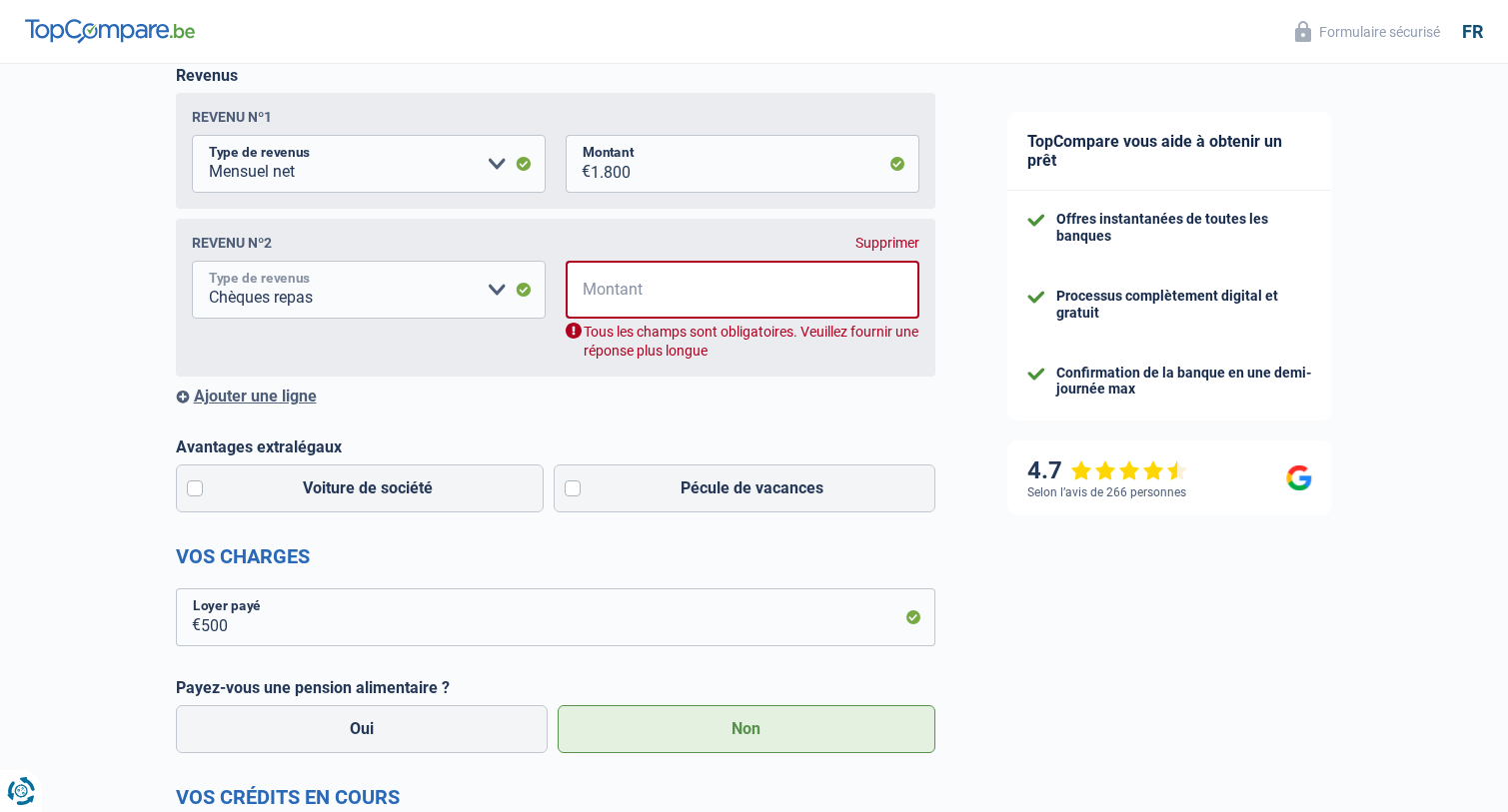click on "Allocation d'handicap Allocations chômage Allocations familiales Chèques repas Complément d'entreprise Indemnité mutuelle Indépendant complémentaire Mensuel net Pension Pension alimentaire Pension d'invalidité Revenu d'intégration sociale Revenus locatifs Autres revenus
Veuillez sélectionner une option" at bounding box center (369, 290) 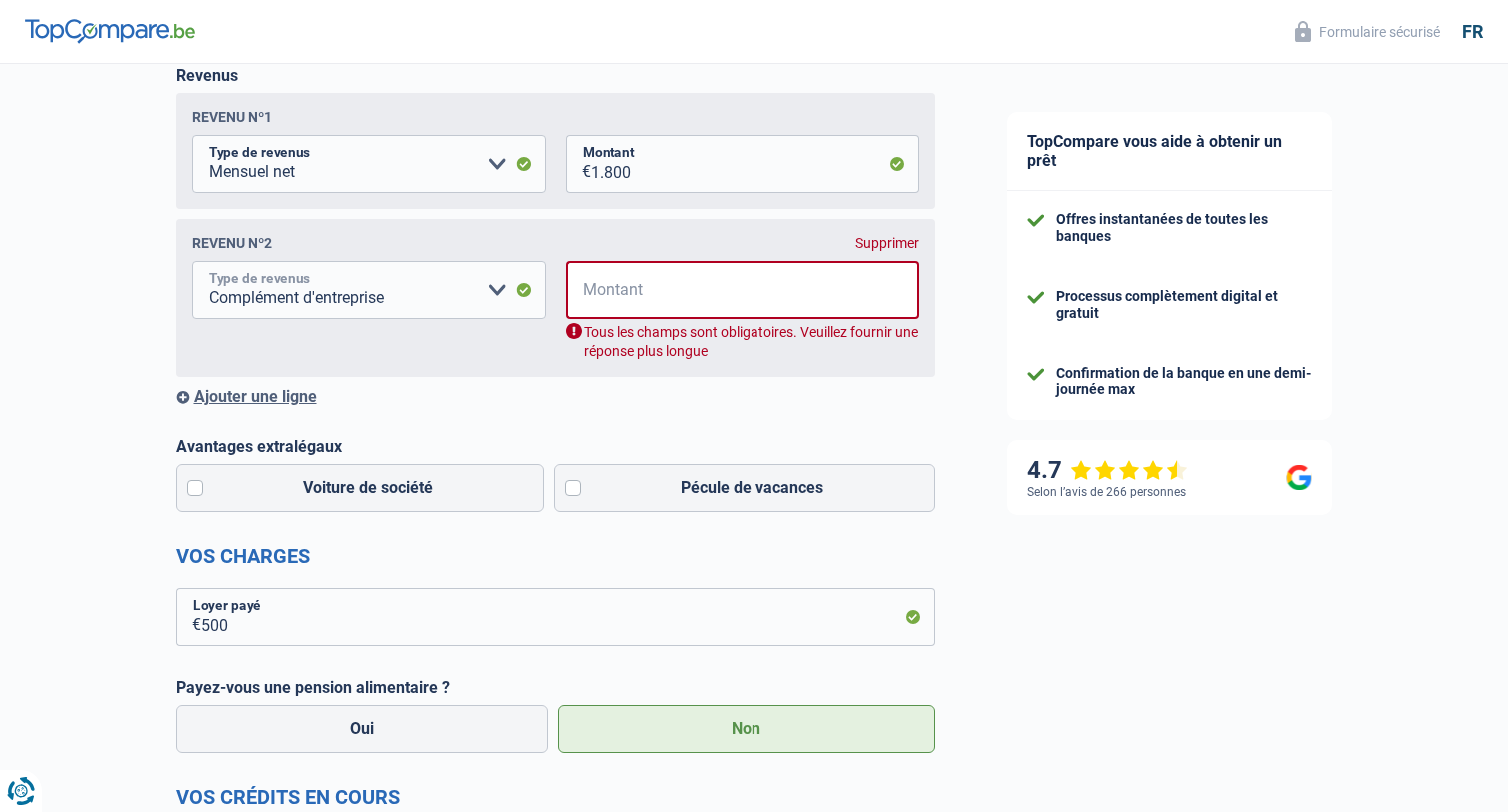 click on "Allocation d'handicap Allocations chômage Allocations familiales Chèques repas Complément d'entreprise Indemnité mutuelle Indépendant complémentaire Mensuel net Pension Pension alimentaire Pension d'invalidité Revenu d'intégration sociale Revenus locatifs Autres revenus
Veuillez sélectionner une option" at bounding box center (369, 290) 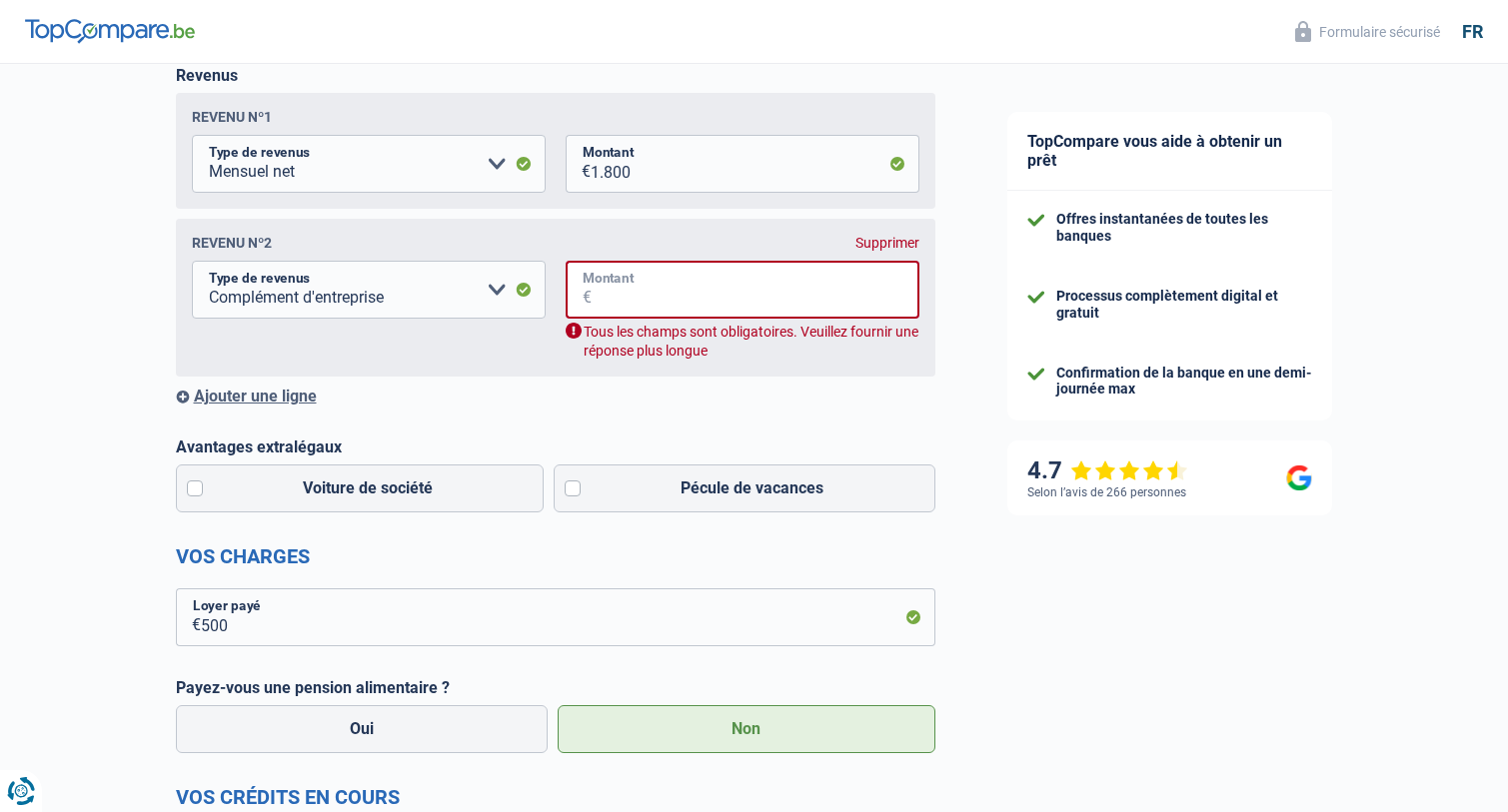 click on "Montant" at bounding box center [755, 290] 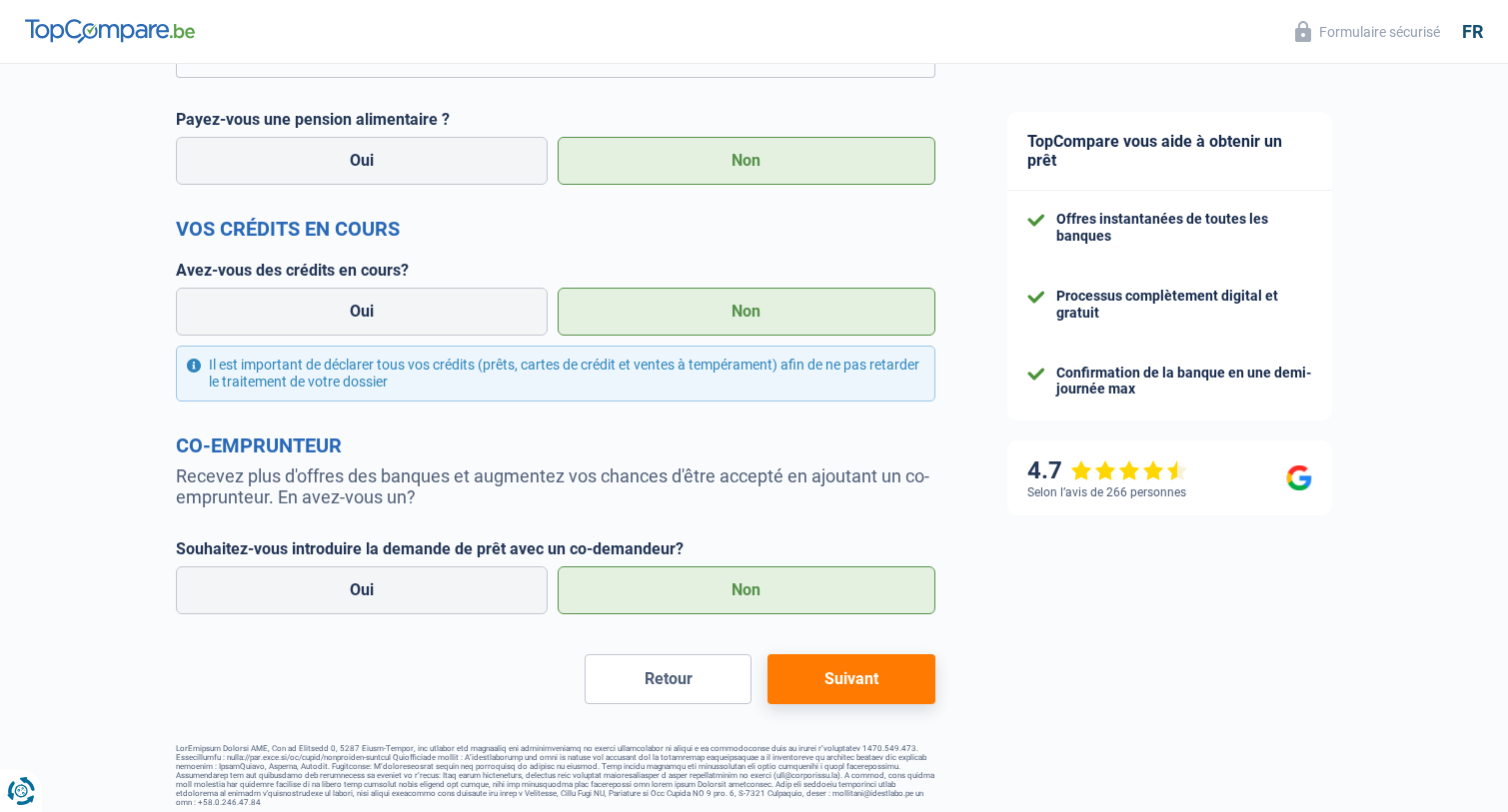 scroll, scrollTop: 864, scrollLeft: 0, axis: vertical 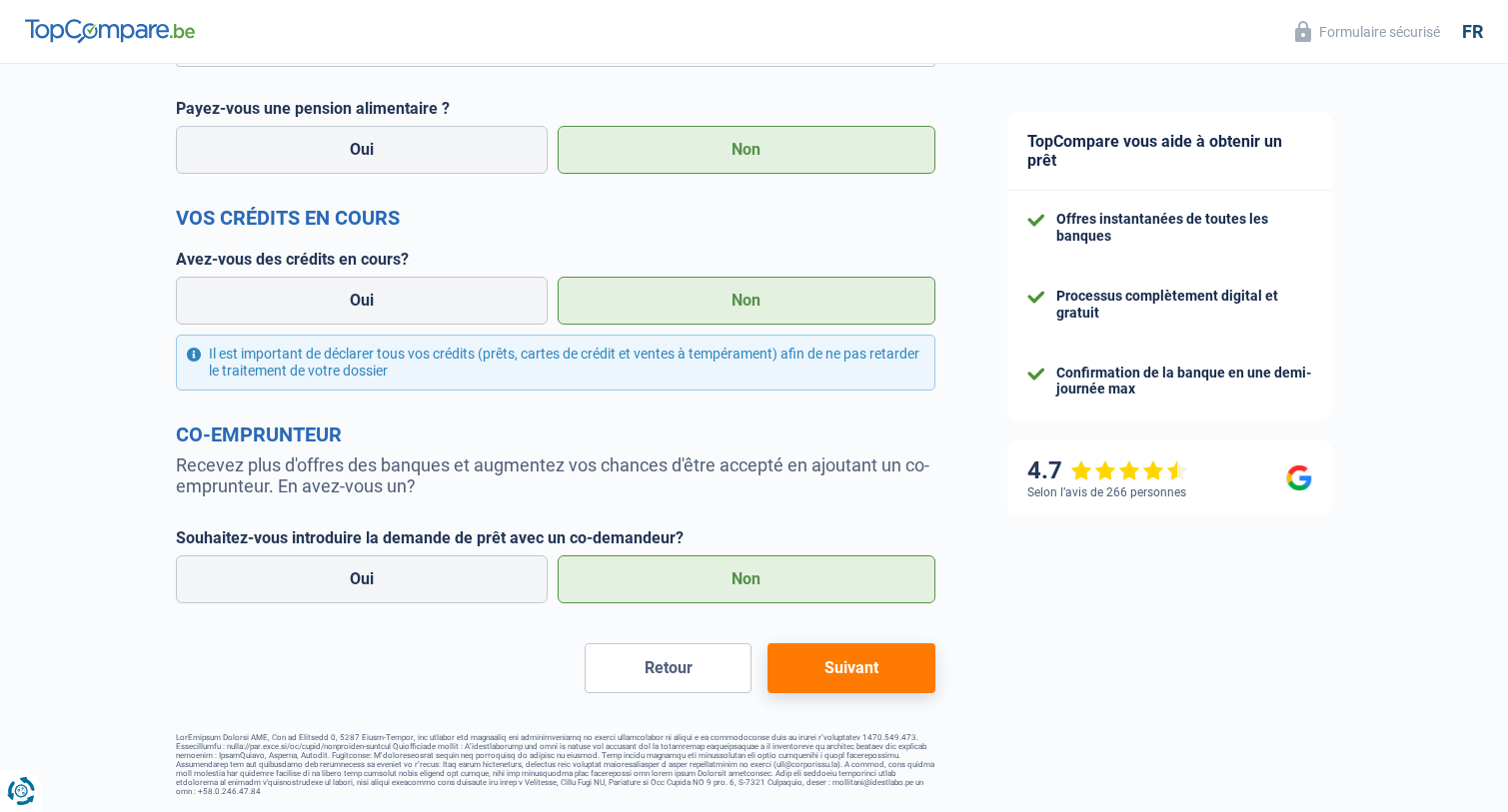 type on "625" 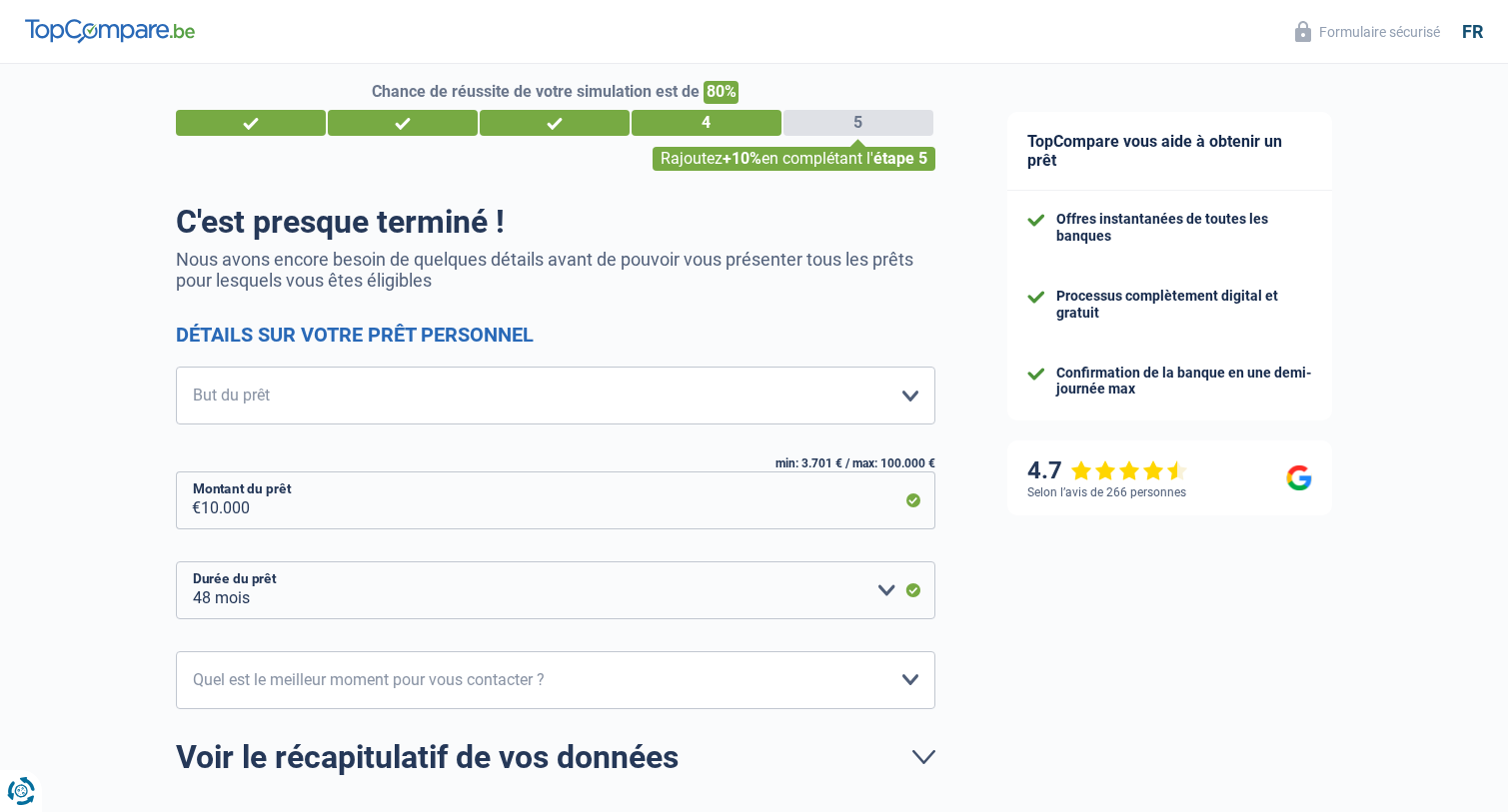 scroll, scrollTop: 0, scrollLeft: 0, axis: both 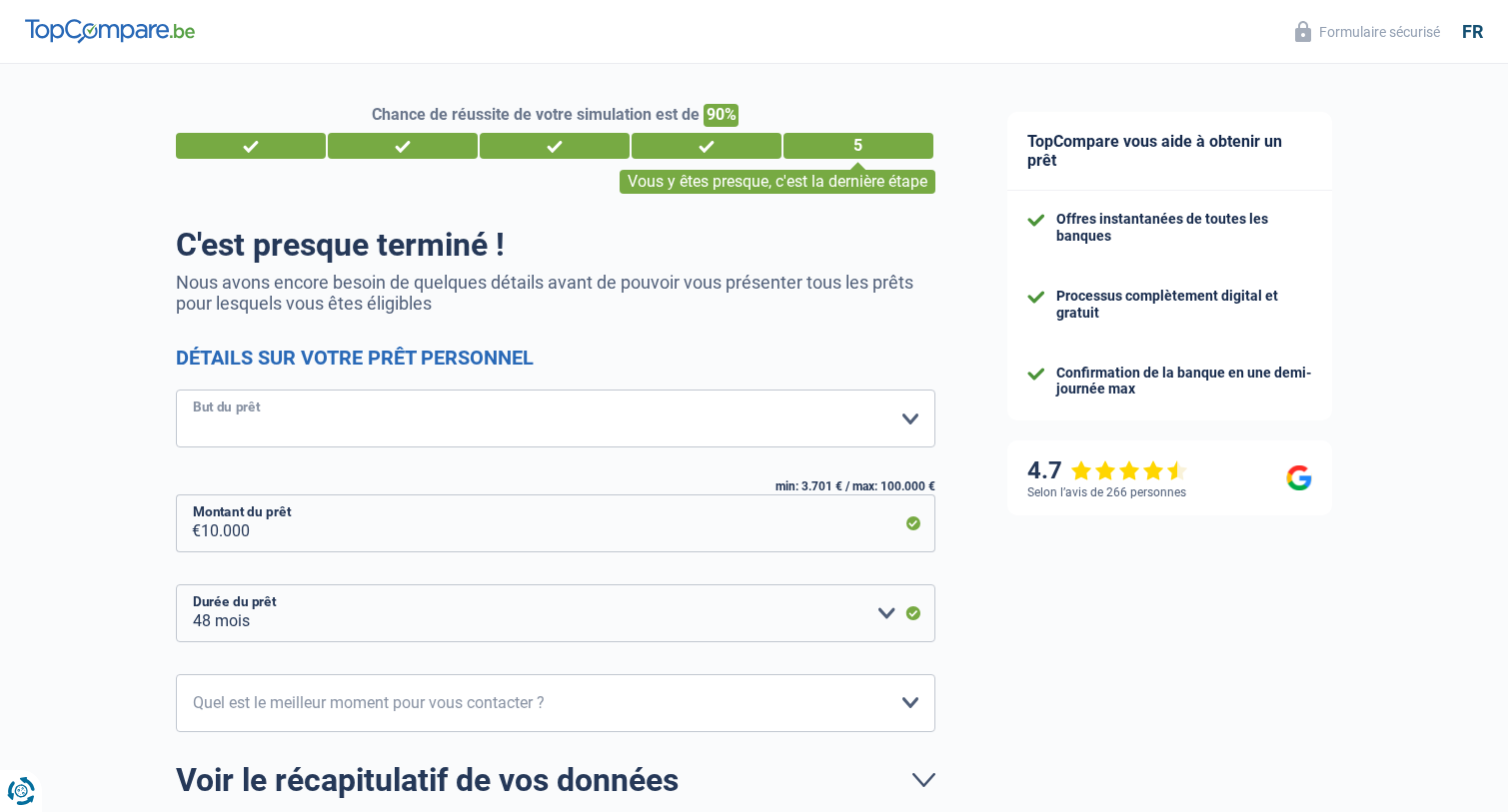 click on "Confort maison: meubles, textile, peinture, électroménager, outillage non-professionnel Hifi, multimédia, gsm, ordinateur Aménagement: frais d'installation, déménagement Evénement familial: naissance, mariage, divorce, communion, décès Frais médicaux Frais d'études Frais permis de conduire Loisirs: voyage, sport, musique Rafraîchissement: petits travaux maison et jardin Frais judiciaires Réparation voiture Prêt voiture Rénovation bien à l'étranger Autre
Veuillez sélectionner une option" at bounding box center (556, 418) 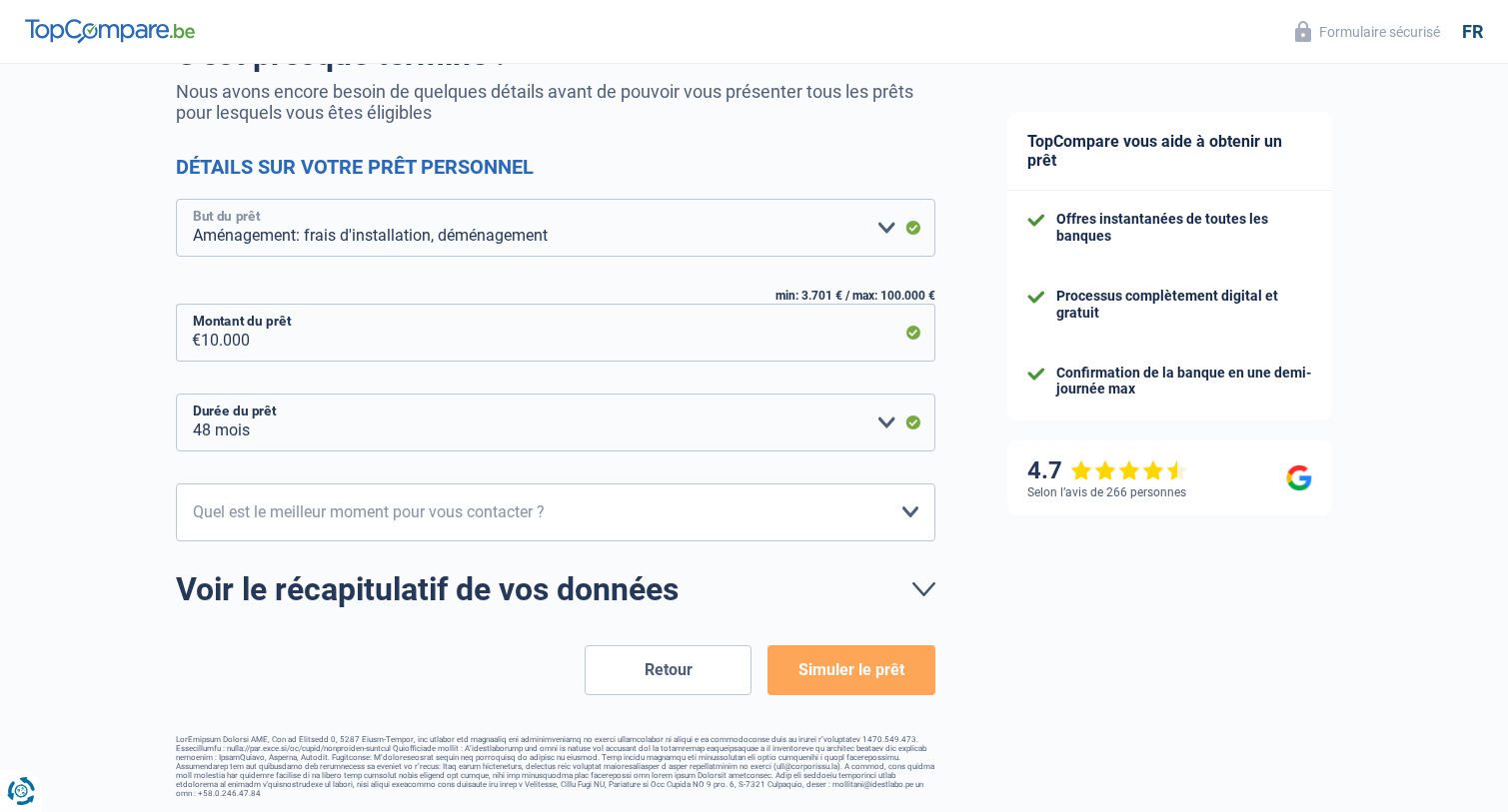 scroll, scrollTop: 192, scrollLeft: 0, axis: vertical 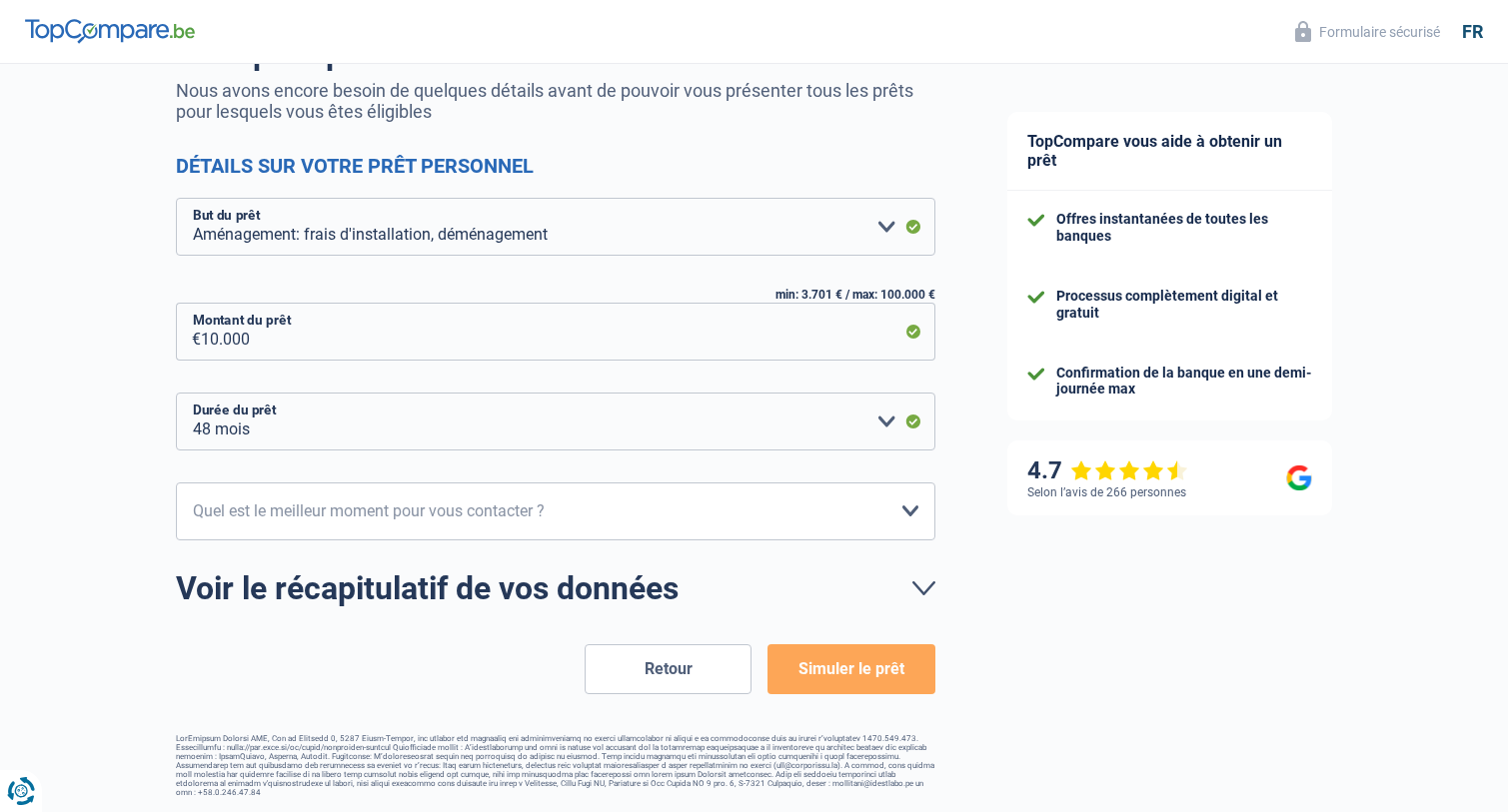 click on "Simuler le prêt" at bounding box center [850, 669] 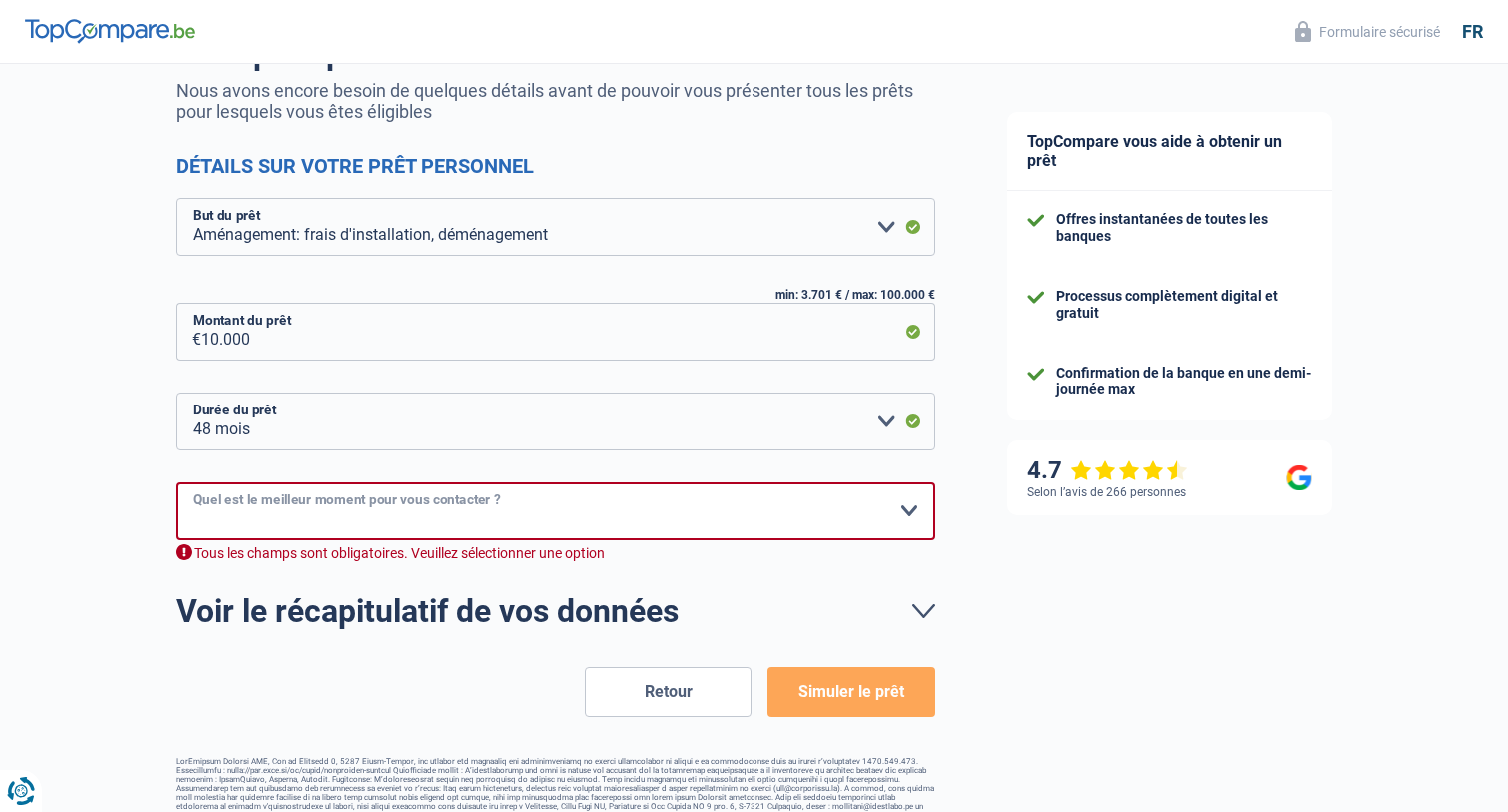 click on "10h-12h 12h-14h 14h-16h 16h-18h
Veuillez sélectionner une option" at bounding box center (556, 511) 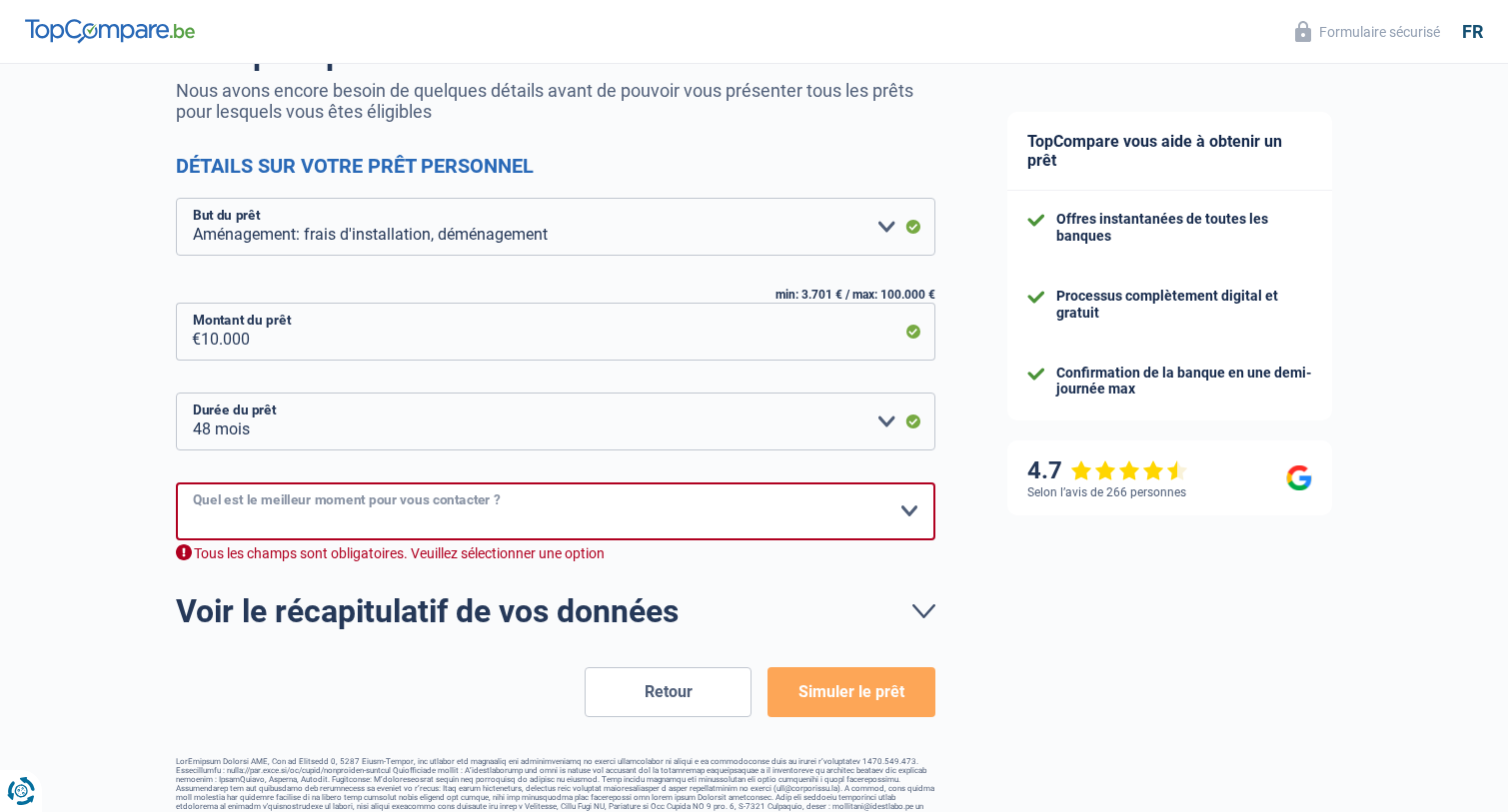 select on "10-12" 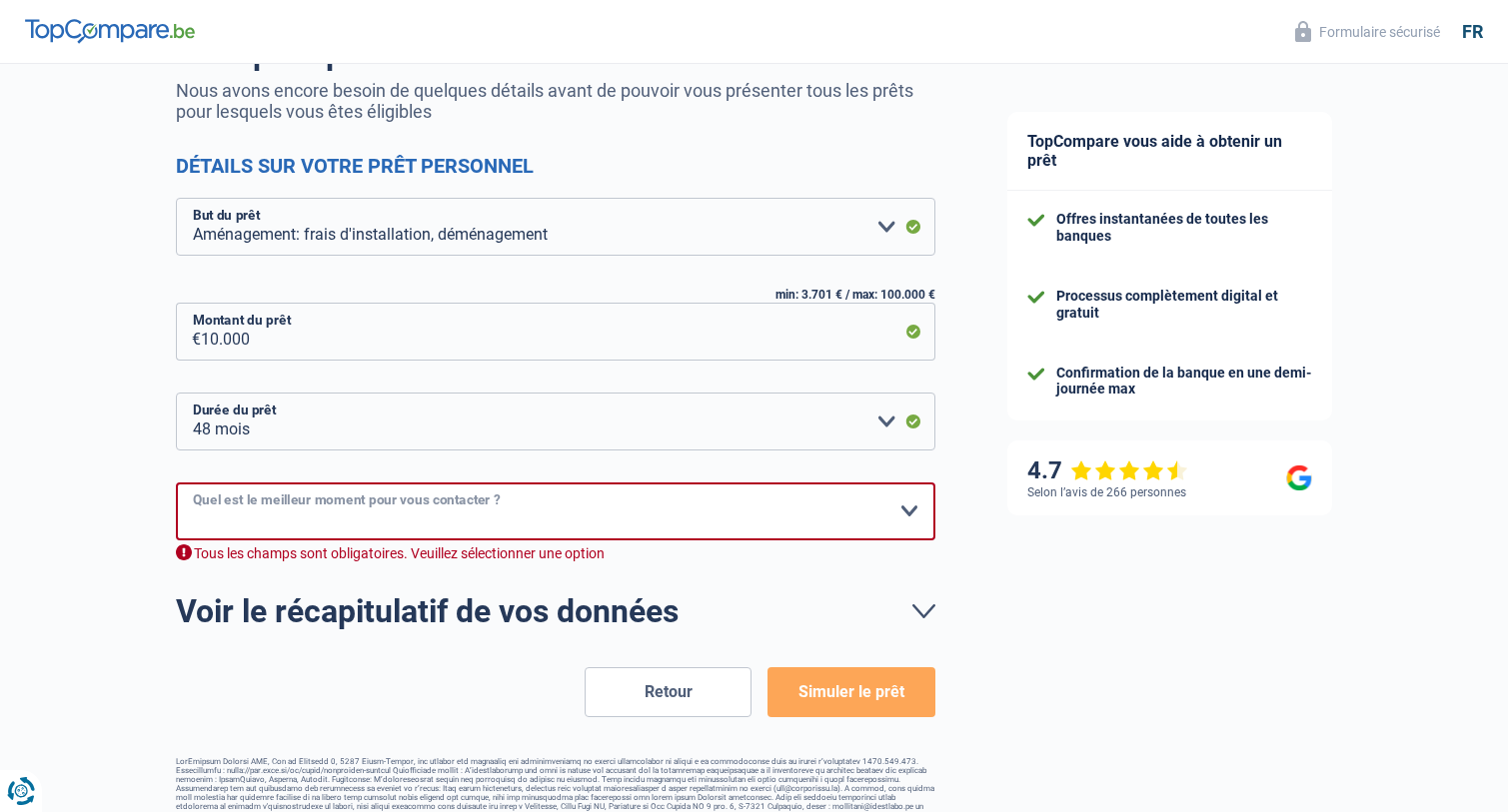 click on "10h-12h 12h-14h 14h-16h 16h-18h
Veuillez sélectionner une option" at bounding box center [556, 511] 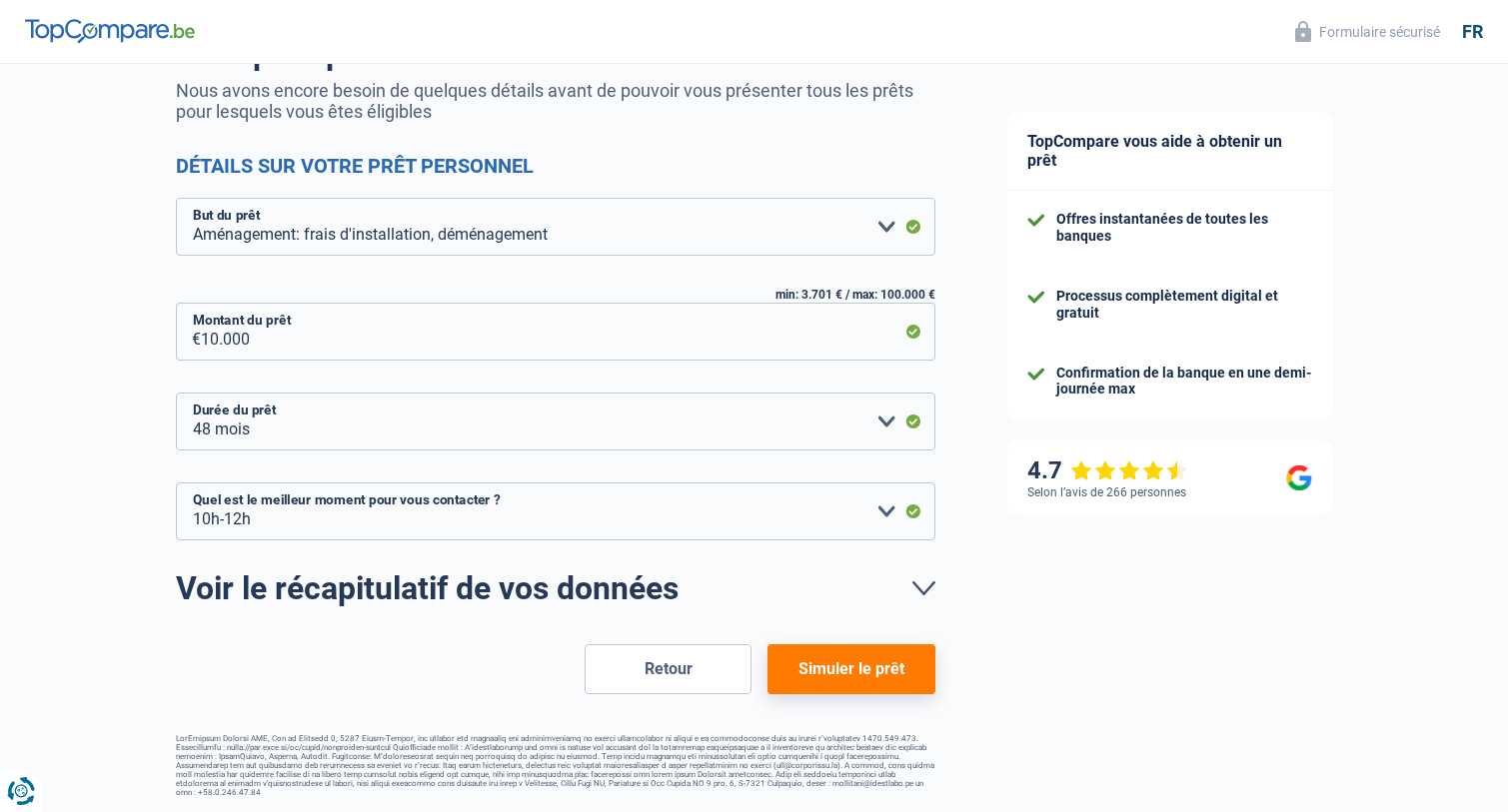 click on "Simuler le prêt" at bounding box center [850, 669] 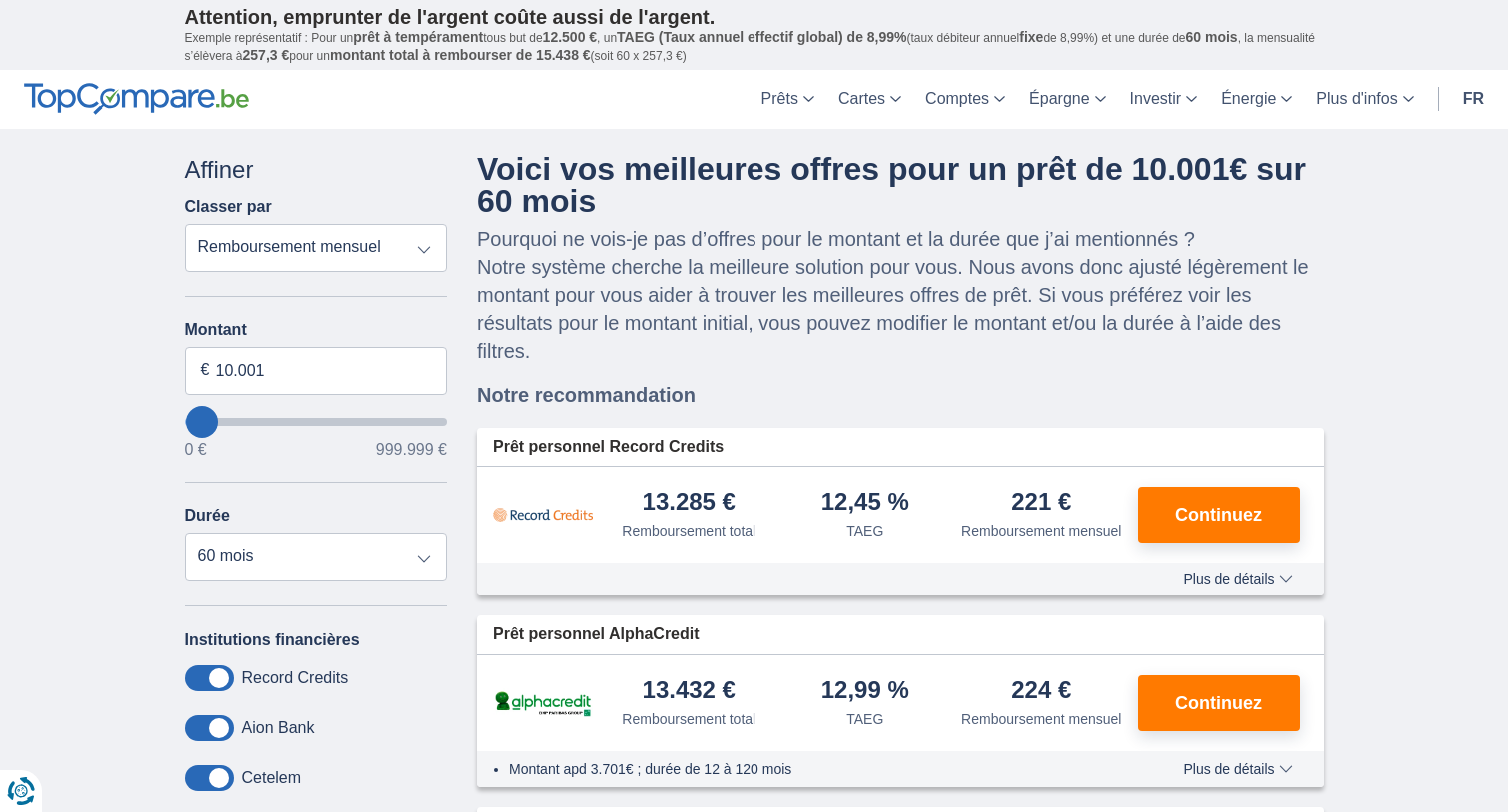 scroll, scrollTop: 0, scrollLeft: 0, axis: both 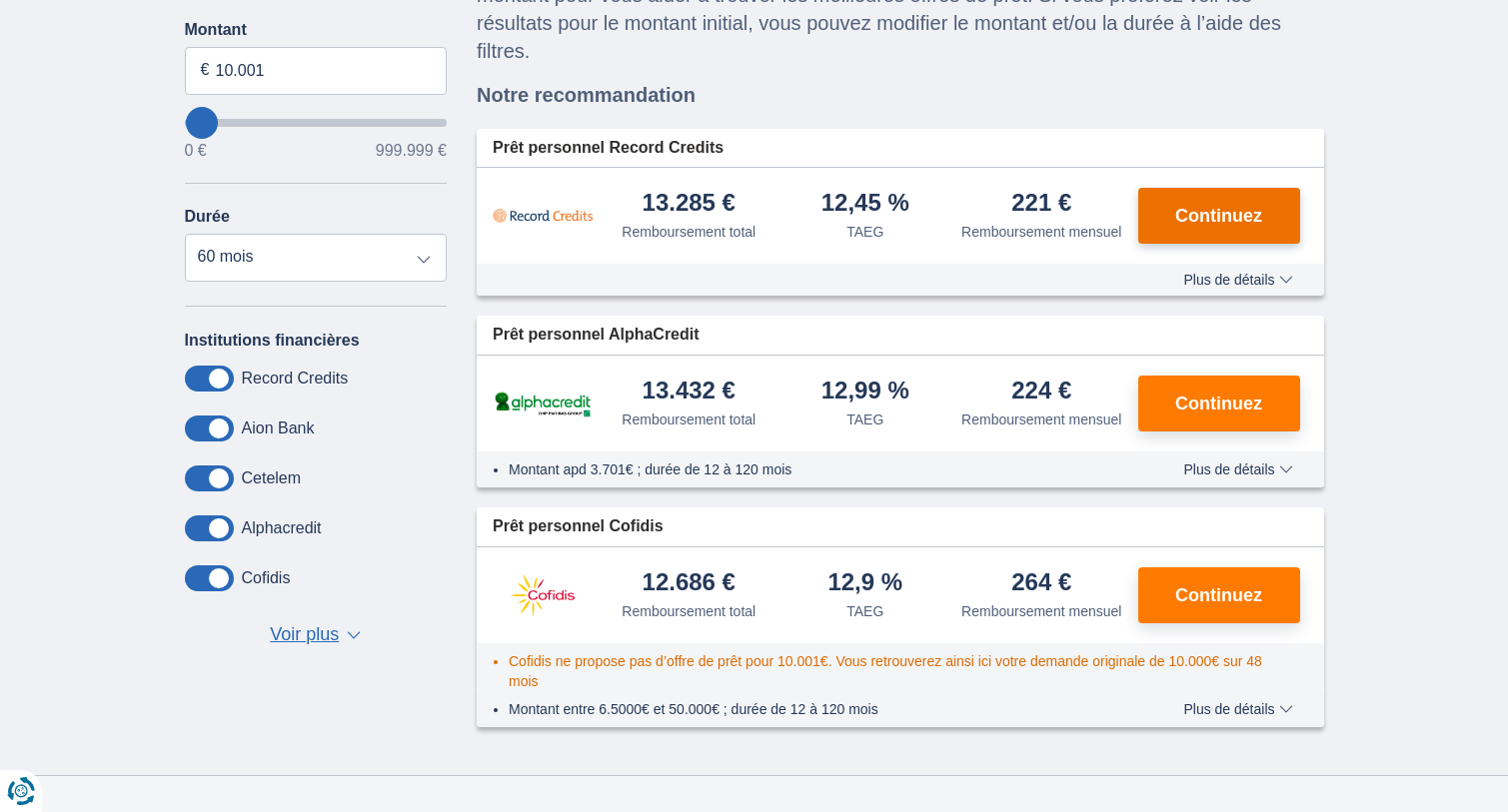 click on "Continuez" at bounding box center [1219, 216] 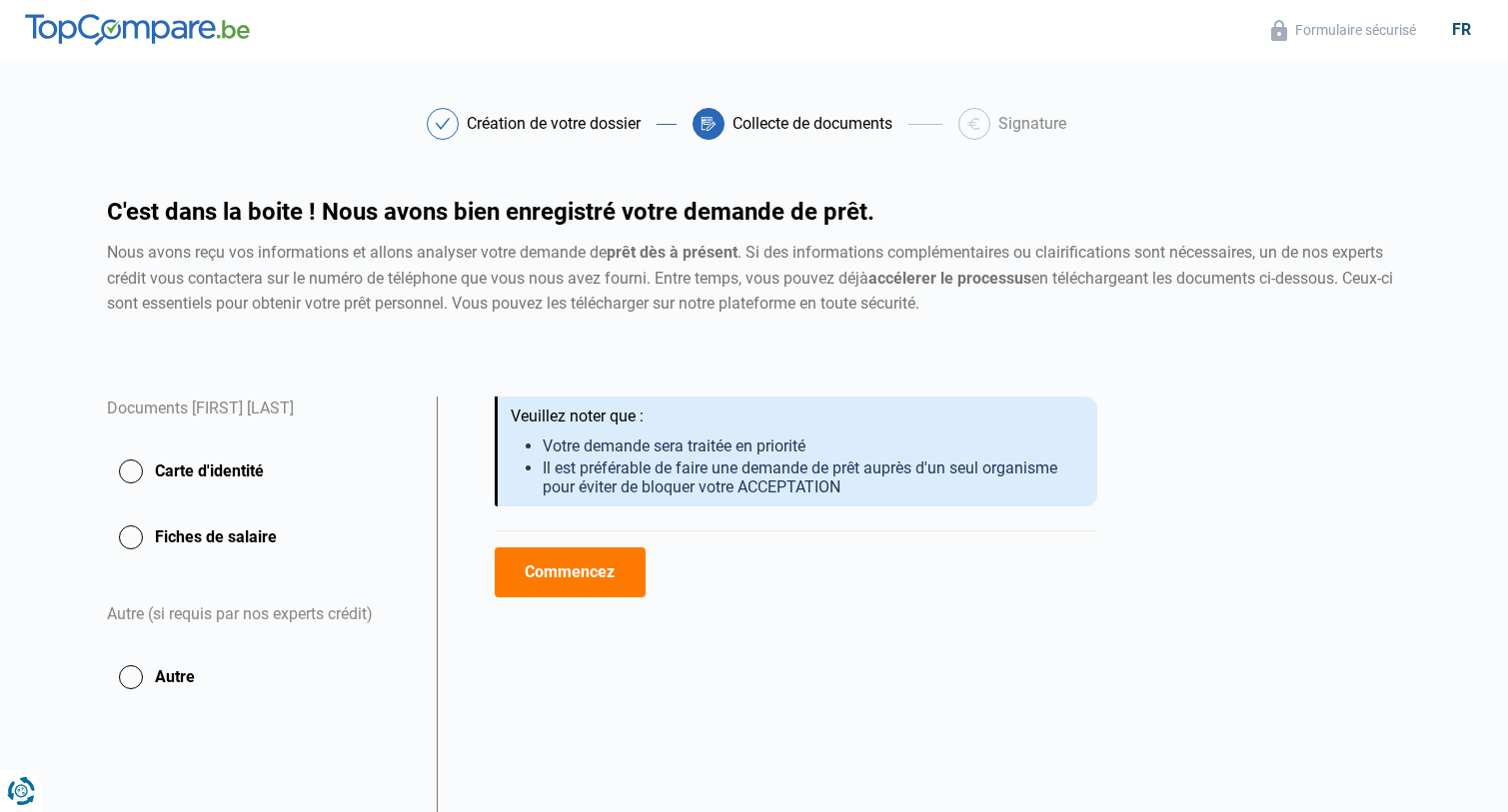 scroll, scrollTop: 0, scrollLeft: 0, axis: both 